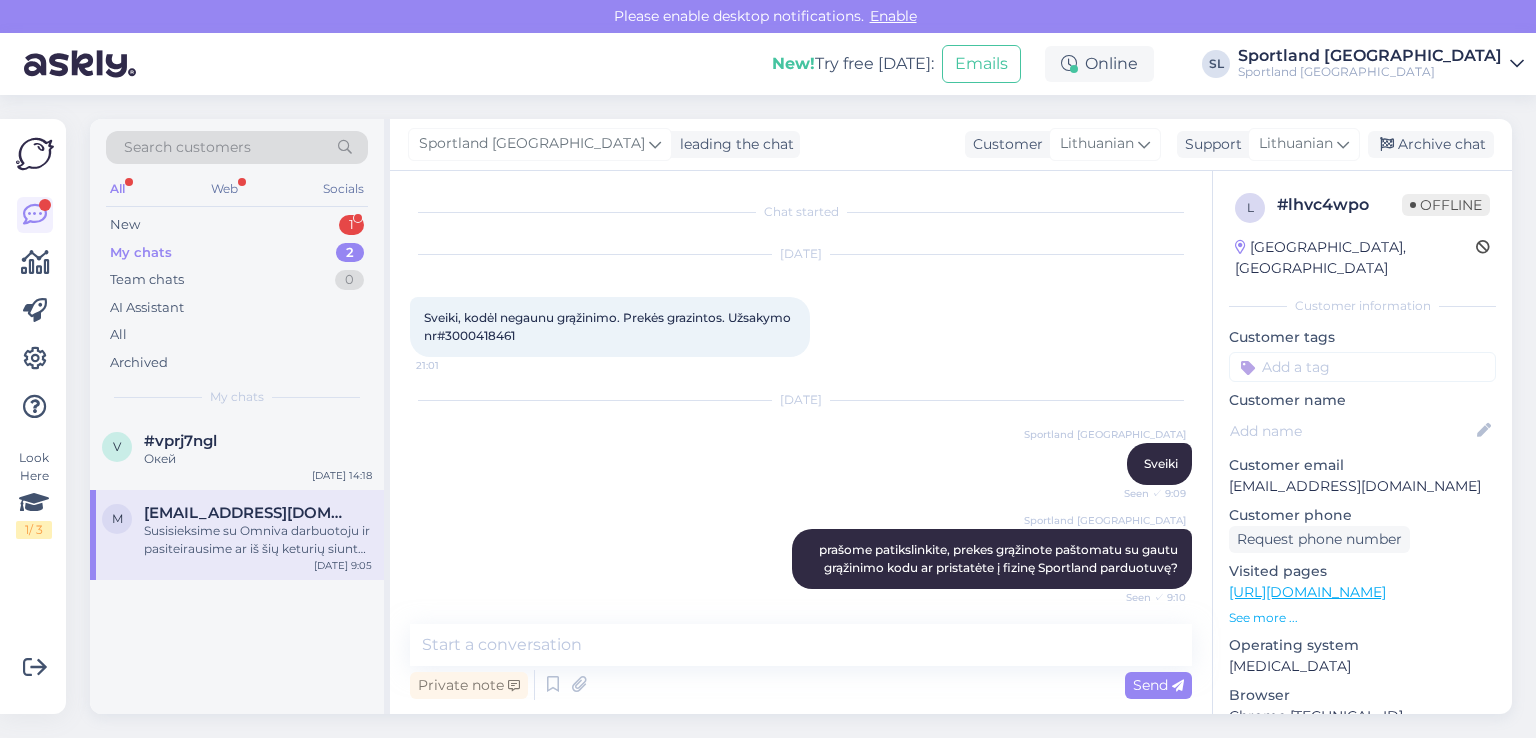scroll, scrollTop: 0, scrollLeft: 0, axis: both 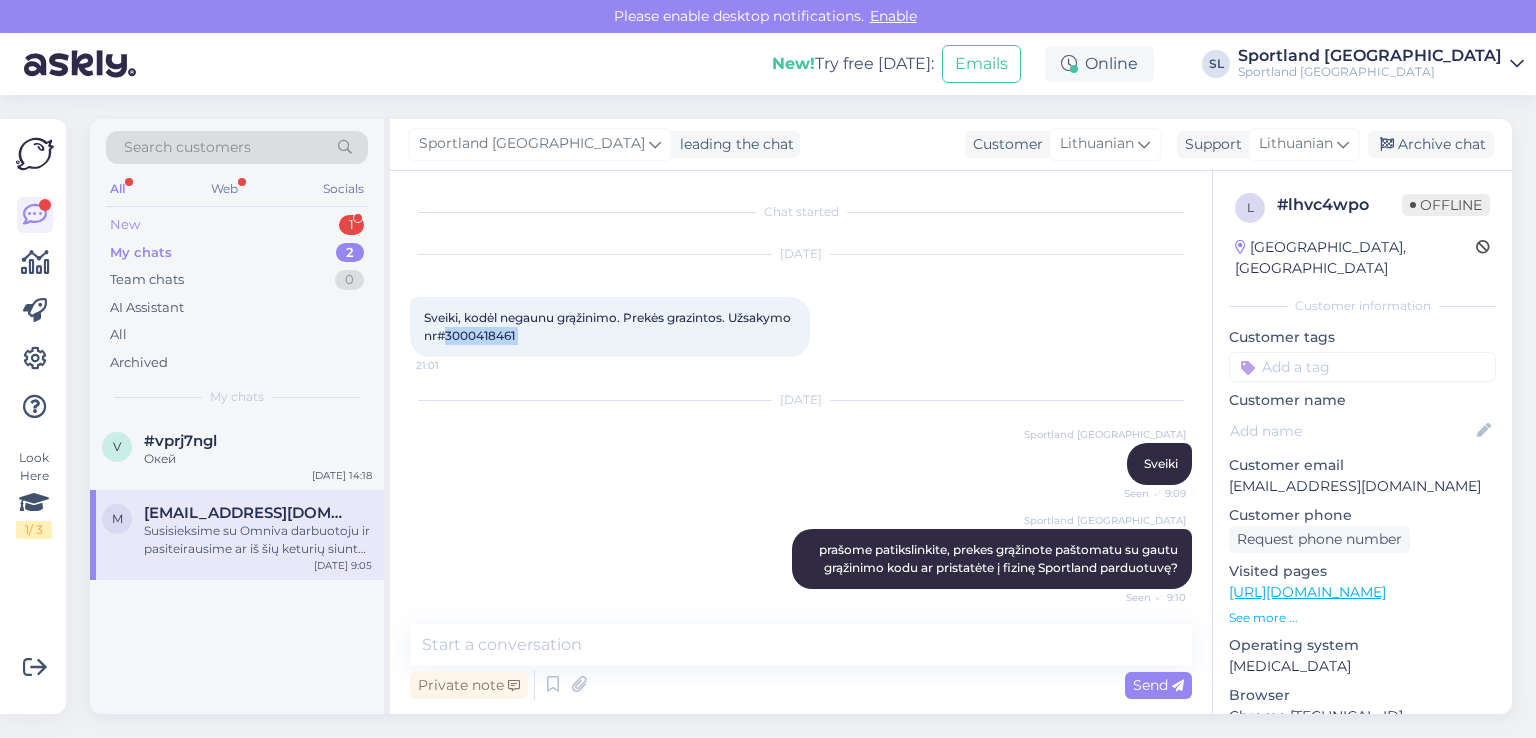 click on "New 1" at bounding box center (237, 225) 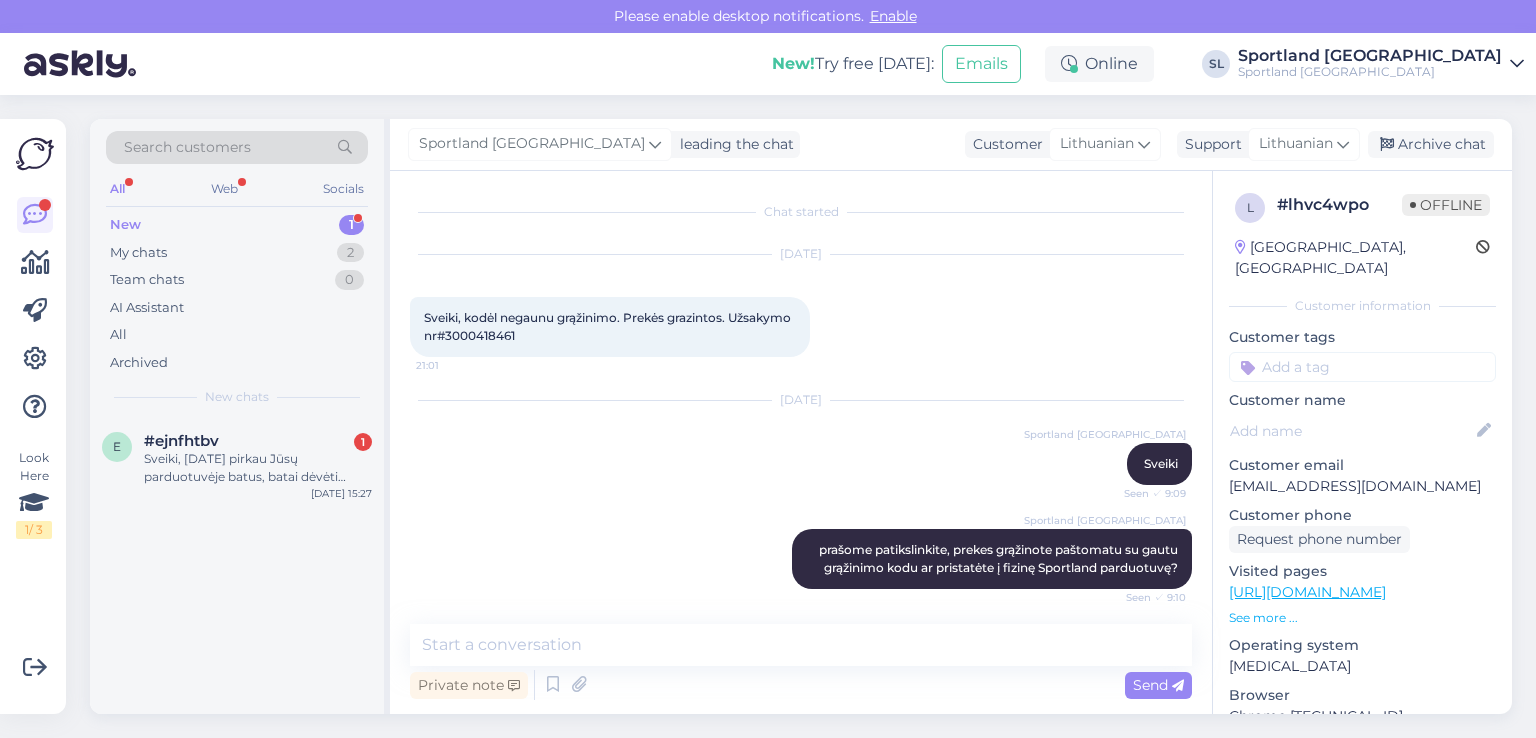 click on "#ejnfhtbv 1" at bounding box center (258, 441) 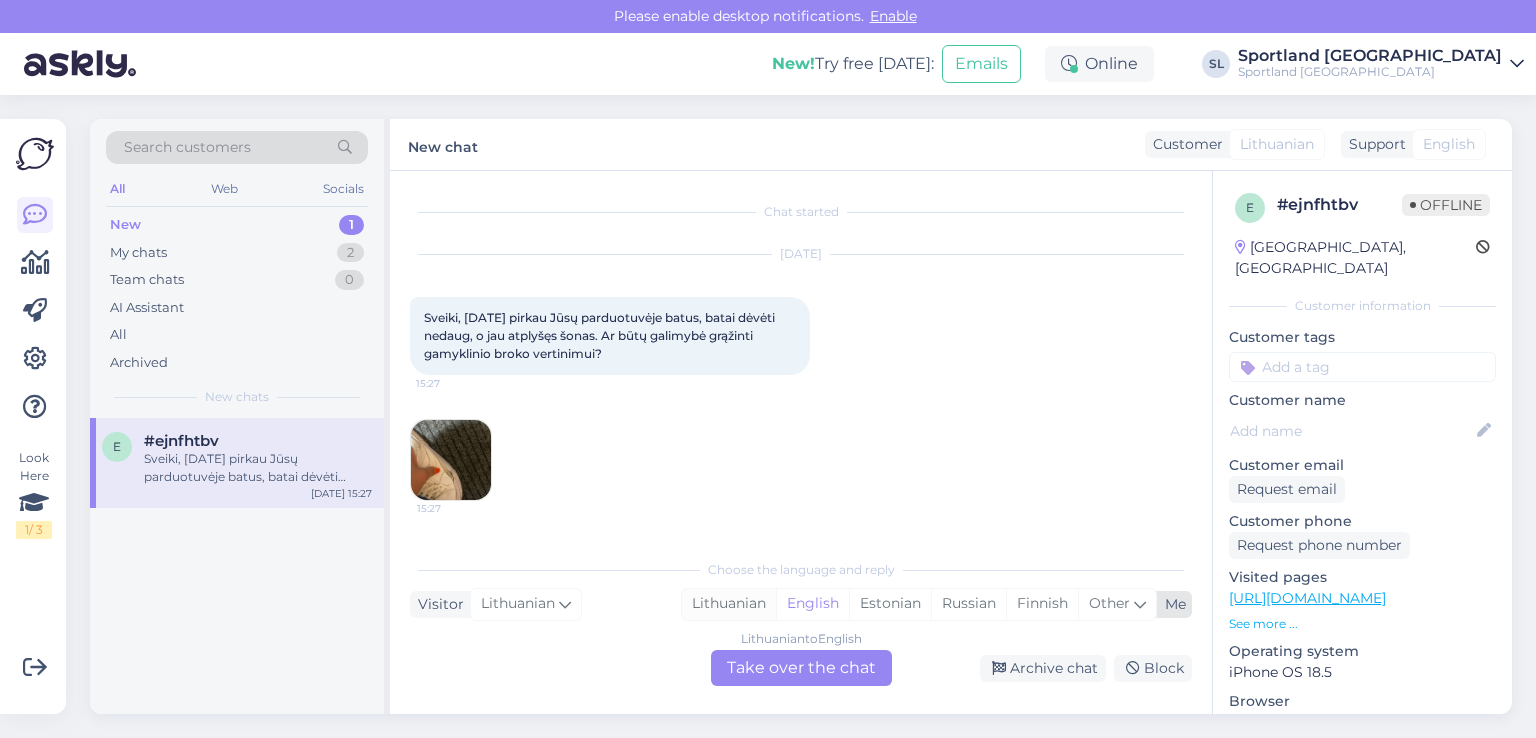 click on "Lithuanian" at bounding box center [729, 604] 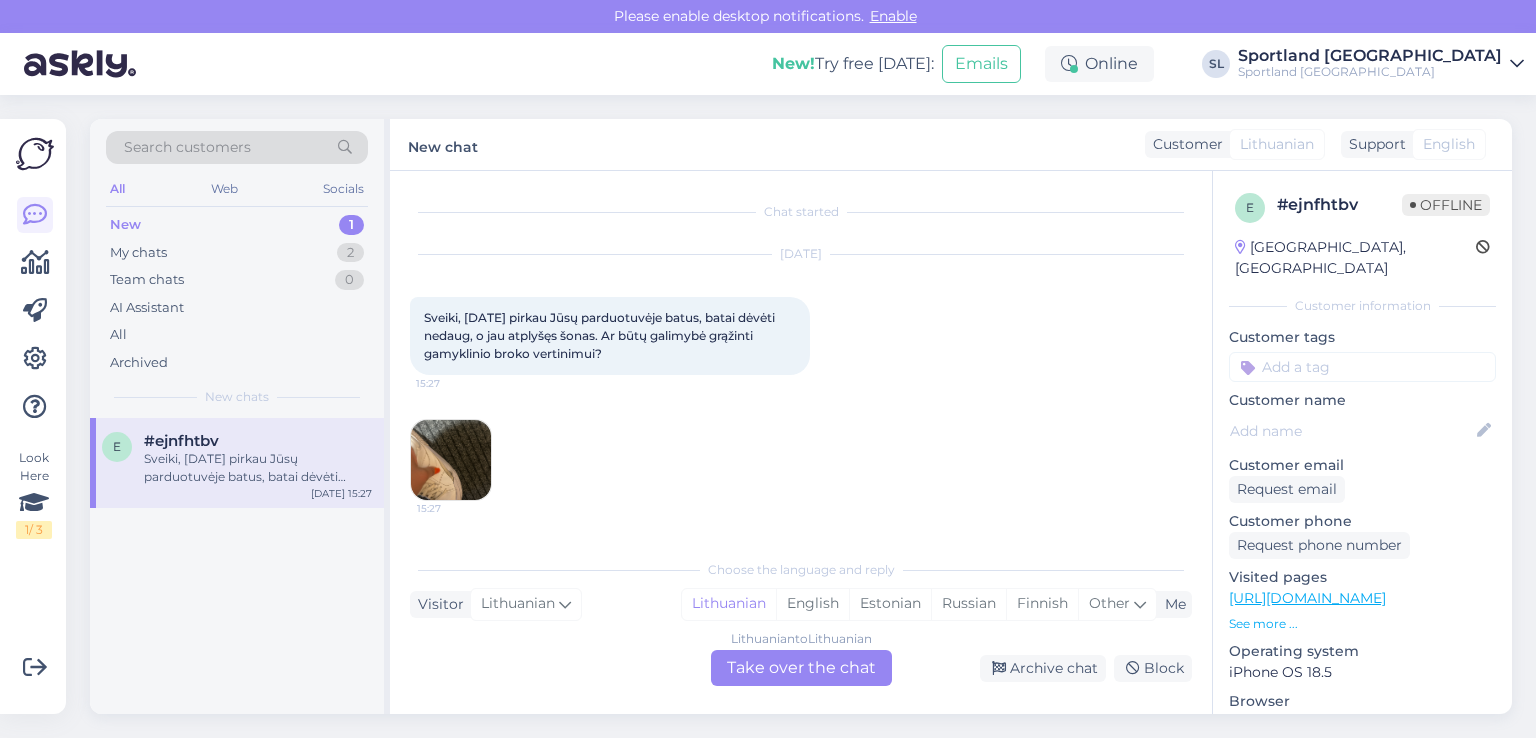 click on "Chat started [DATE] [GEOGRAPHIC_DATA], [DATE] pirkau Jūsų parduotuvėje batus, batai dėvėti nedaug, o jau atplyšęs šonas. Ar būtų galimybė grąžinti gamyklinio broko vertinimui?  15:27  15:27  Choose the language and reply Visitor Lithuanian Me Lithuanian English Estonian Russian Finnish Other Lithuanian  to  Lithuanian Take over the chat Archive chat Block" at bounding box center [801, 442] 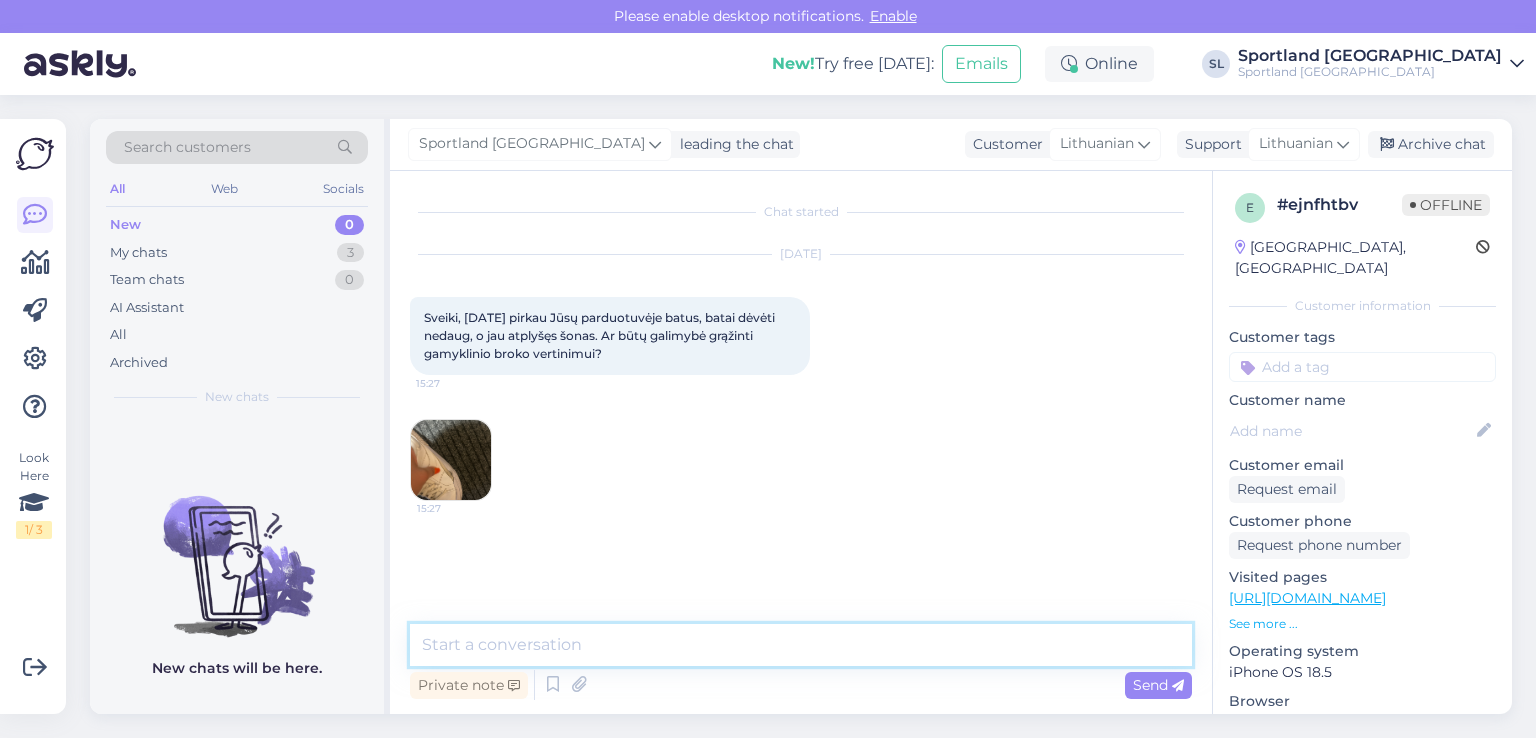 click at bounding box center (801, 645) 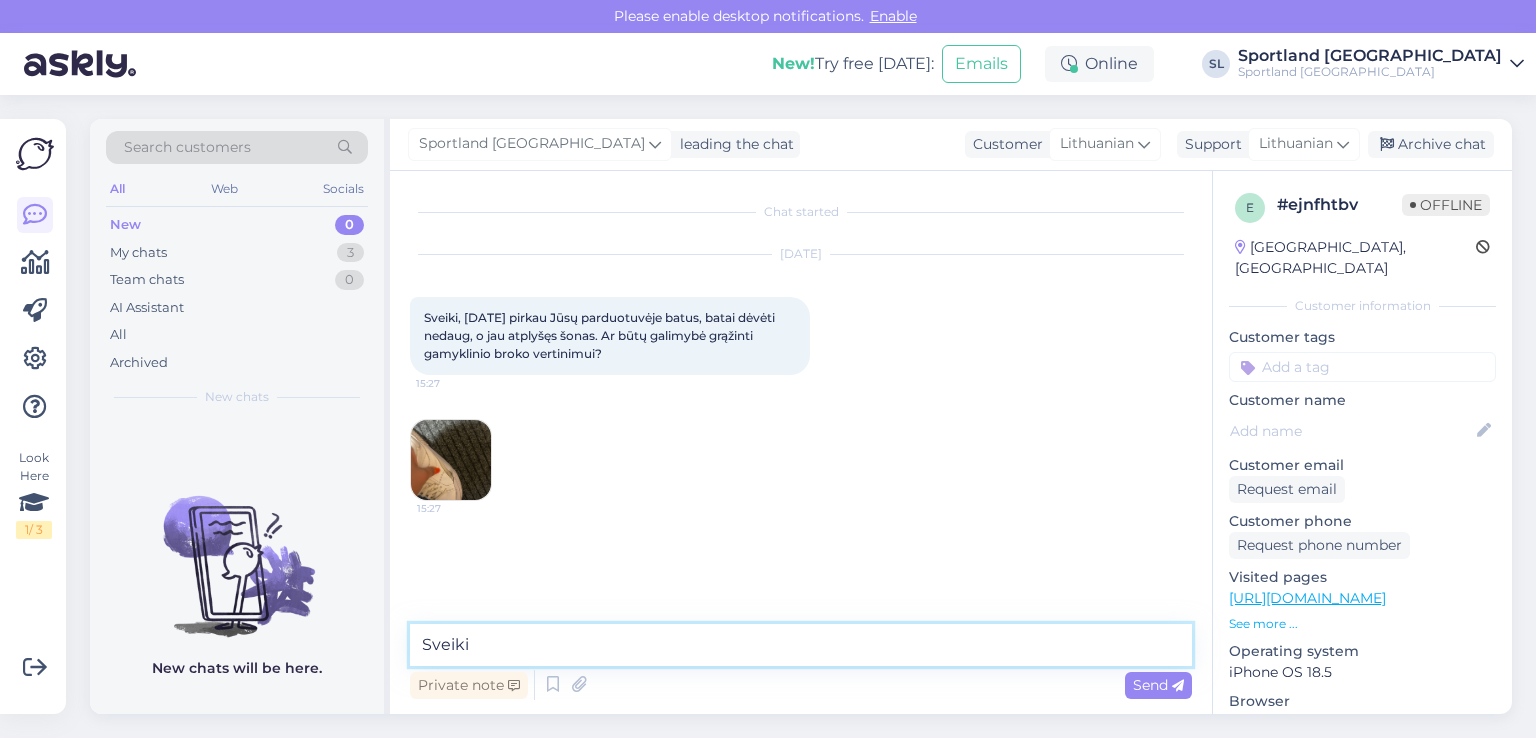 type on "Sveiki" 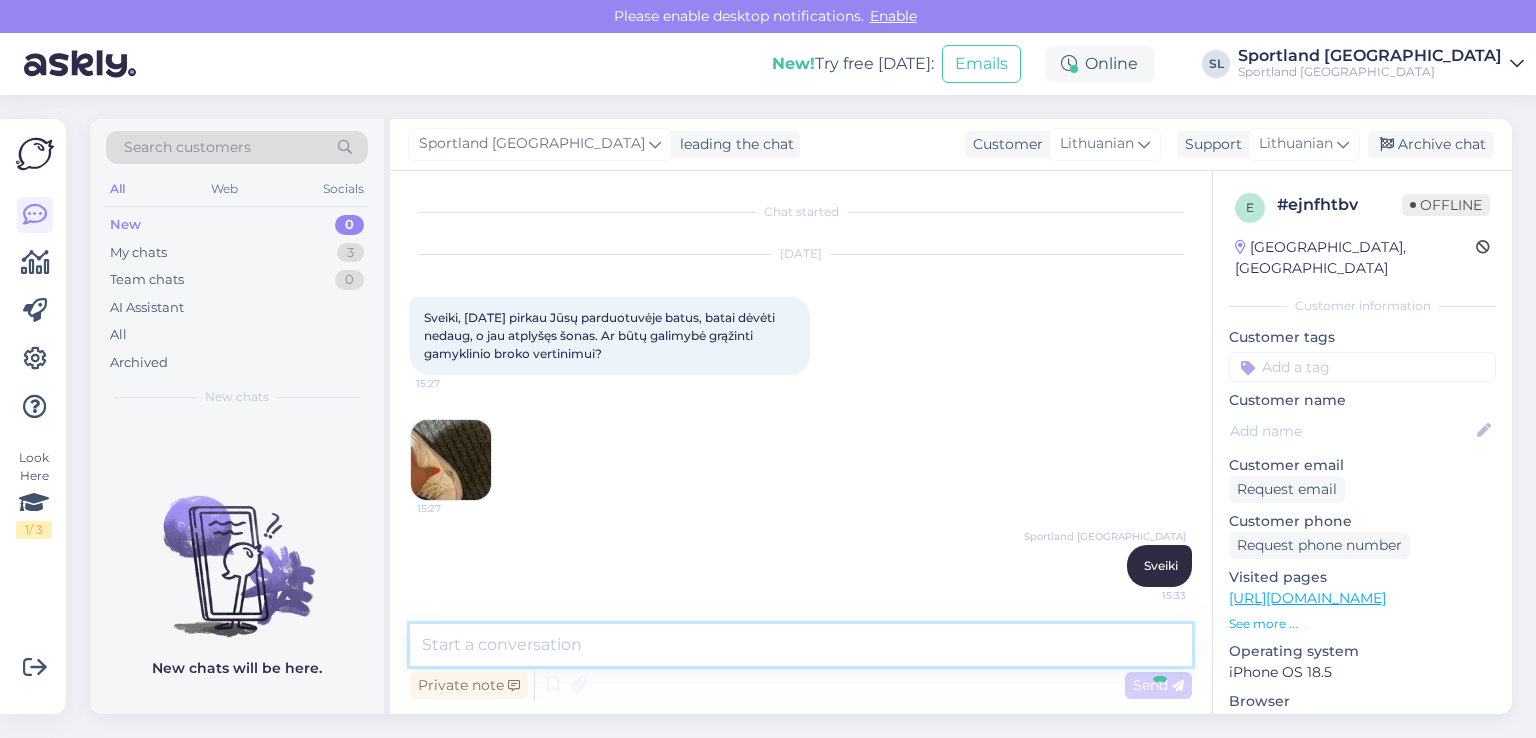 scroll, scrollTop: 3, scrollLeft: 0, axis: vertical 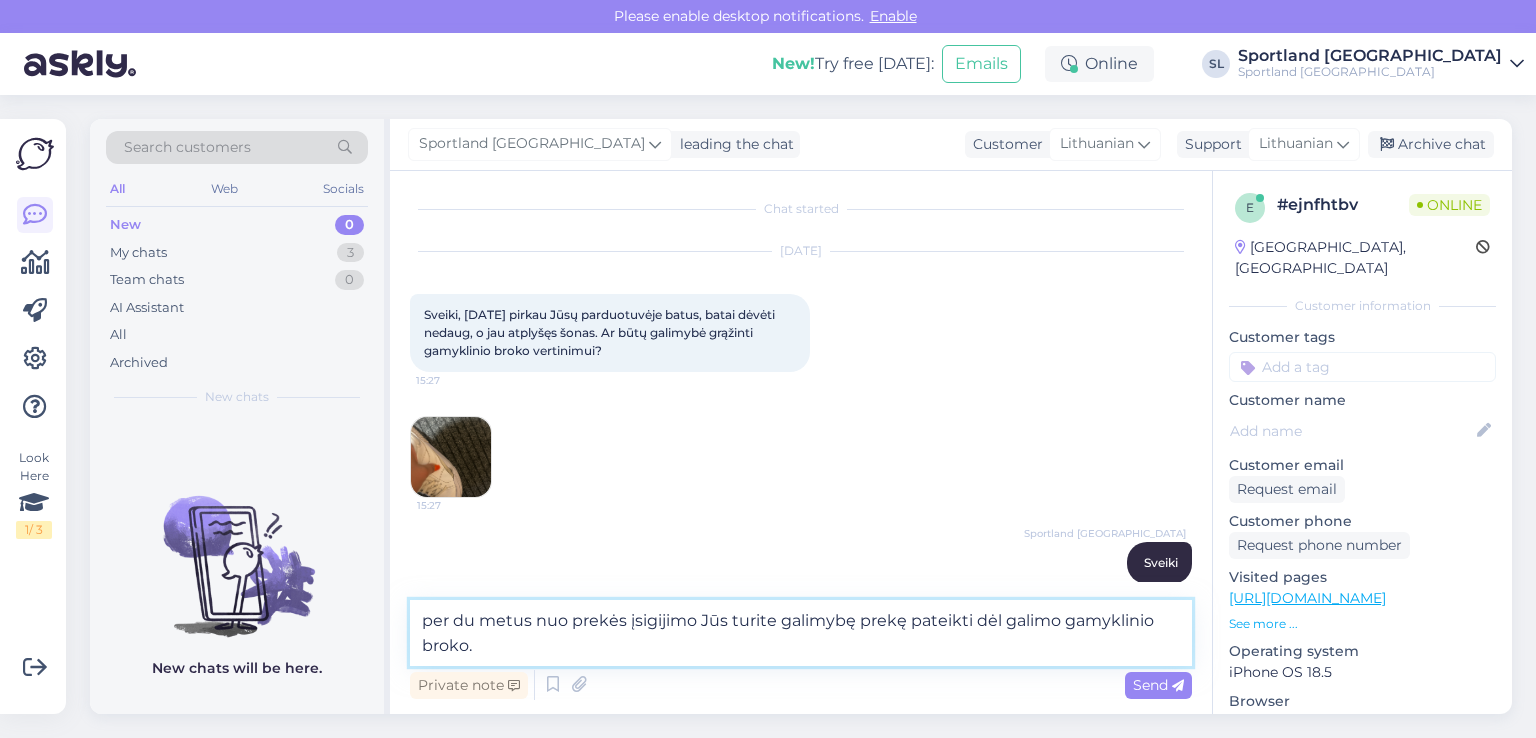 type on "per du metus nuo prekės įsigijimo Jūs turite galimybę prekę pateikti dėl galimo gamyklinio broko." 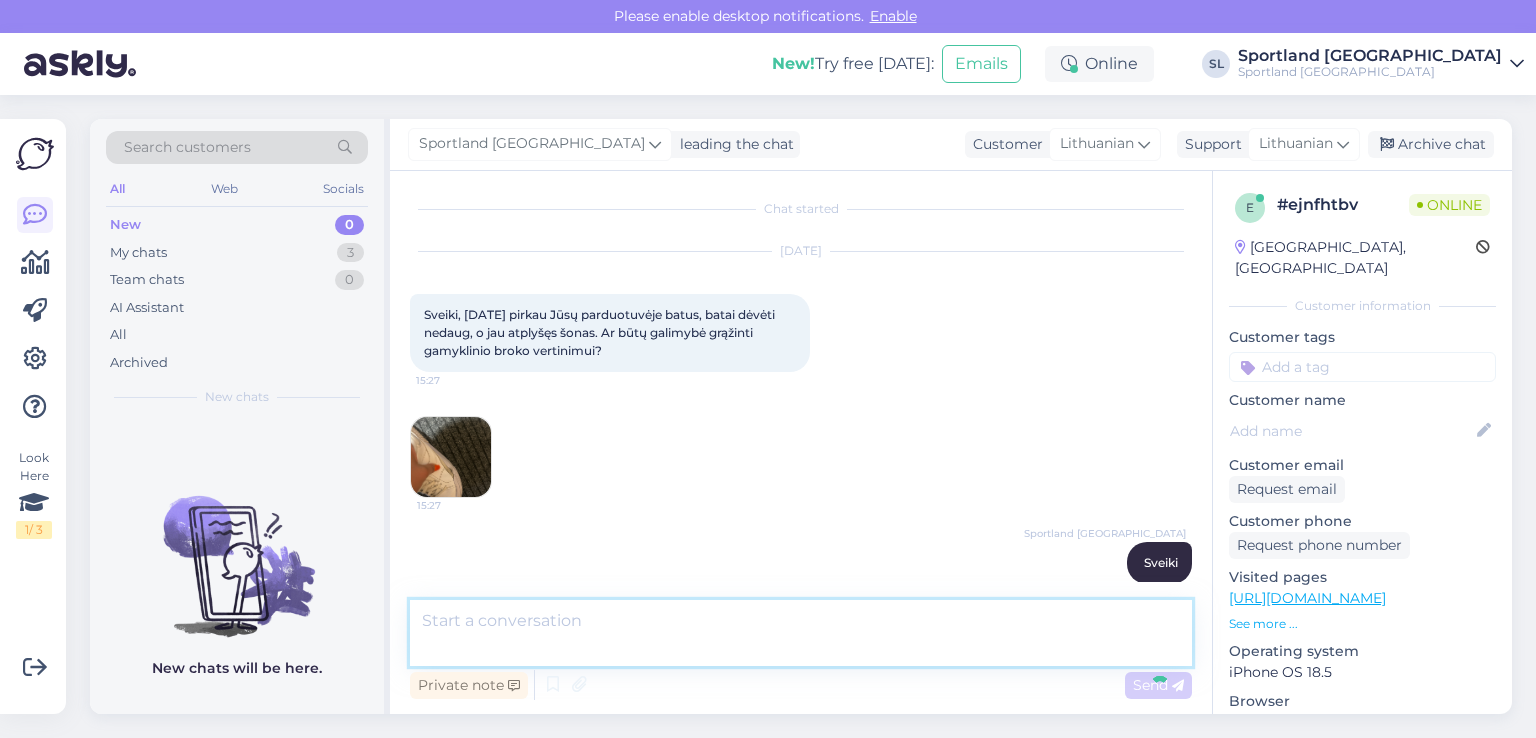 scroll, scrollTop: 107, scrollLeft: 0, axis: vertical 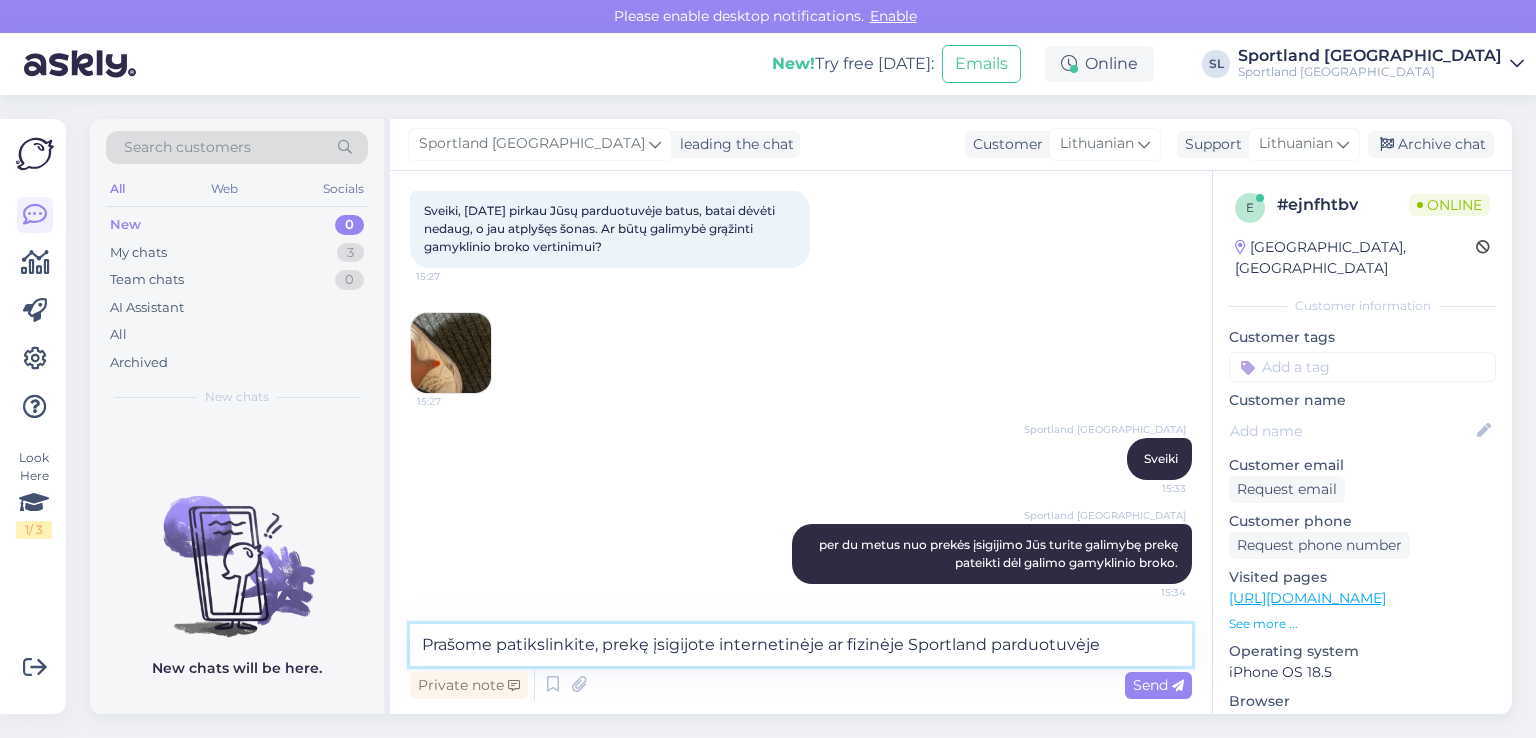 type on "Prašome patikslinkite, prekę įsigijote internetinėje ar fizinėje Sportland parduotuvėje?" 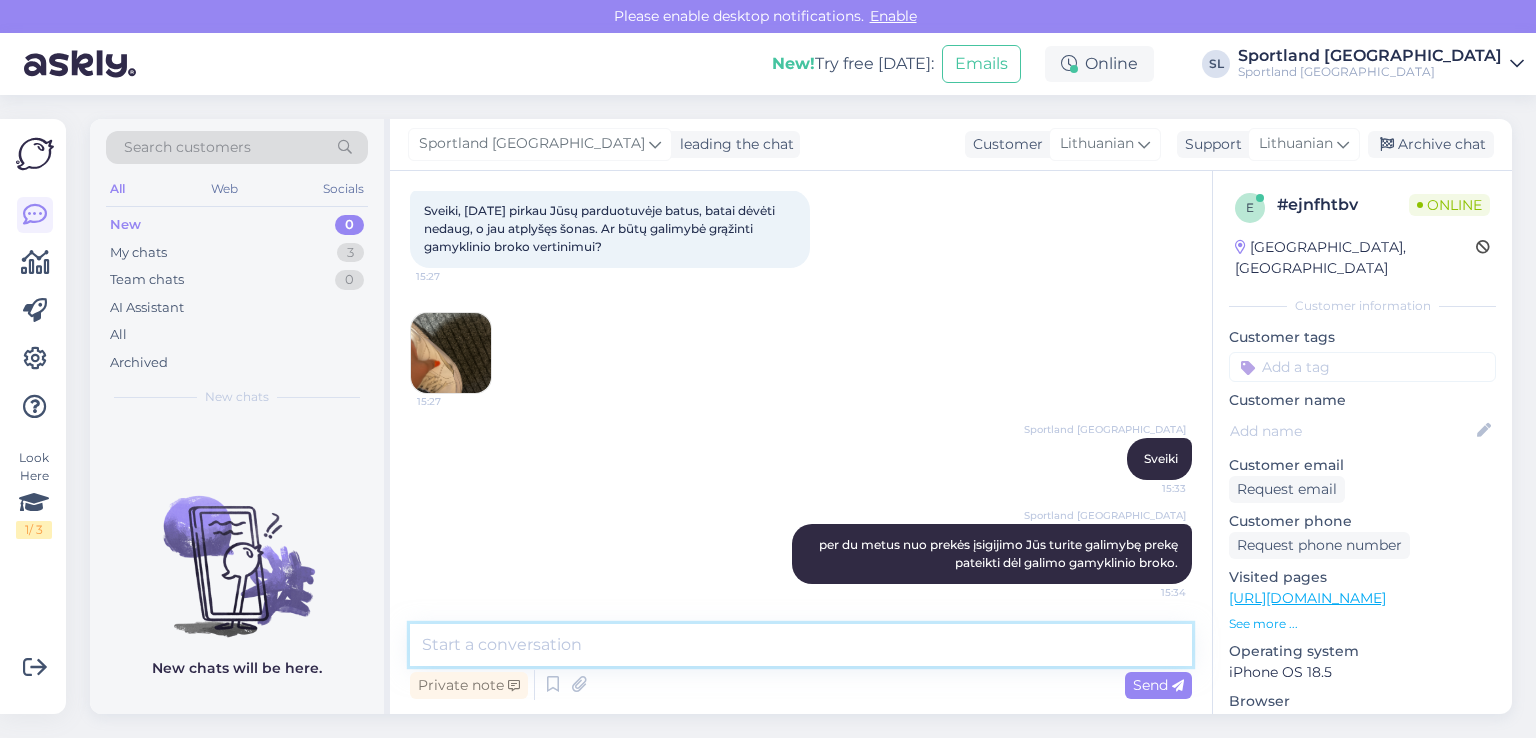 scroll, scrollTop: 211, scrollLeft: 0, axis: vertical 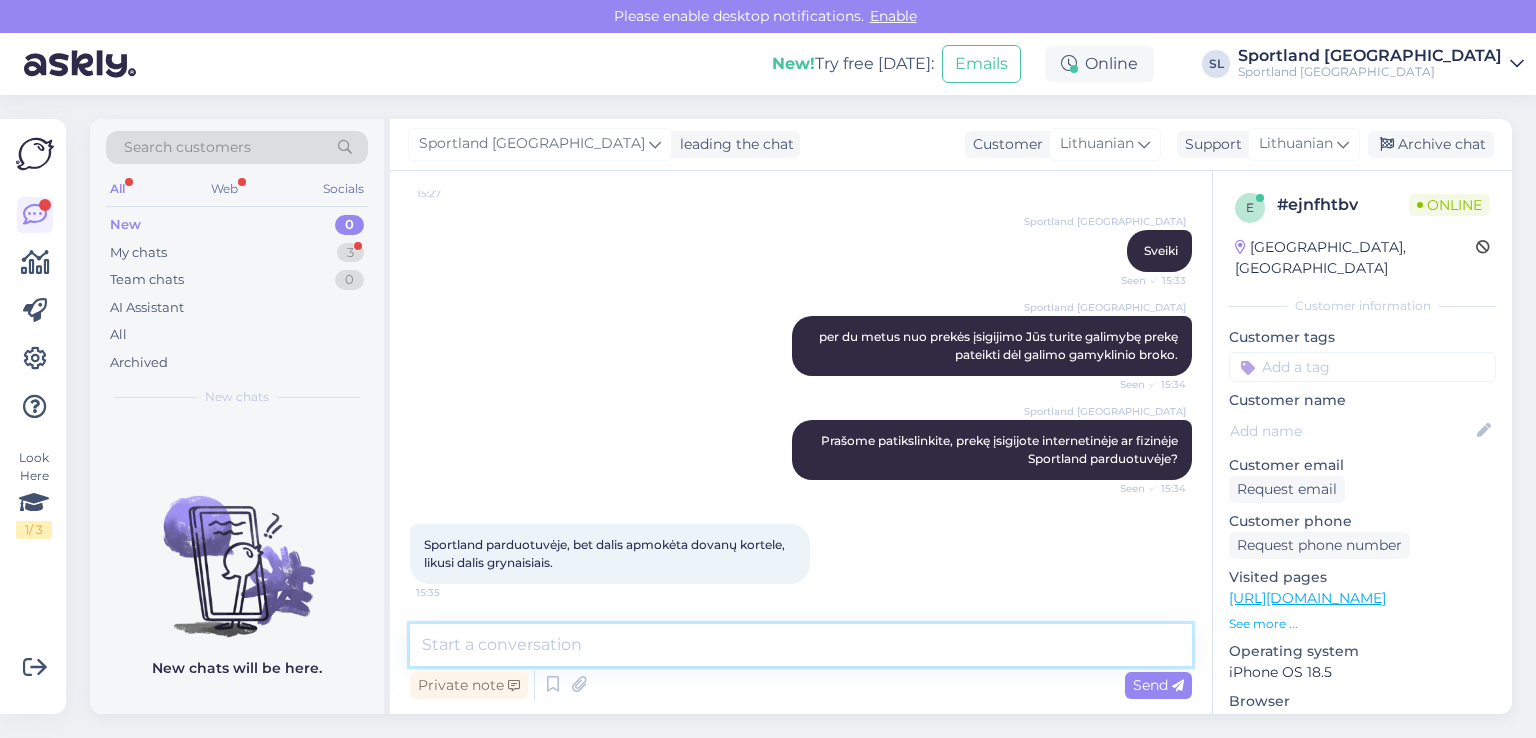 click at bounding box center (801, 645) 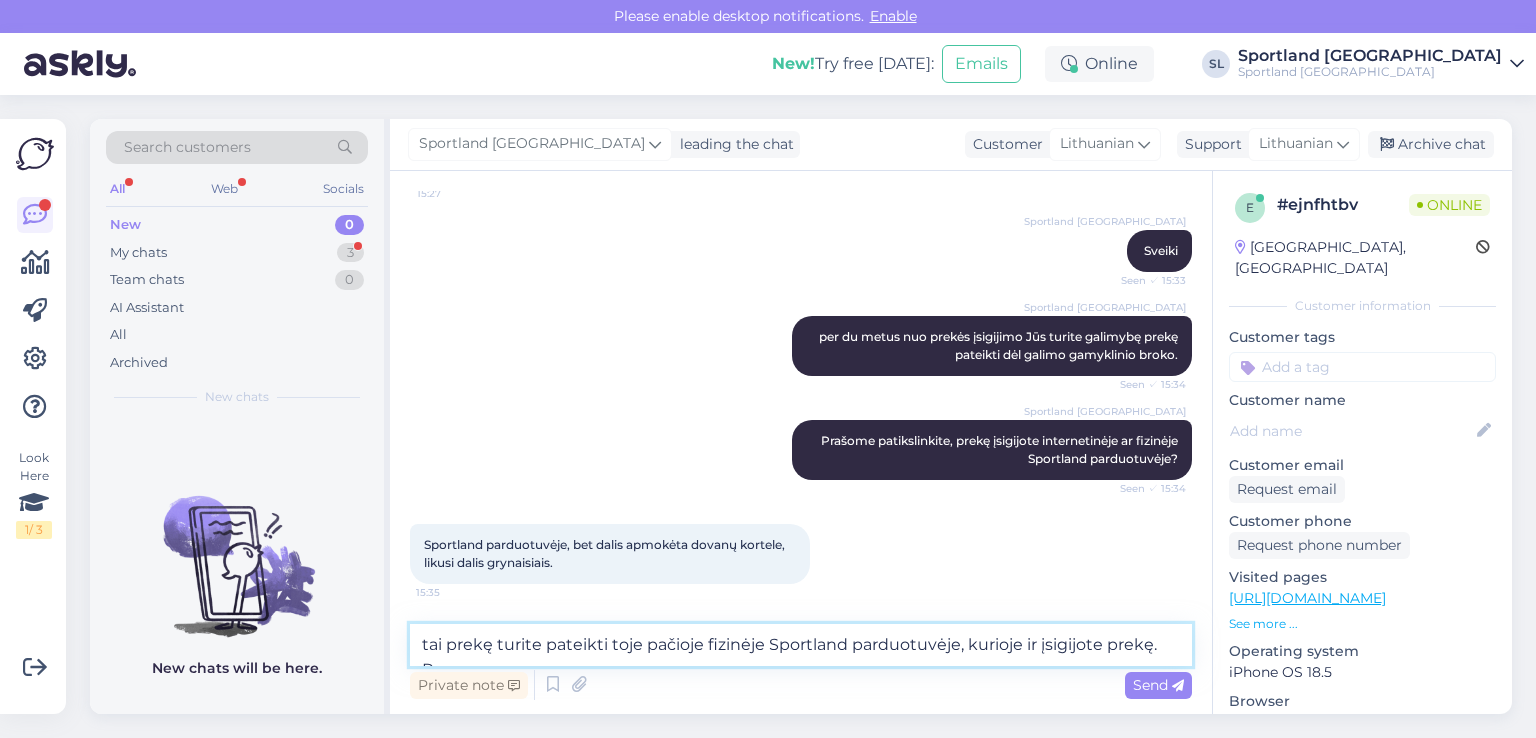 scroll, scrollTop: 440, scrollLeft: 0, axis: vertical 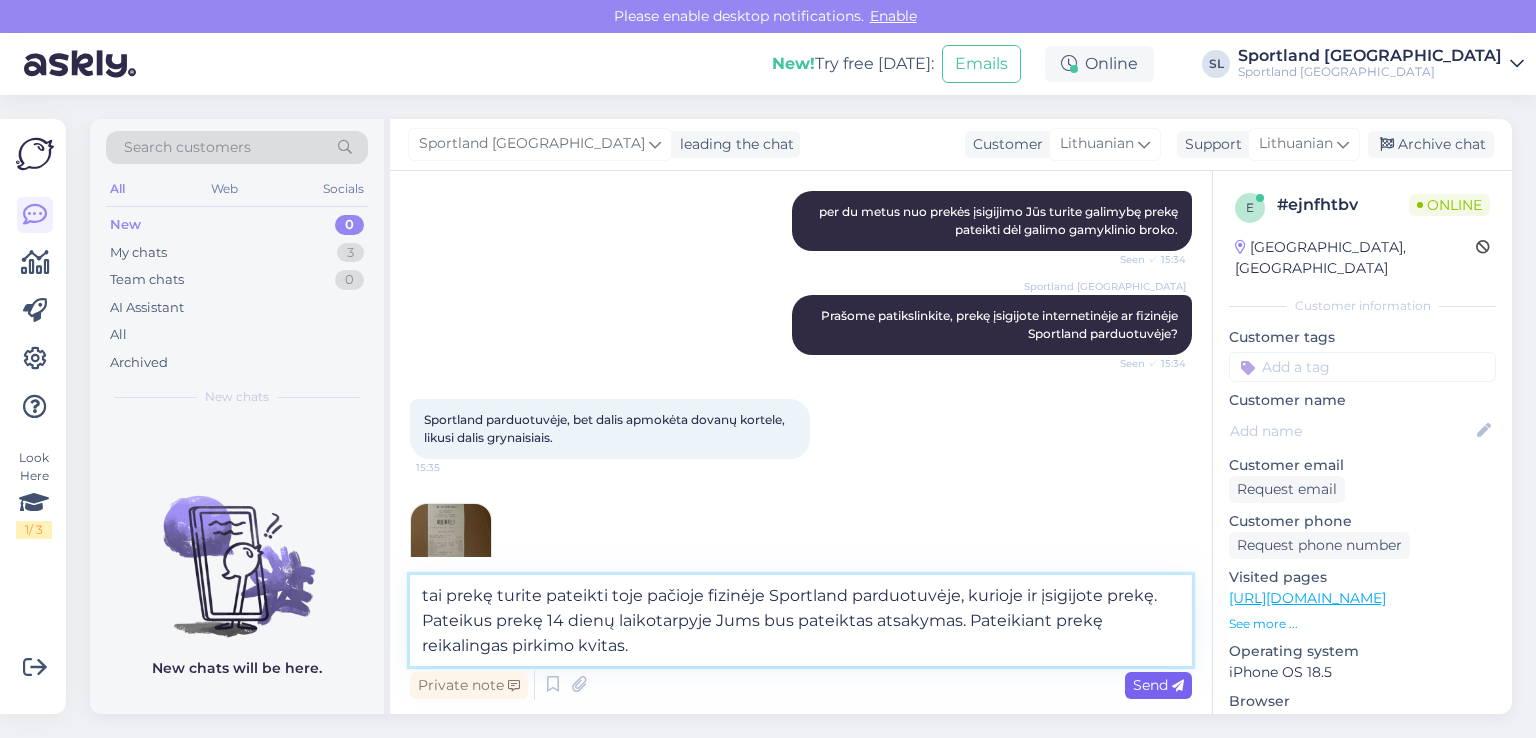 type on "tai prekę turite pateikti toje pačioje fizinėje Sportland parduotuvėje, kurioje ir įsigijote prekę. Pateikus prekę 14 dienų laikotarpyje Jums bus pateiktas atsakymas. Pateikiant prekę reikalingas pirkimo kvitas." 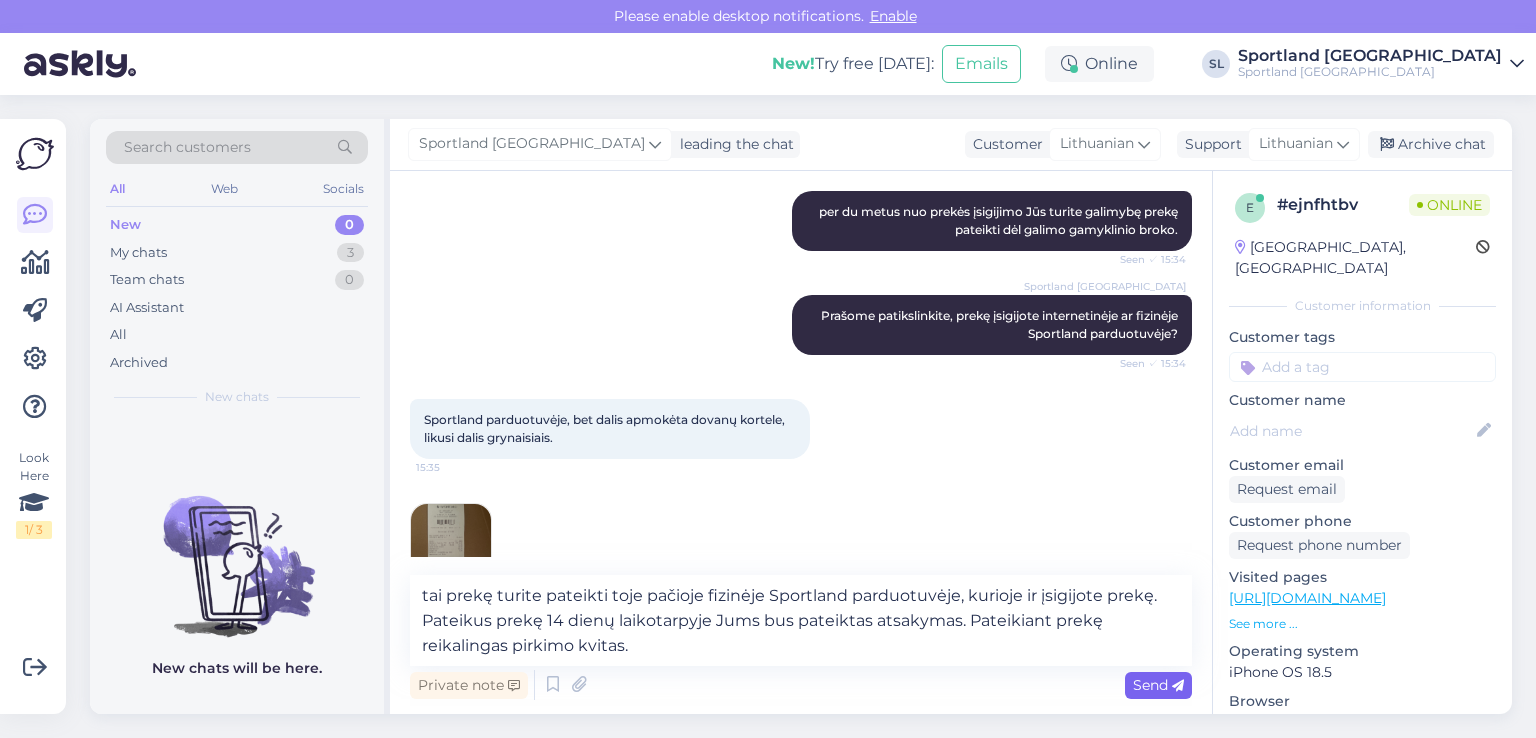 click on "Send" at bounding box center (1158, 685) 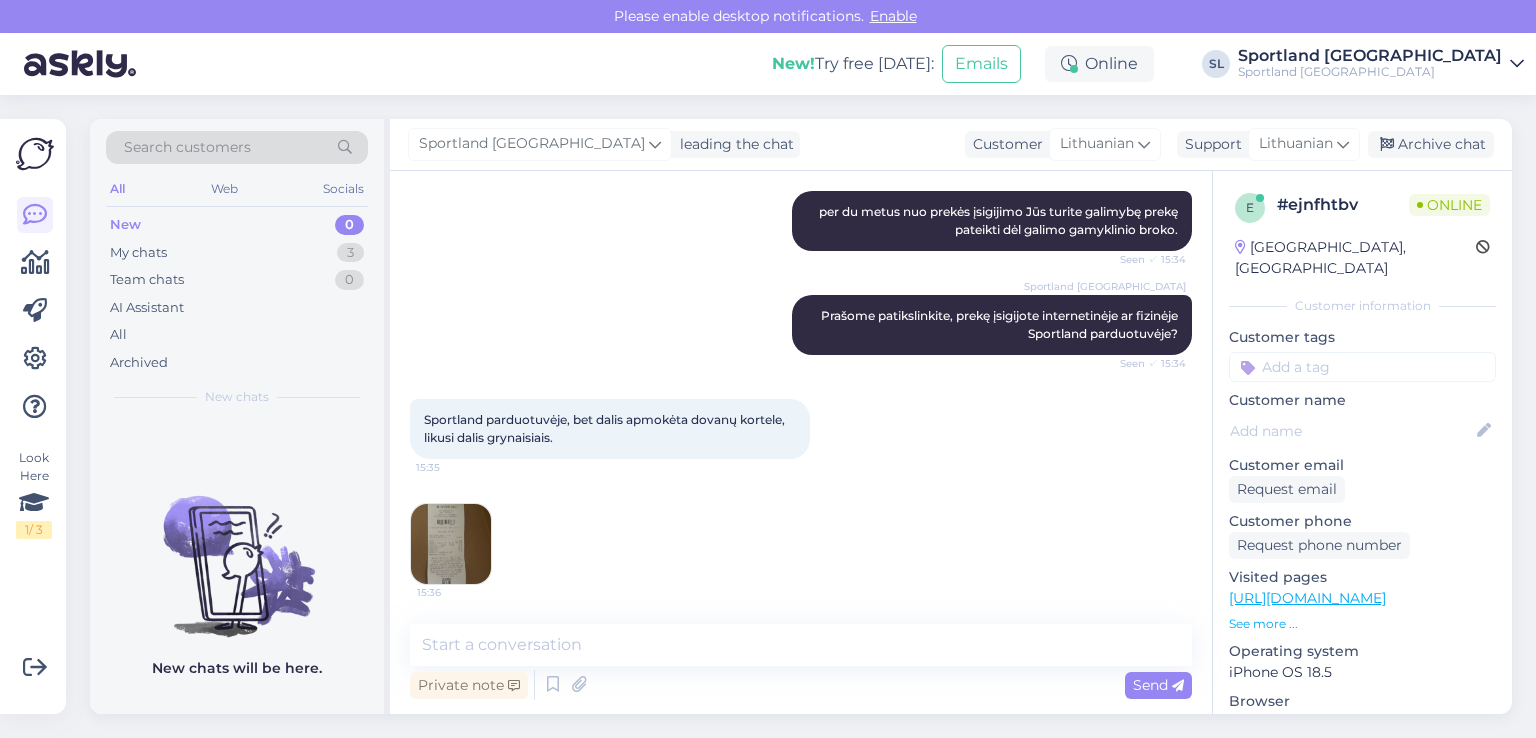 scroll, scrollTop: 580, scrollLeft: 0, axis: vertical 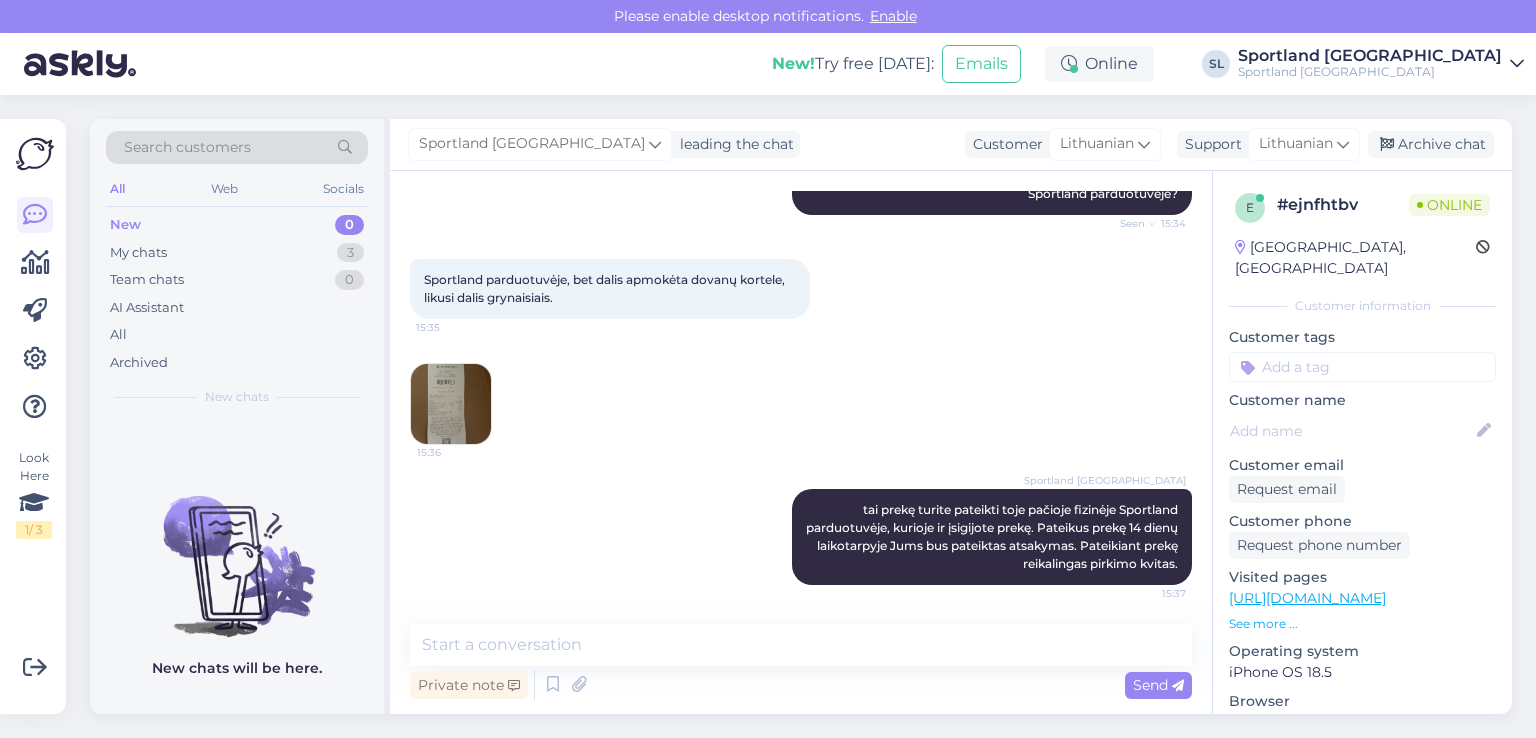 click at bounding box center [451, 404] 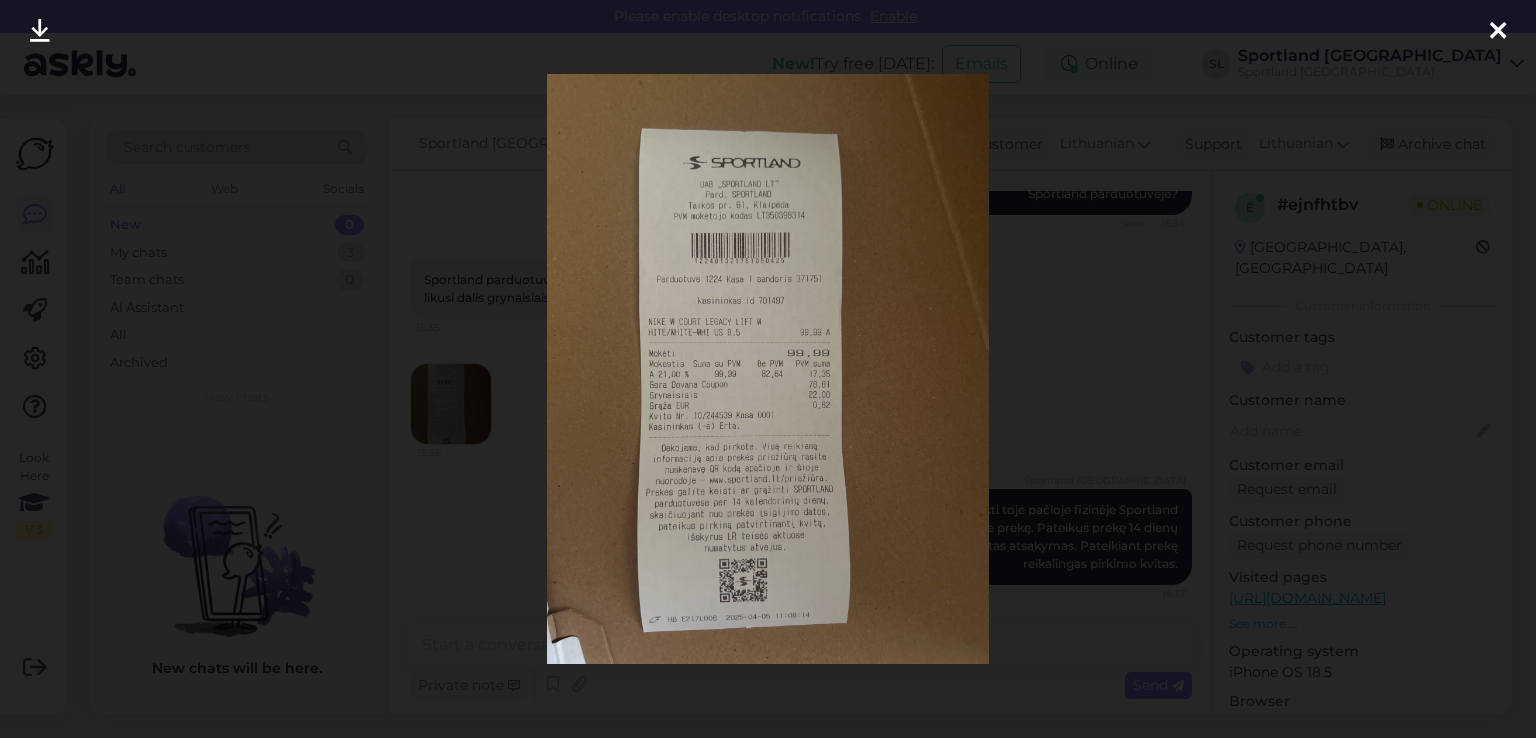 click at bounding box center [1498, 32] 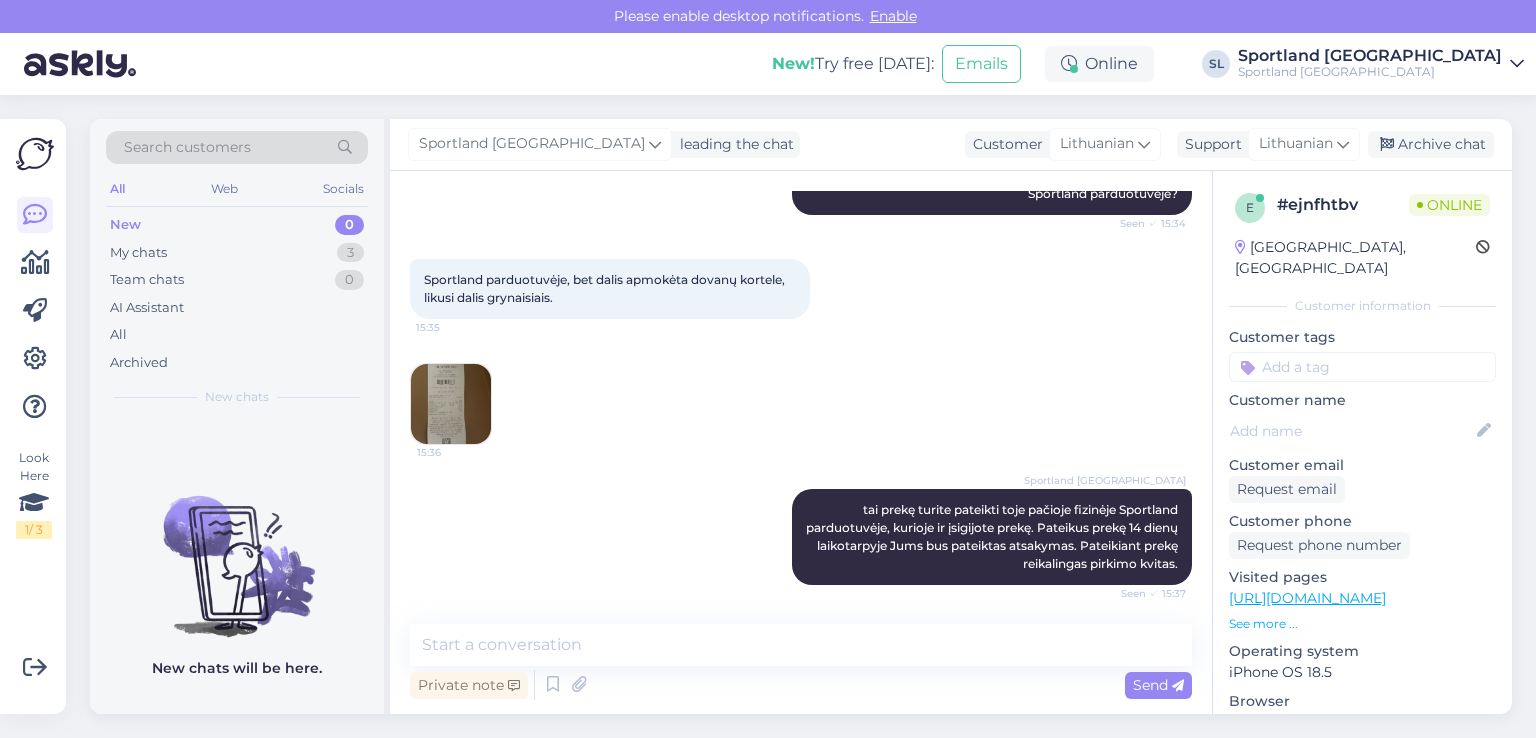 scroll, scrollTop: 684, scrollLeft: 0, axis: vertical 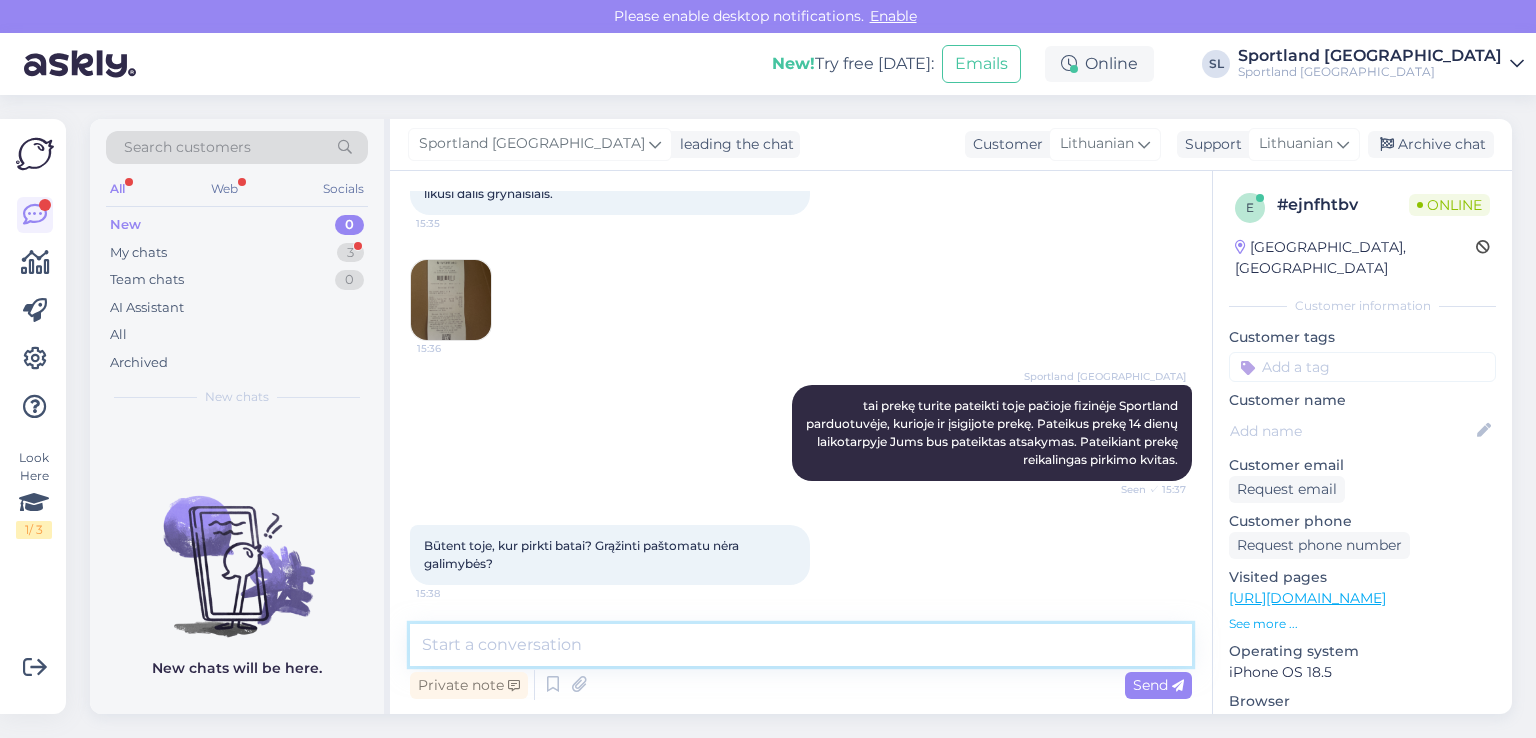 click at bounding box center (801, 645) 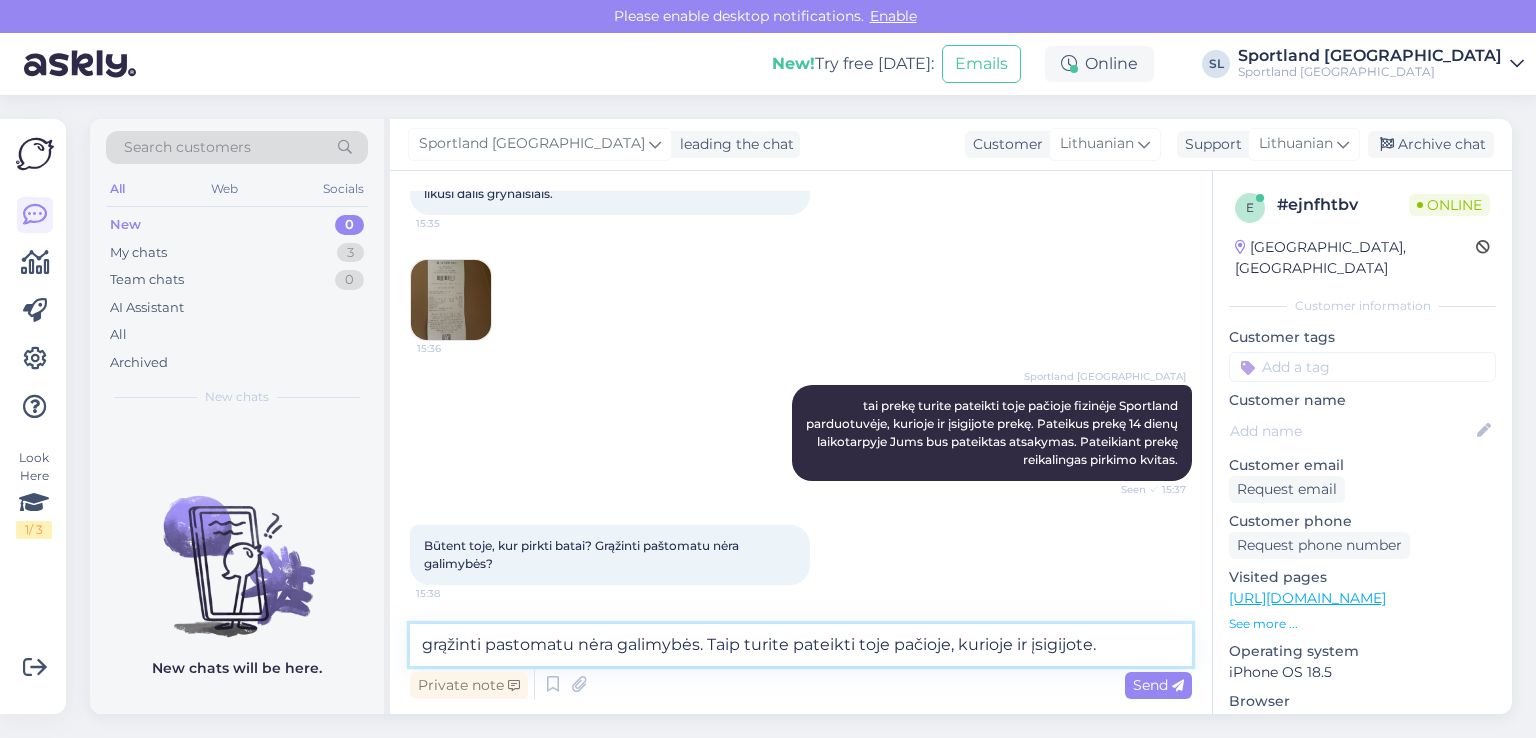 type on "grąžinti pastomatu nėra galimybės. Taip turite pateikti toje pačioje, kurioje ir įsigijote." 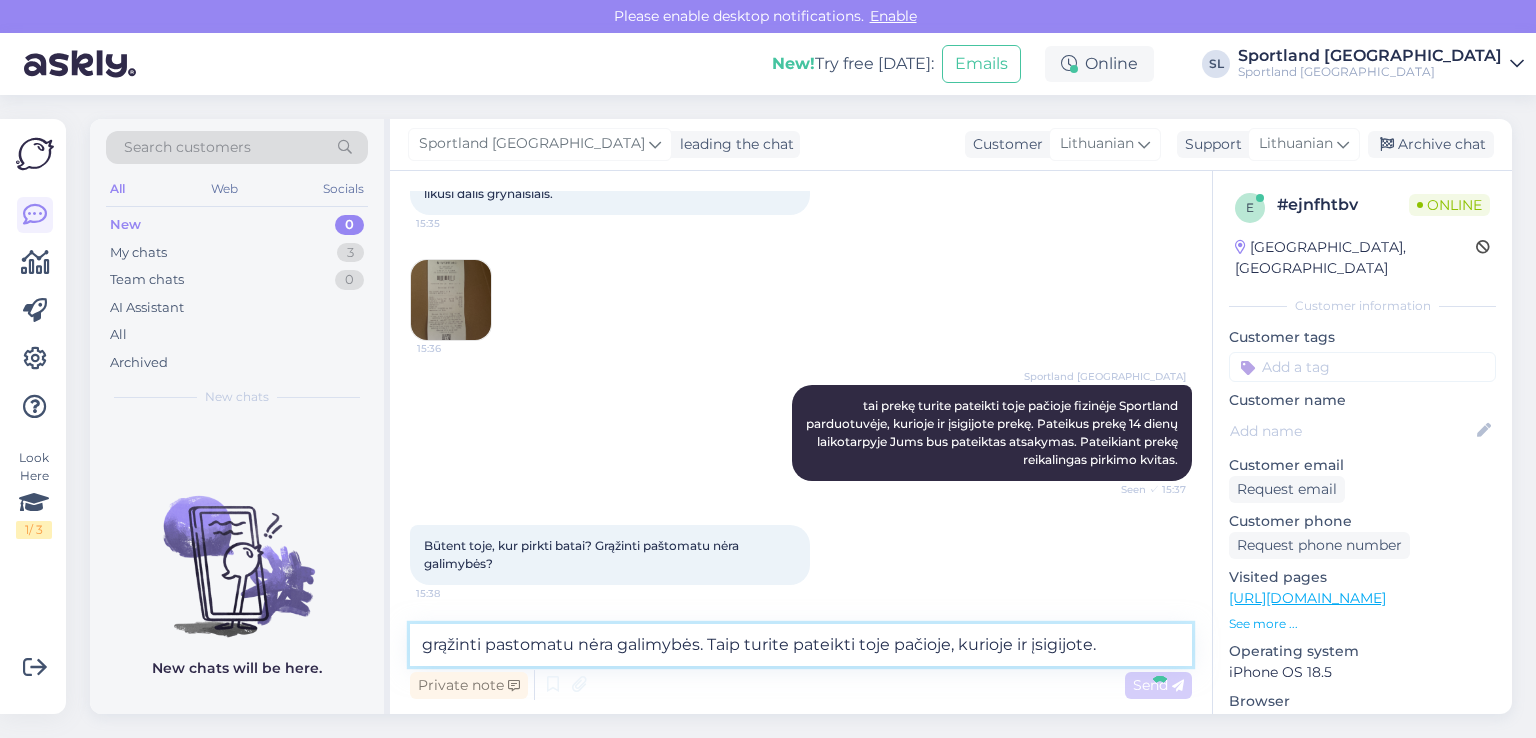 type 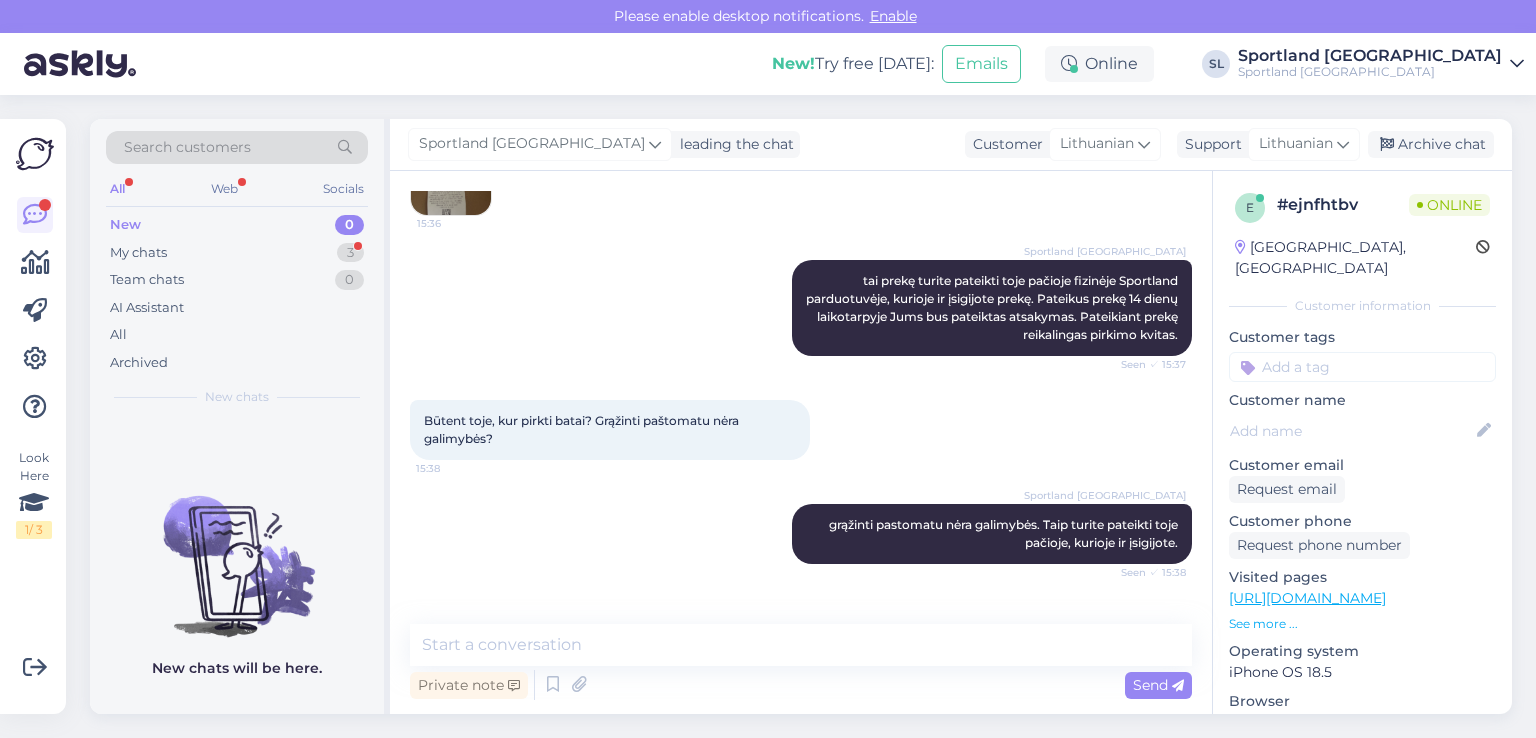 scroll, scrollTop: 875, scrollLeft: 0, axis: vertical 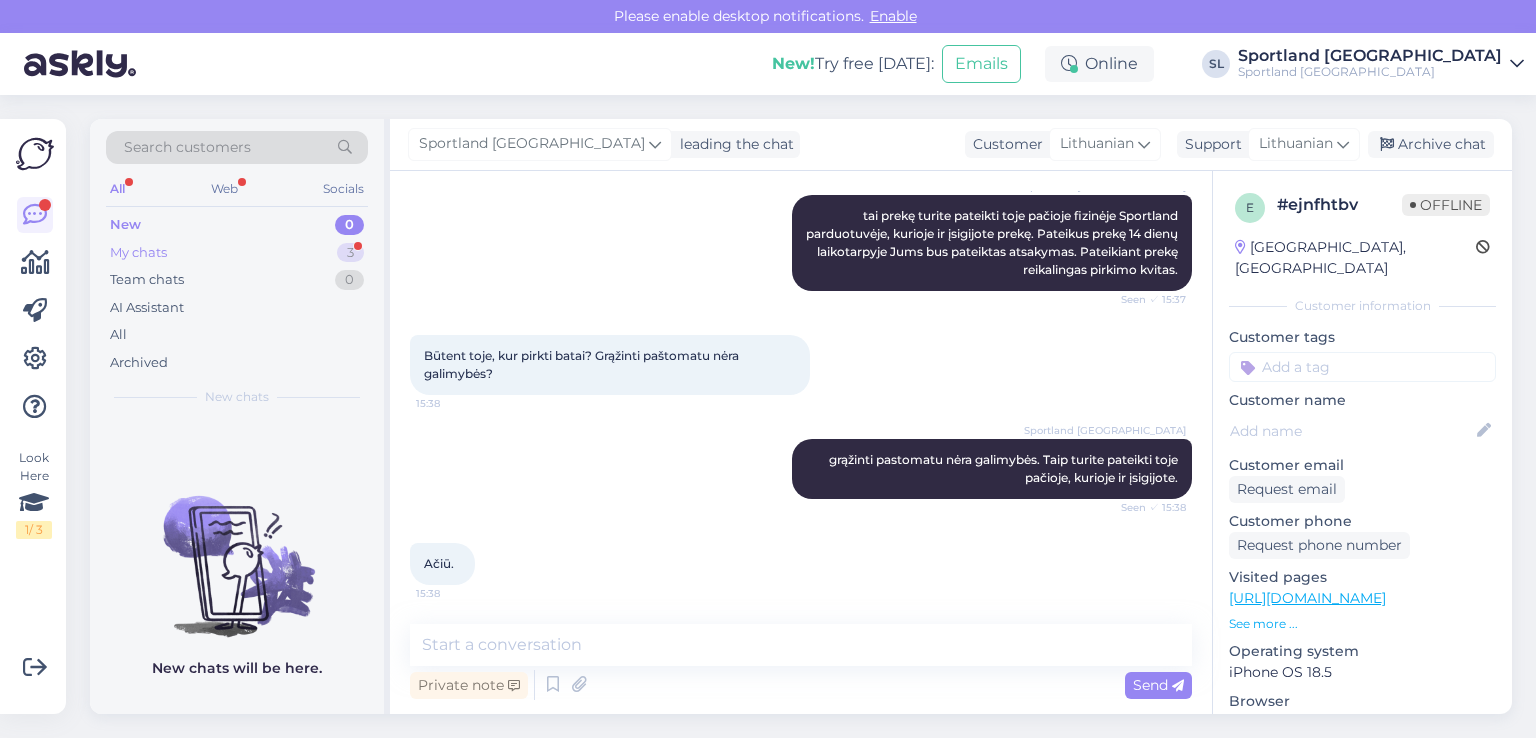 click on "My chats 3" at bounding box center (237, 253) 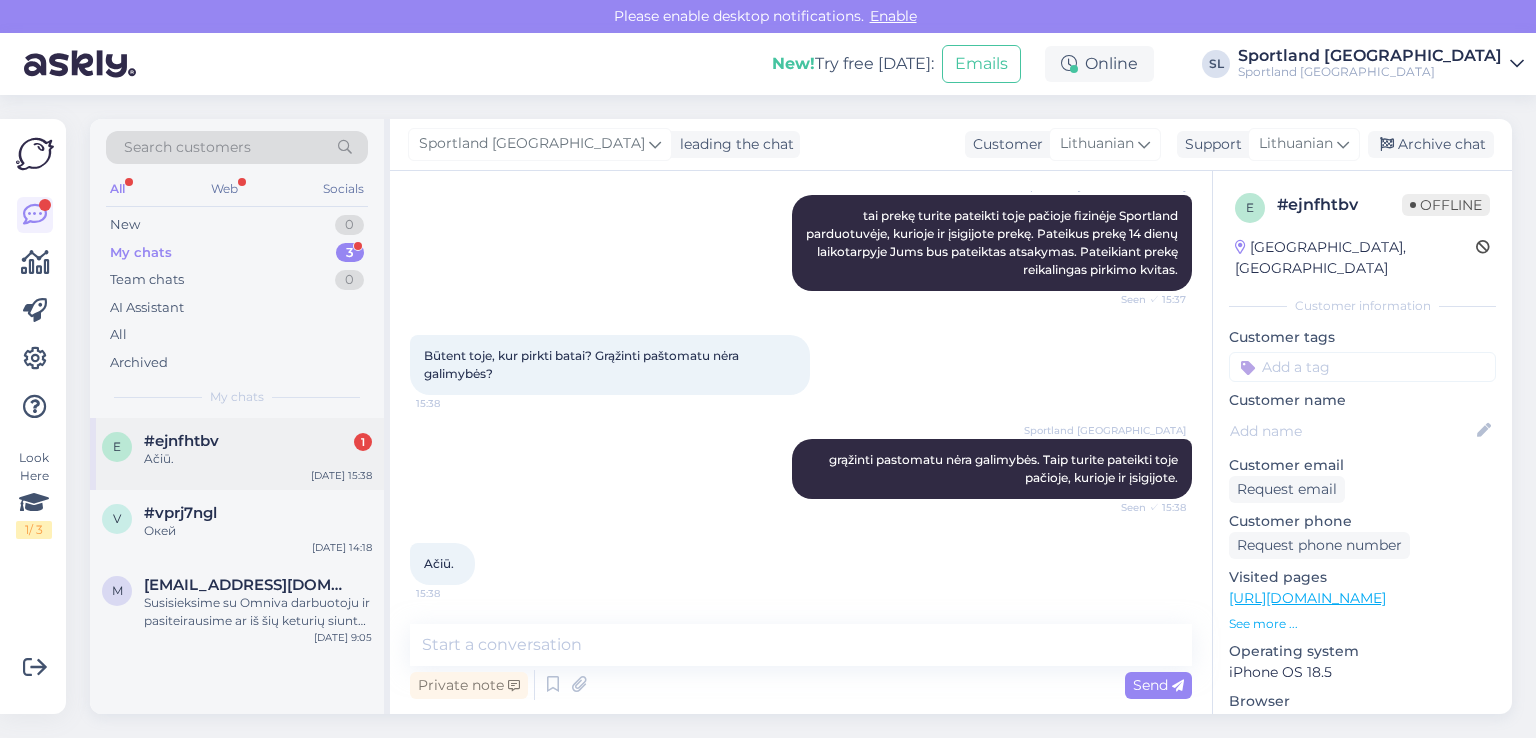 click on "Ačiū." at bounding box center [258, 459] 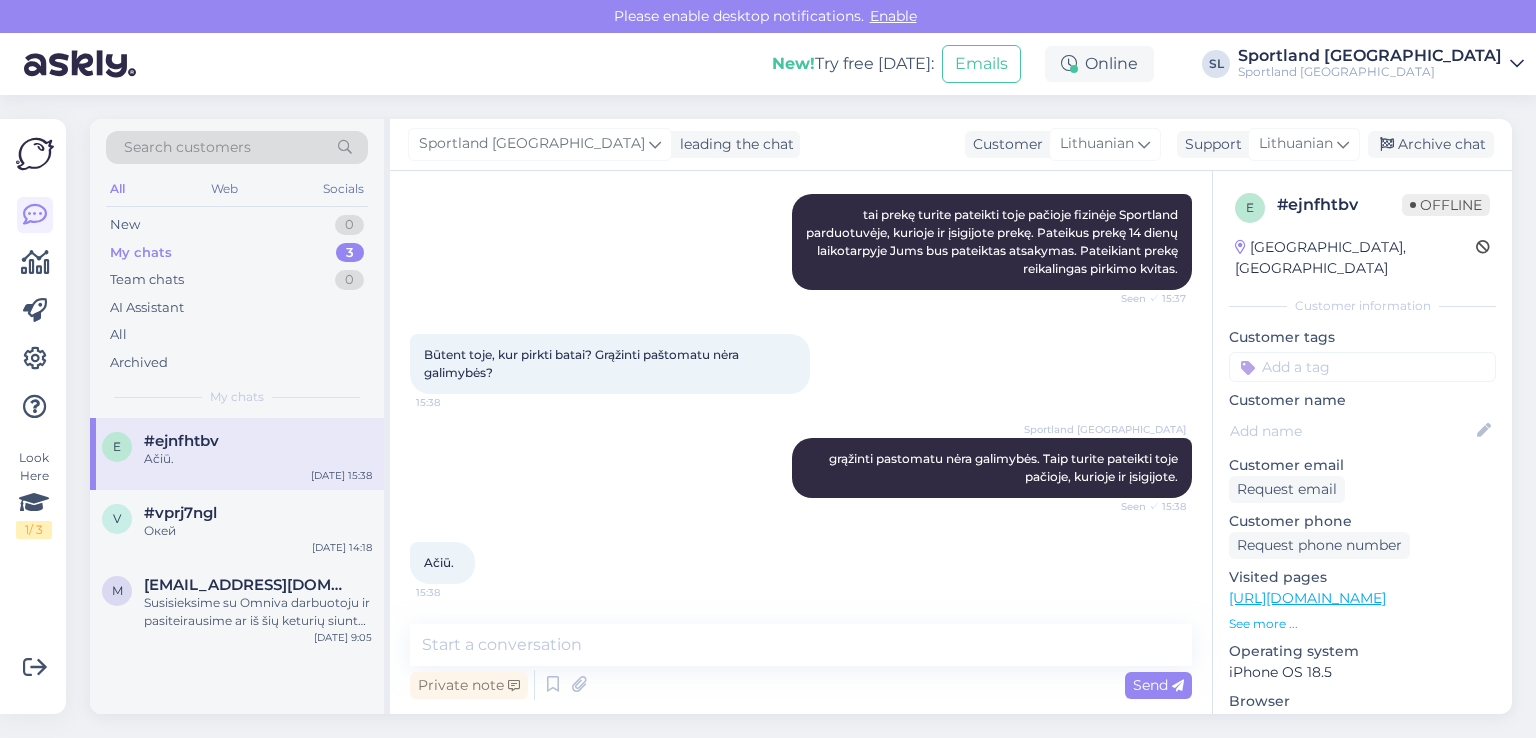 scroll, scrollTop: 874, scrollLeft: 0, axis: vertical 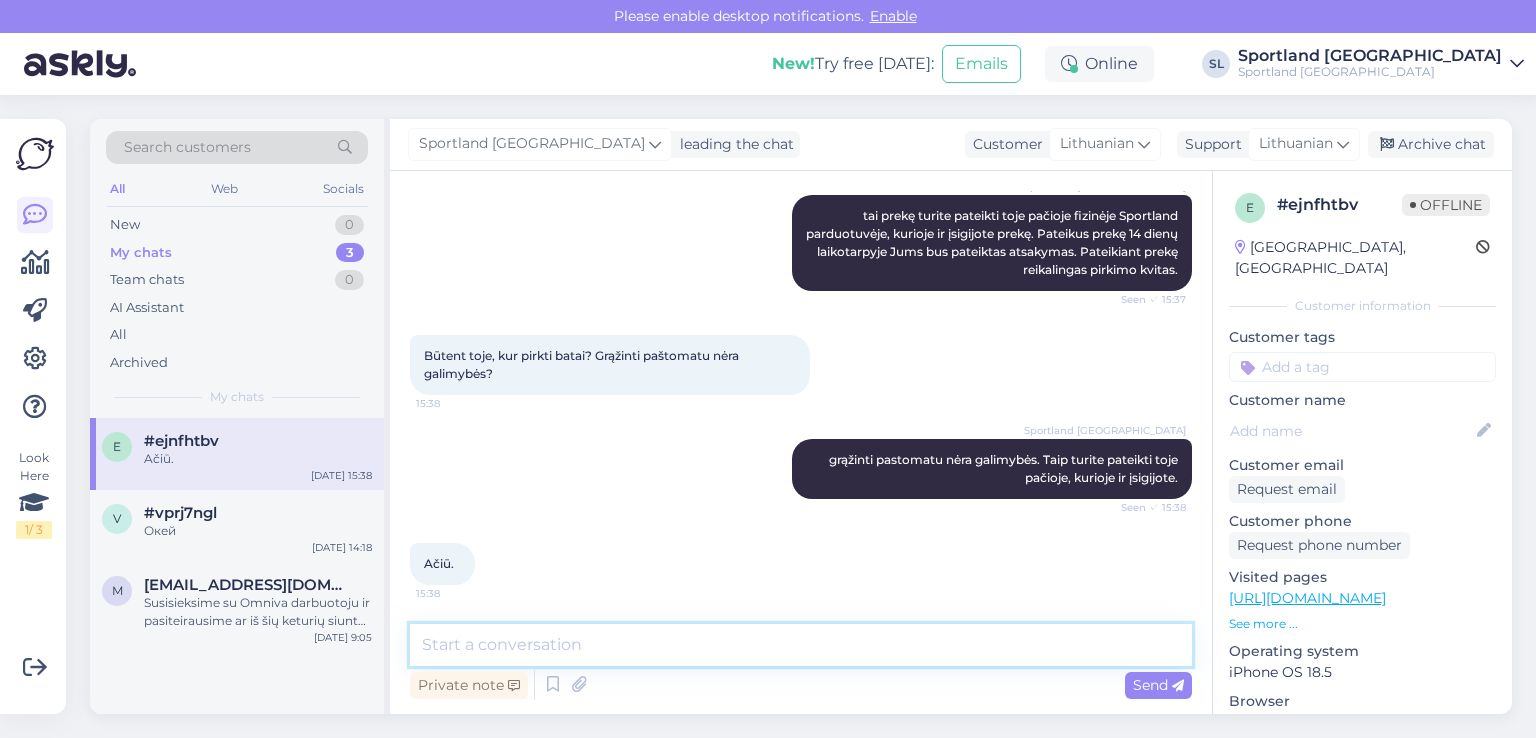 click at bounding box center (801, 645) 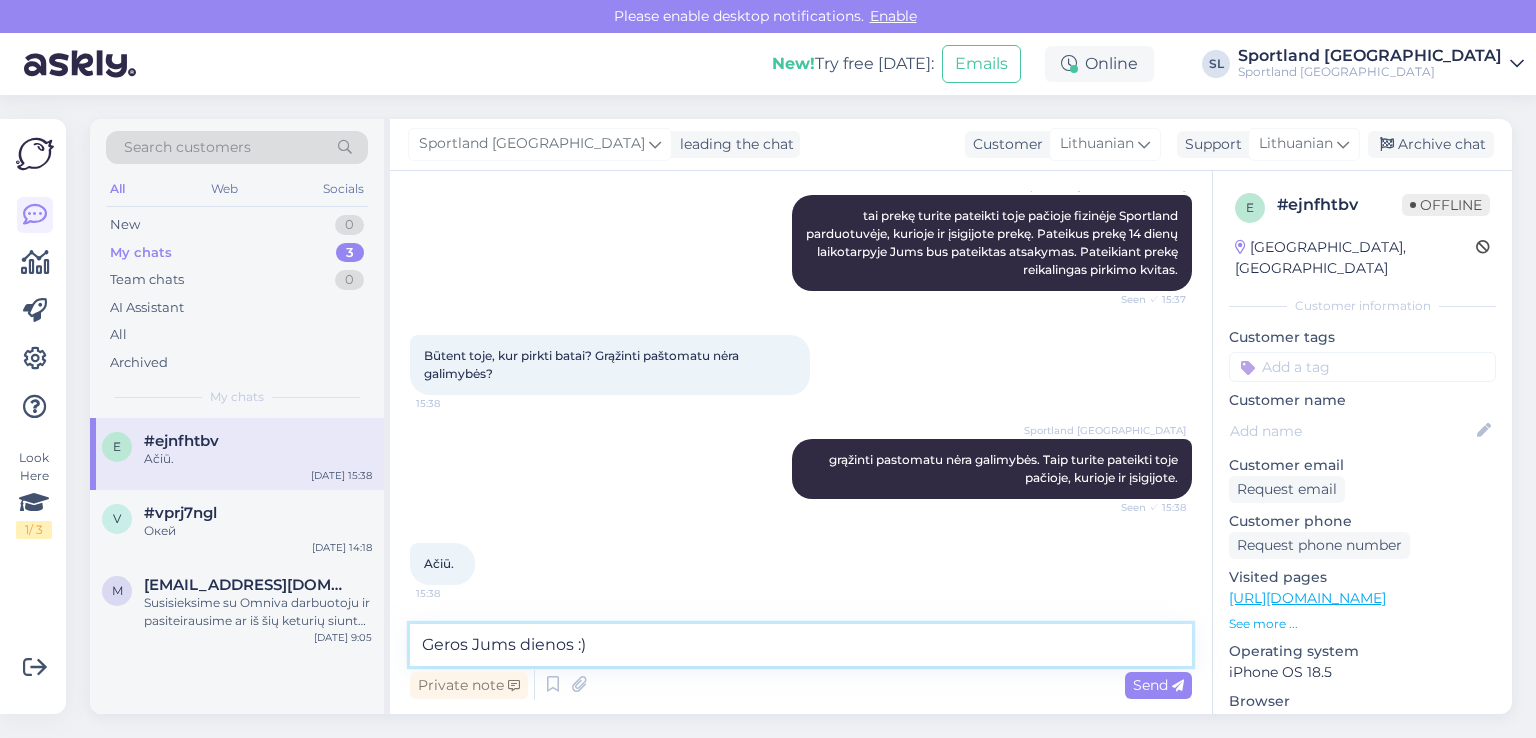 type on "Geros Jums dienos :)" 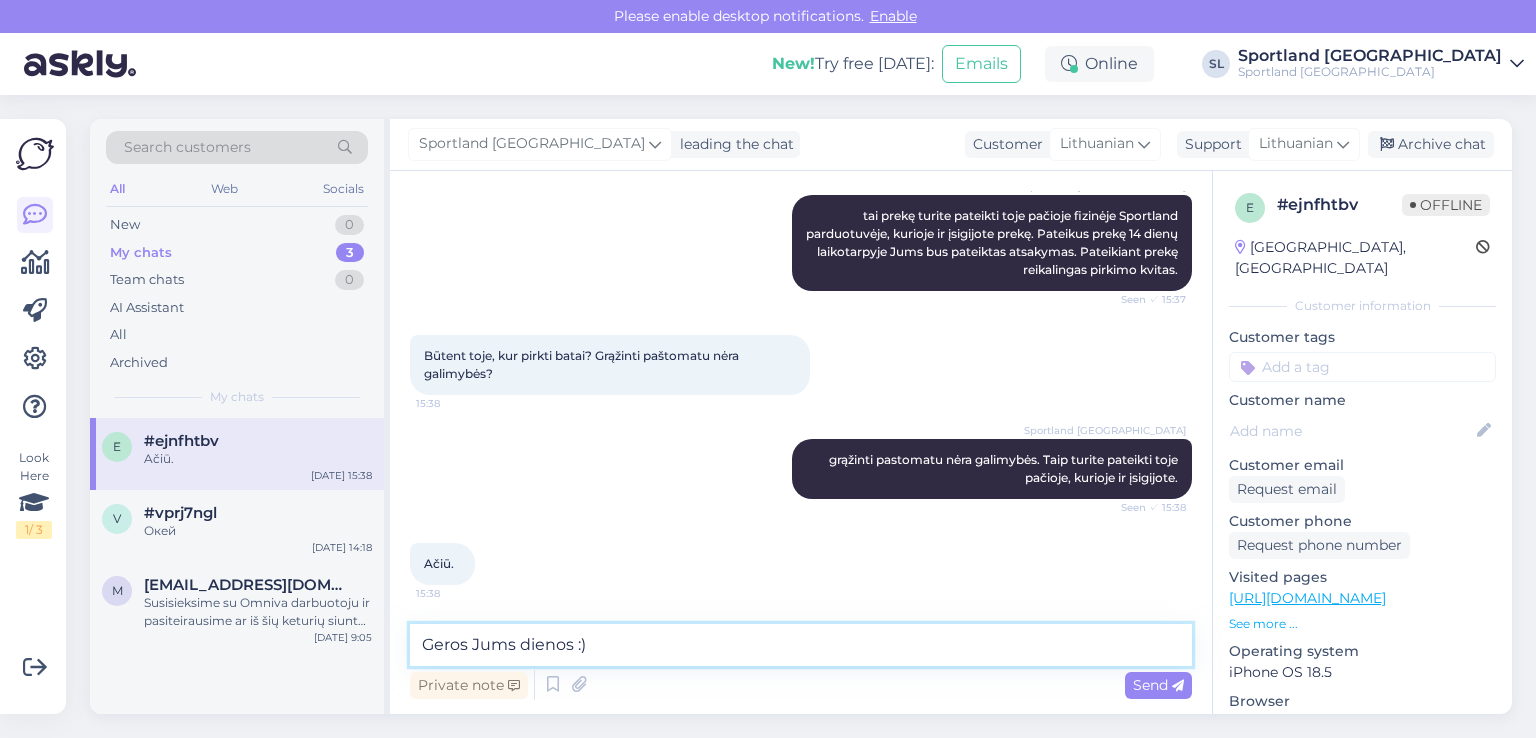 type 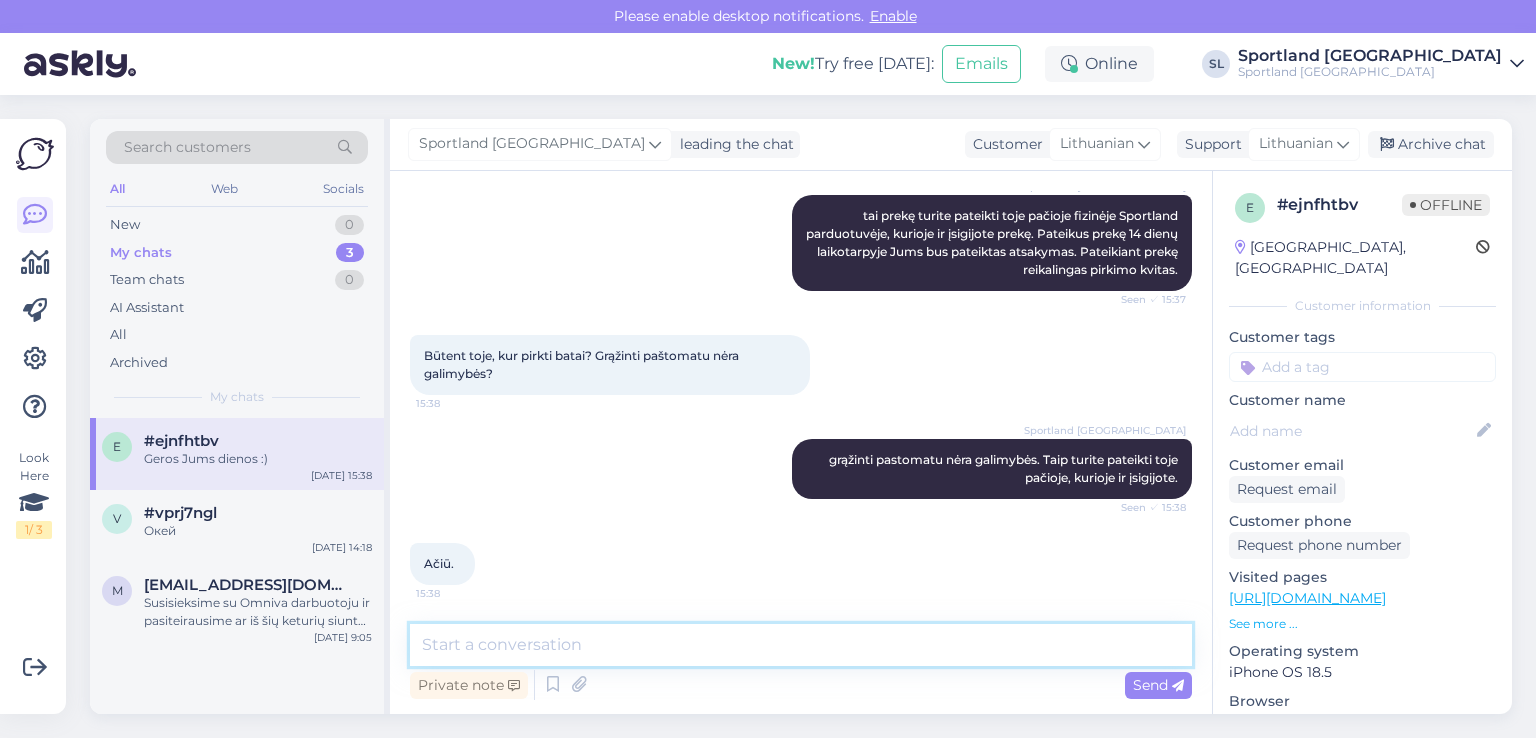 scroll, scrollTop: 960, scrollLeft: 0, axis: vertical 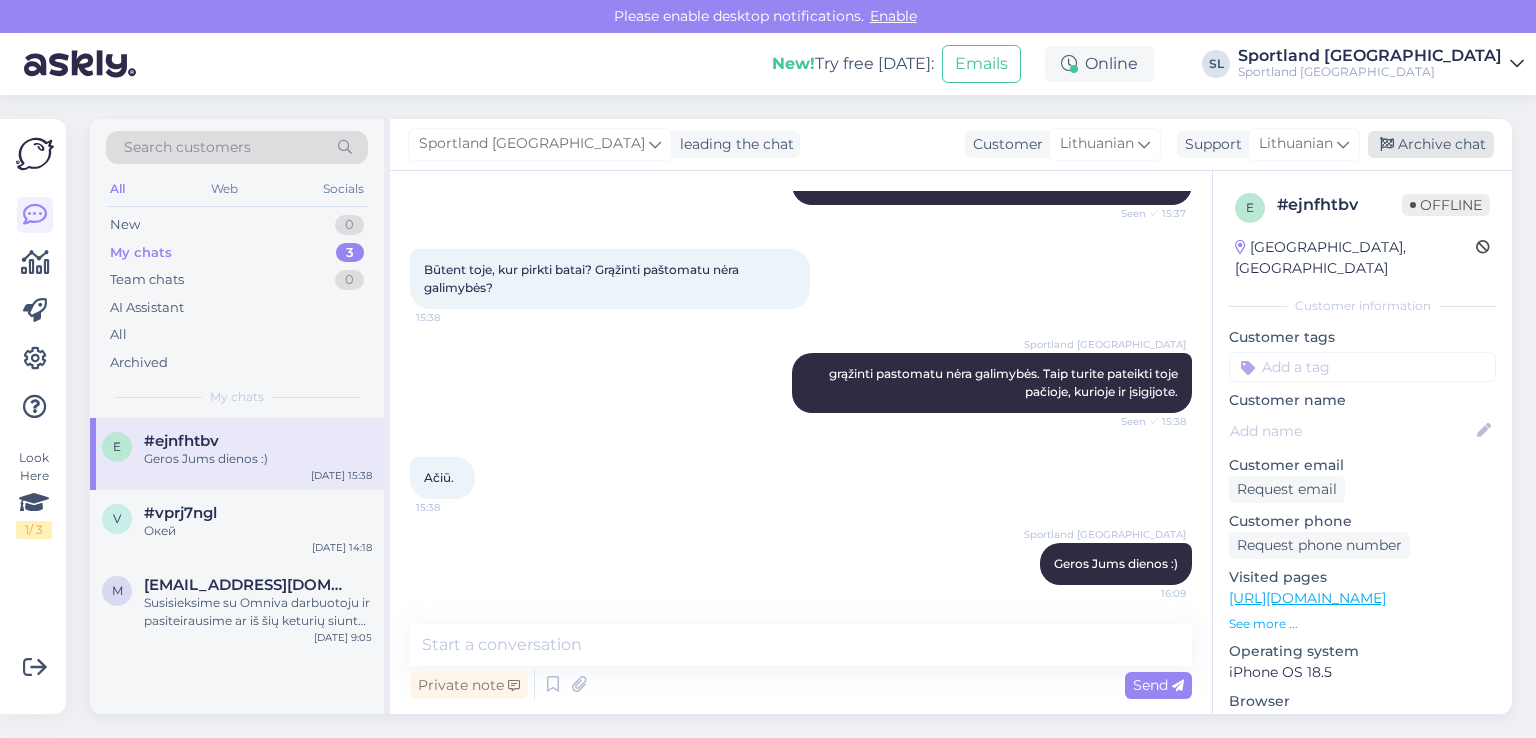 click on "Archive chat" at bounding box center [1431, 144] 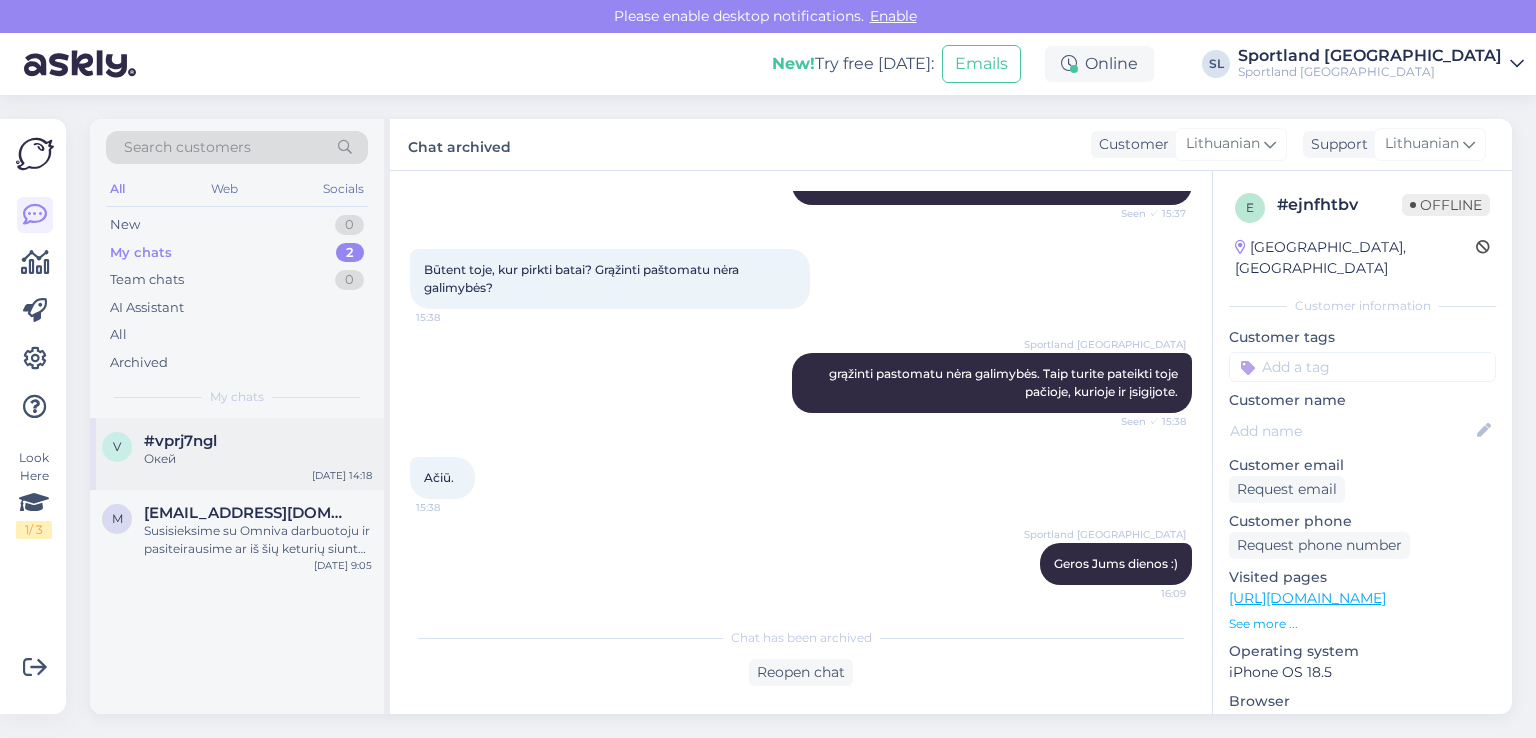 click on "Окей" at bounding box center (258, 459) 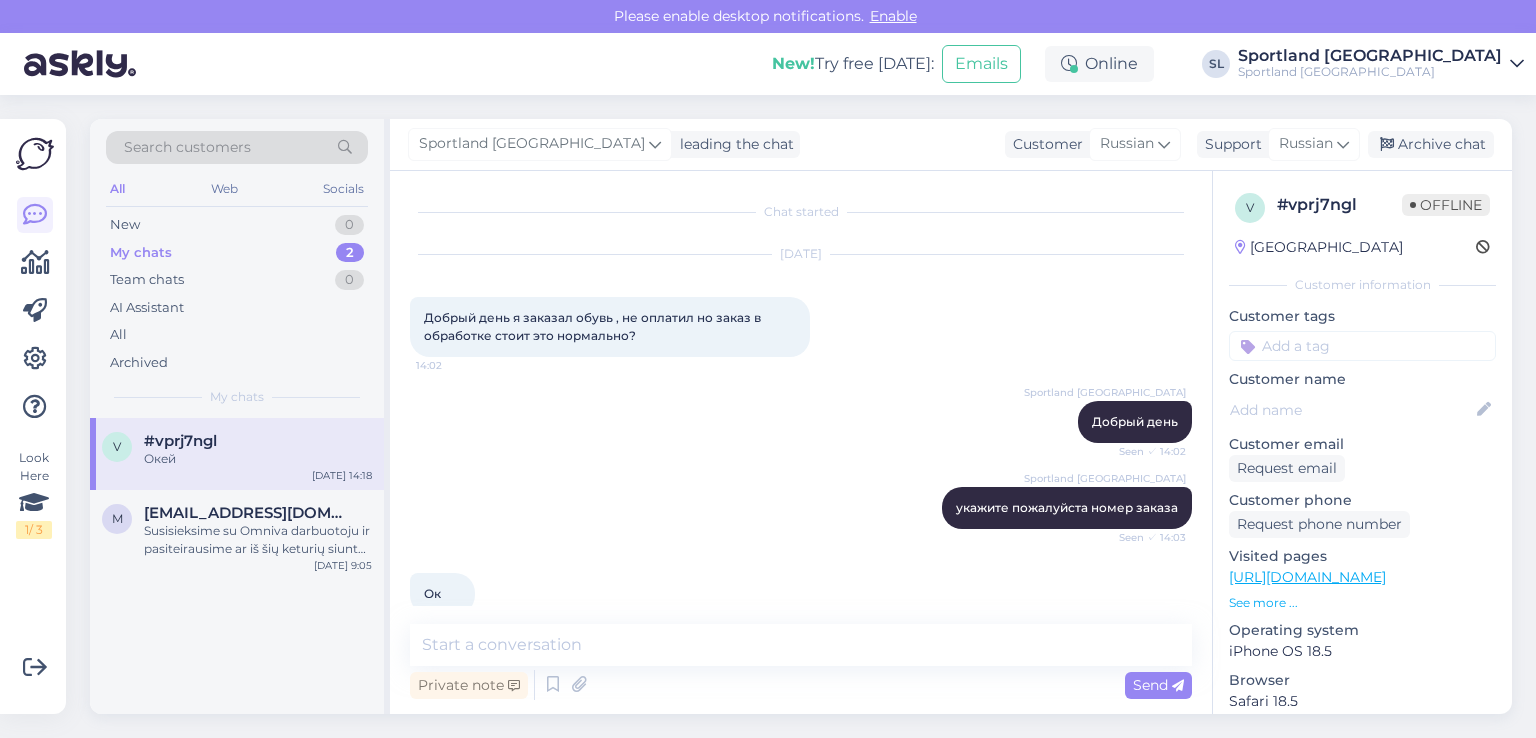 scroll, scrollTop: 393, scrollLeft: 0, axis: vertical 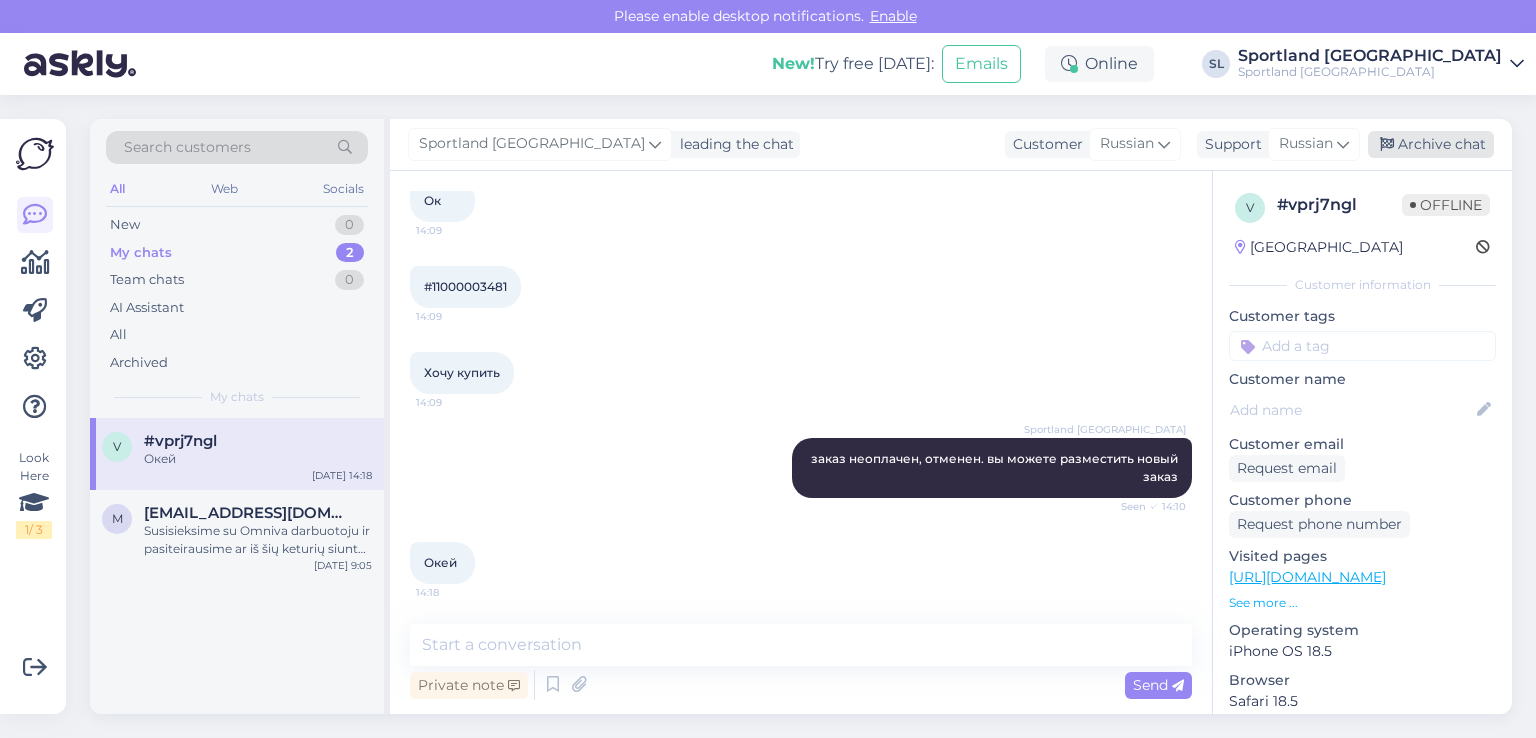 click on "Archive chat" at bounding box center [1431, 144] 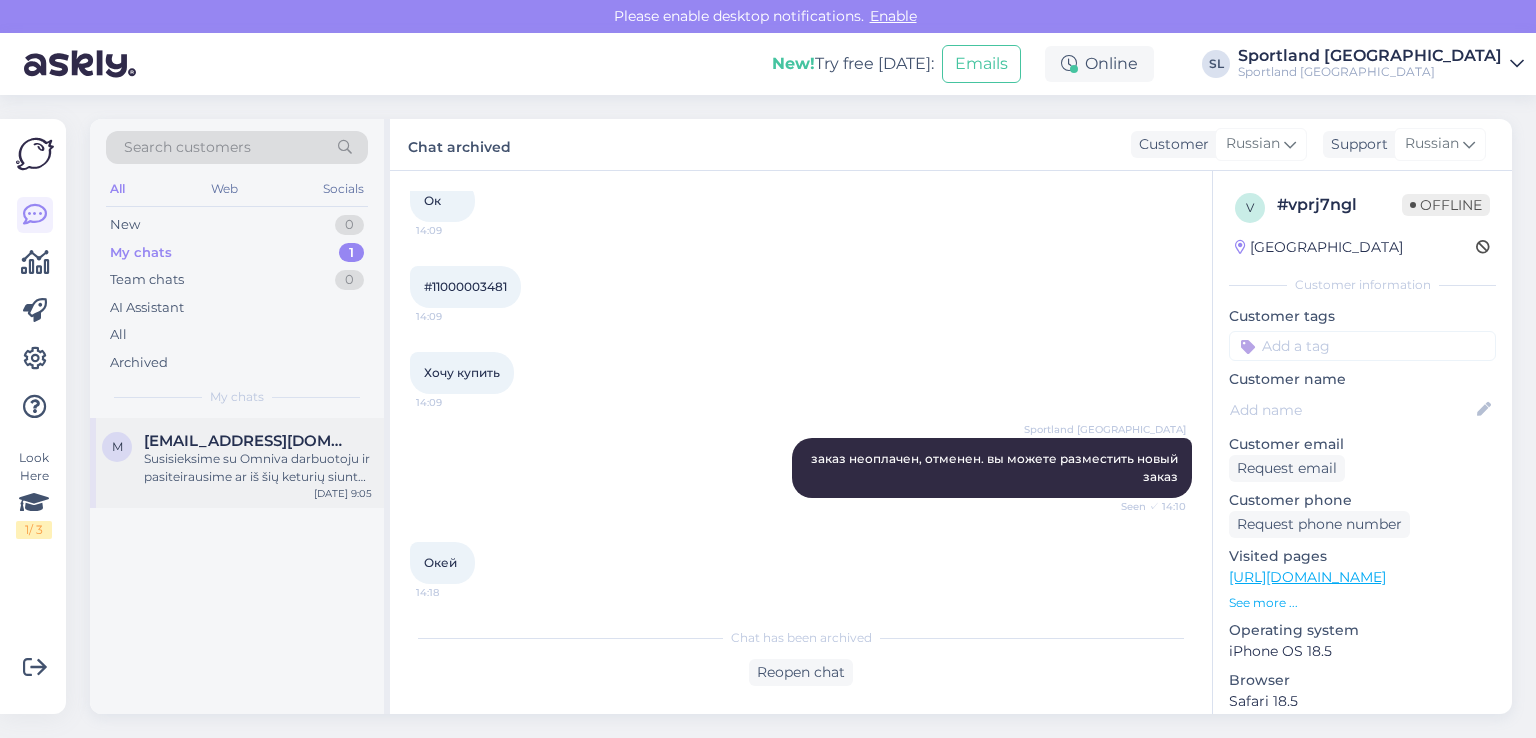 click on "Susisieksime su Omniva darbuotoju ir pasiteirausime ar iš šių keturių siuntų numerių, buvo kažkuris panaudotas grąžinimo kodas ir siunta mums grąžinta." at bounding box center [258, 468] 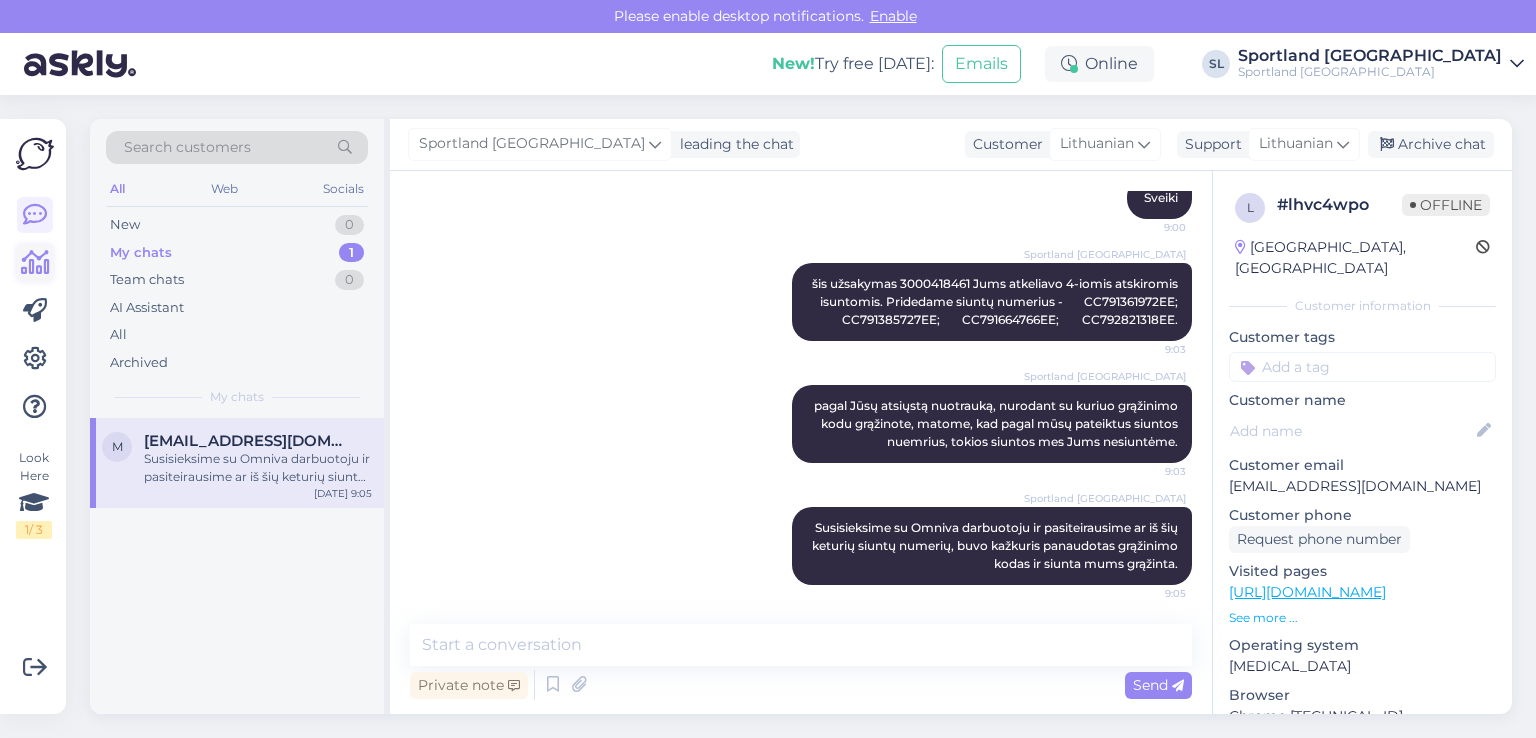 click at bounding box center (35, 263) 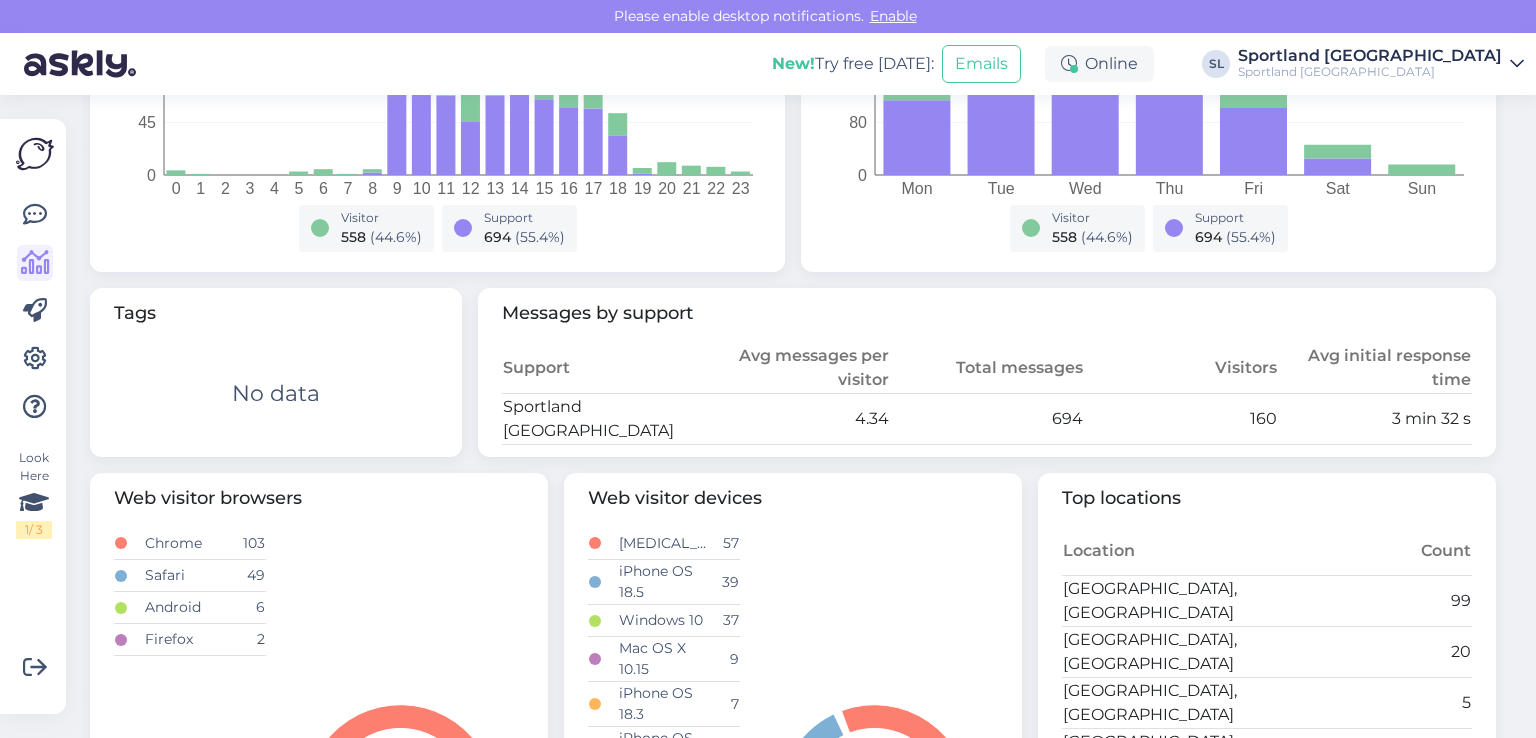 scroll, scrollTop: 0, scrollLeft: 0, axis: both 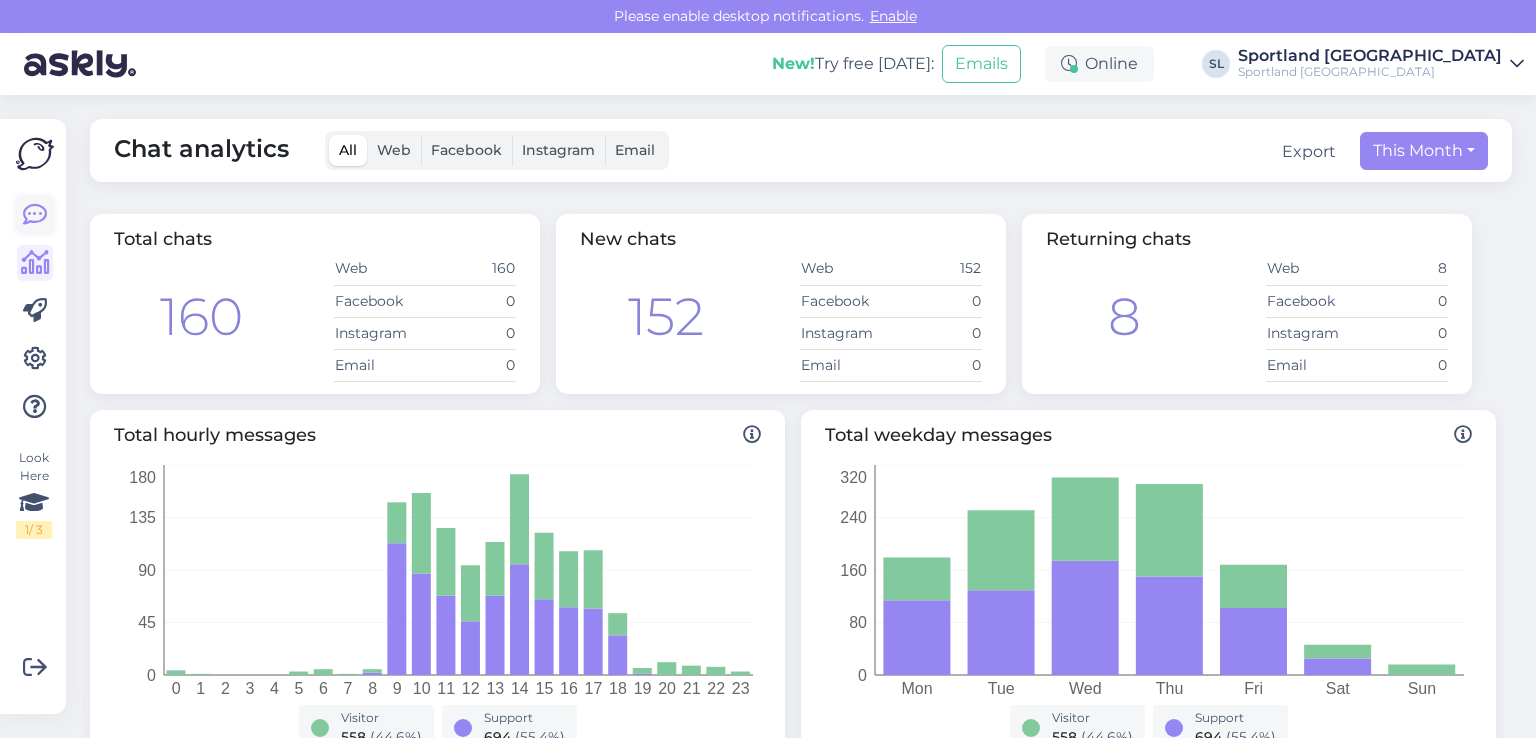 click at bounding box center (35, 215) 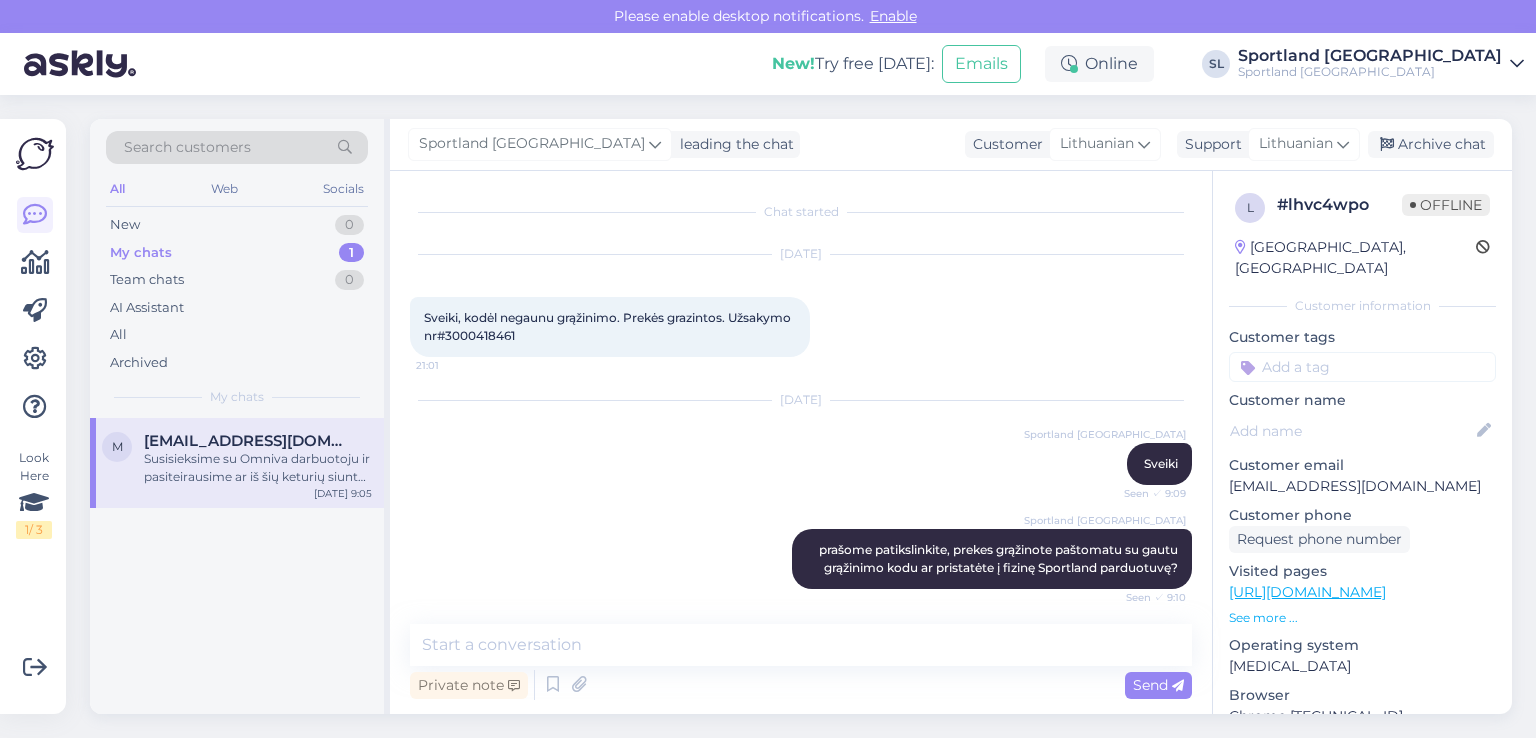 scroll, scrollTop: 1820, scrollLeft: 0, axis: vertical 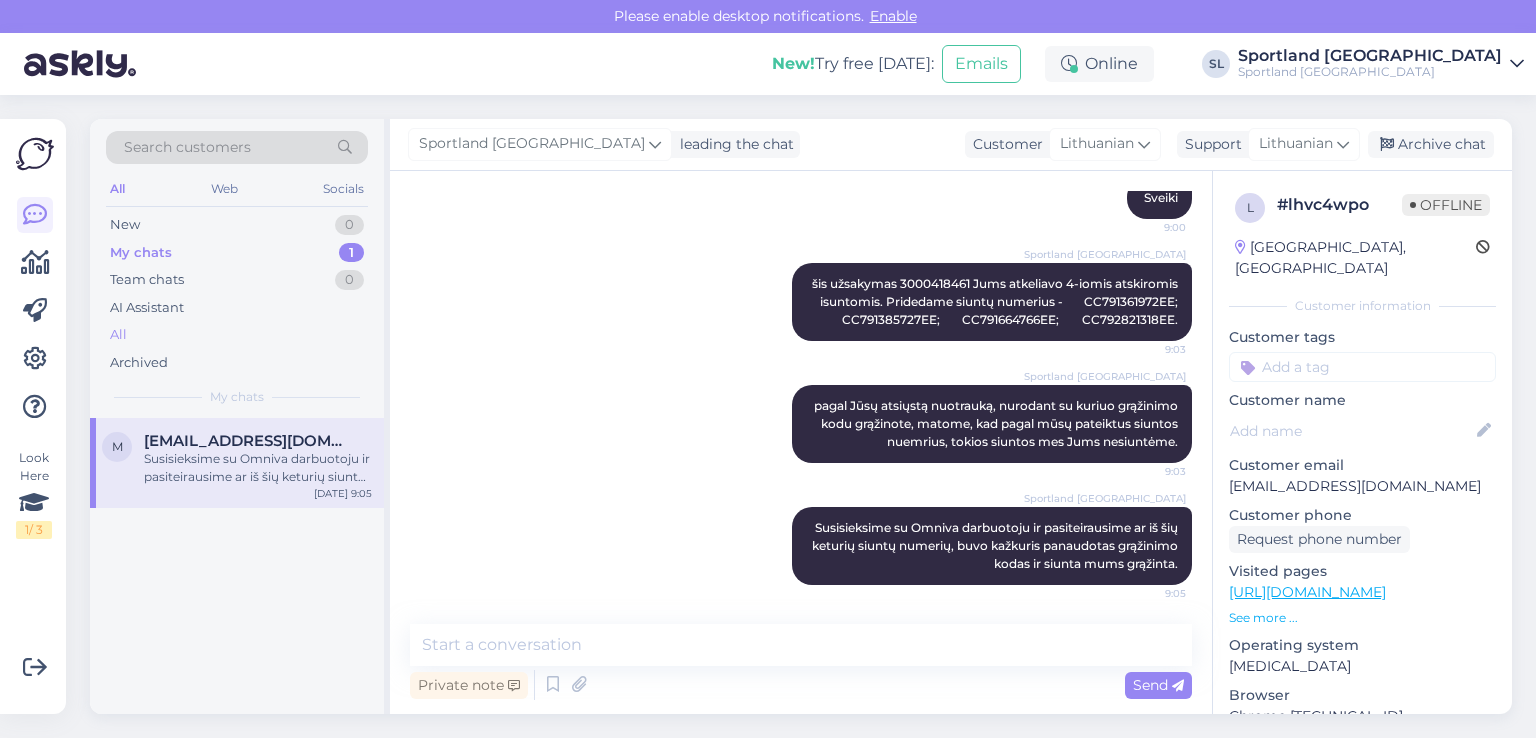 click on "All" at bounding box center (237, 335) 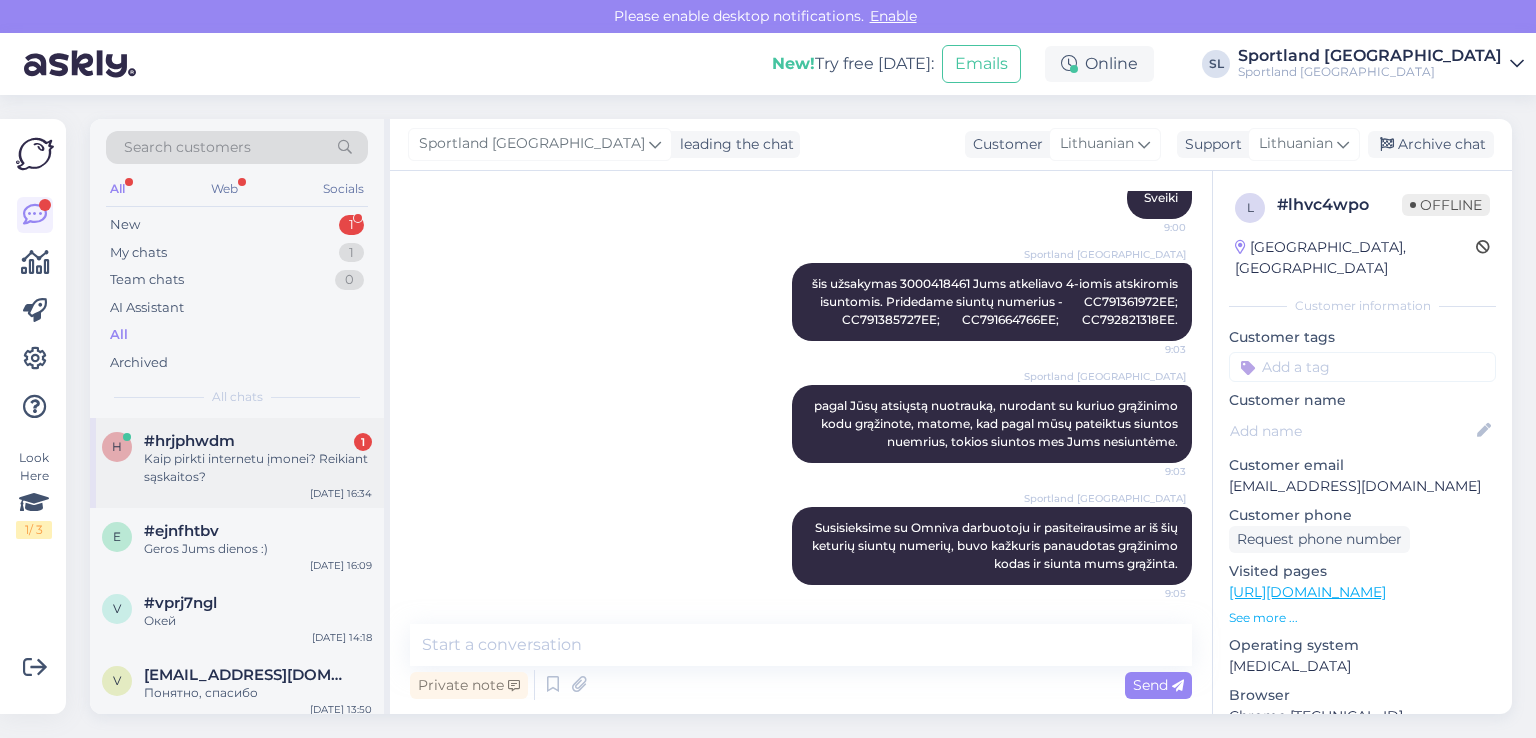click on "Kaip pirkti internetu įmonei? Reikiant sąskaitos?" at bounding box center (258, 468) 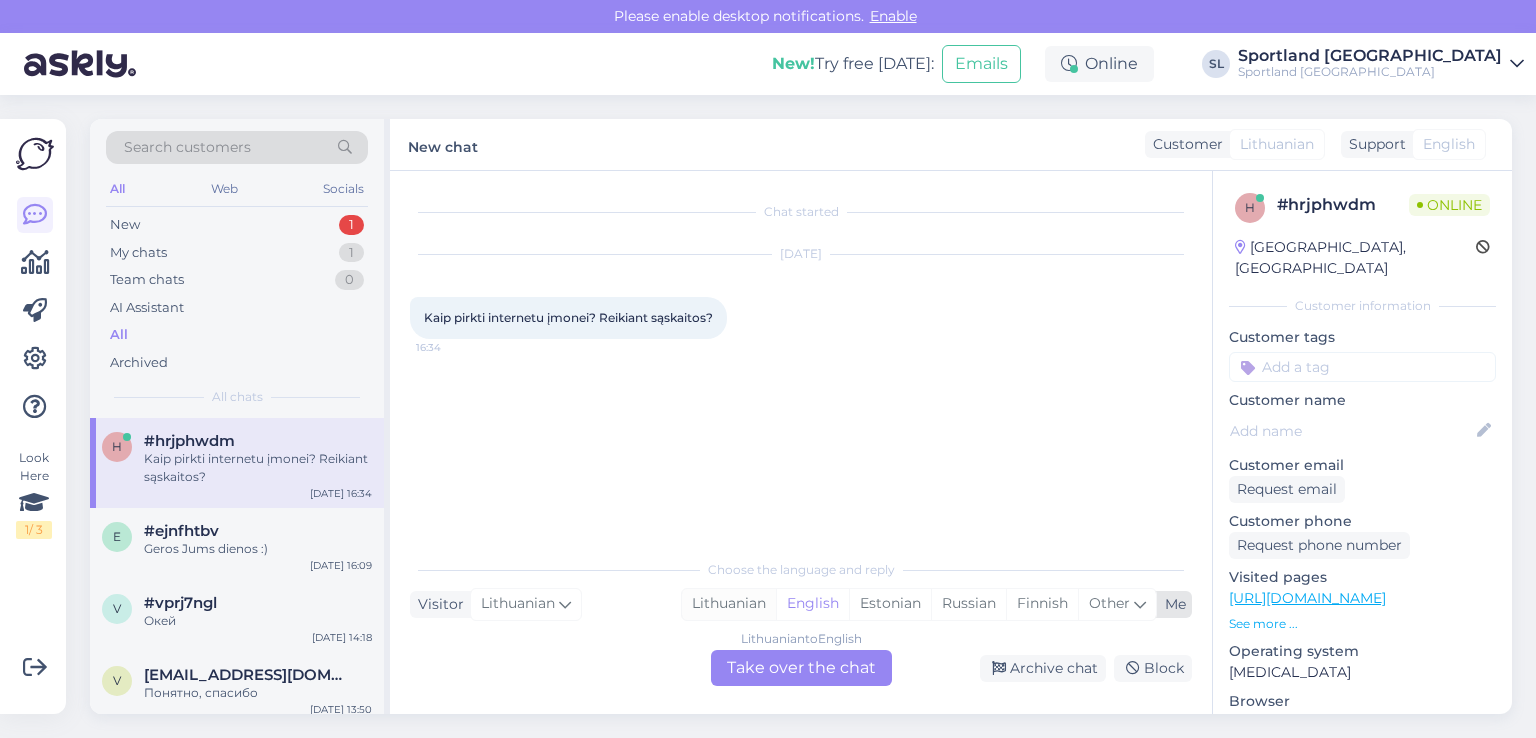 click on "Lithuanian" at bounding box center (729, 604) 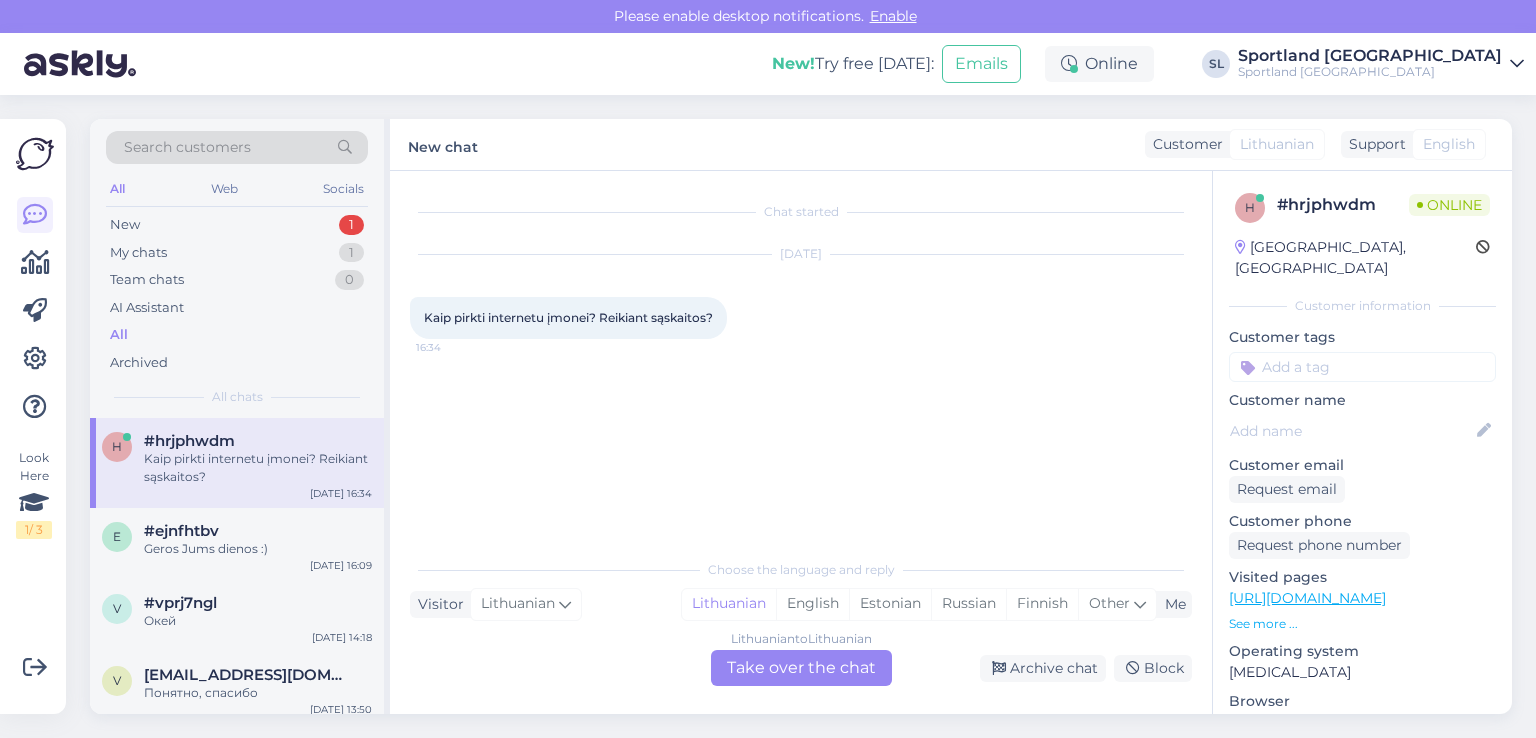 click on "Lithuanian  to  Lithuanian Take over the chat" at bounding box center (801, 668) 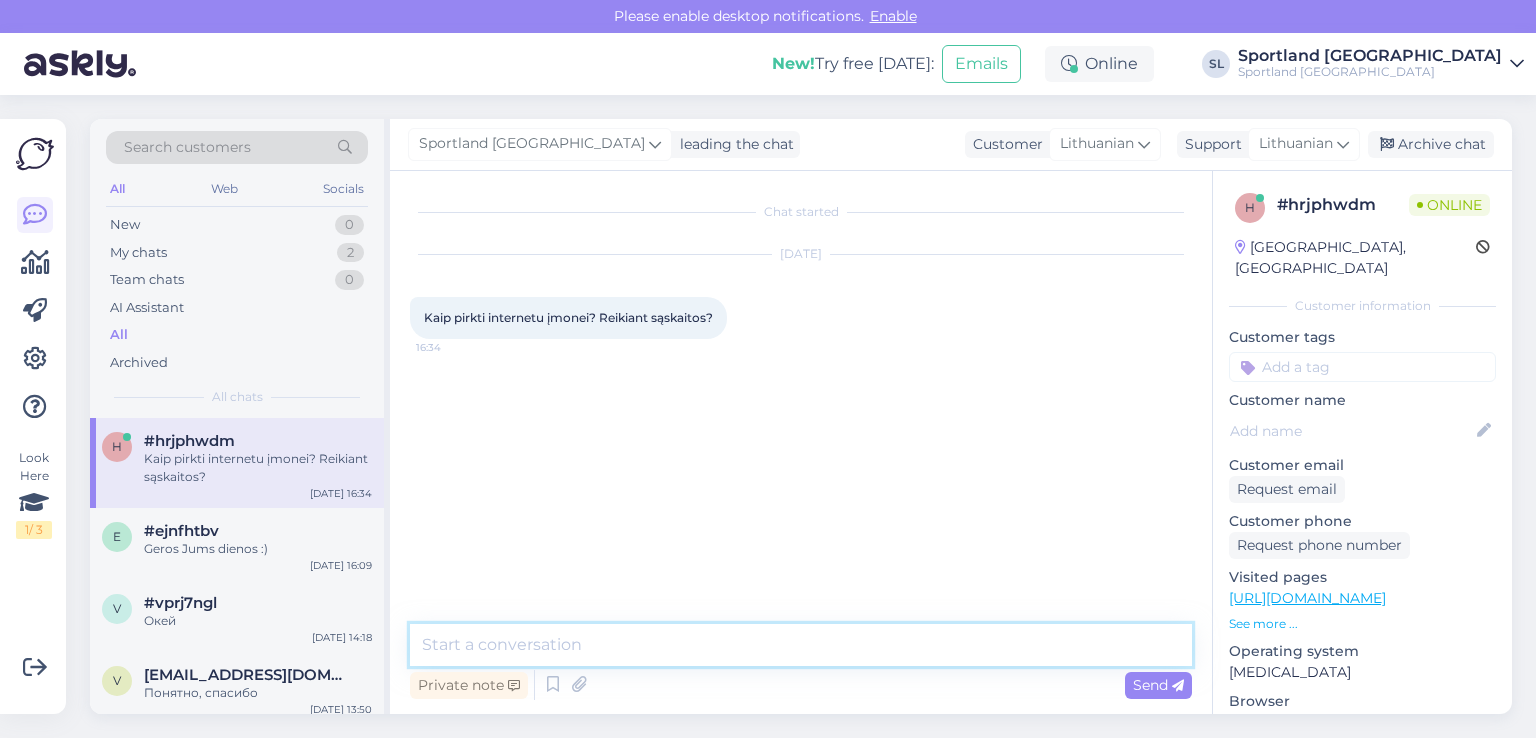 click at bounding box center [801, 645] 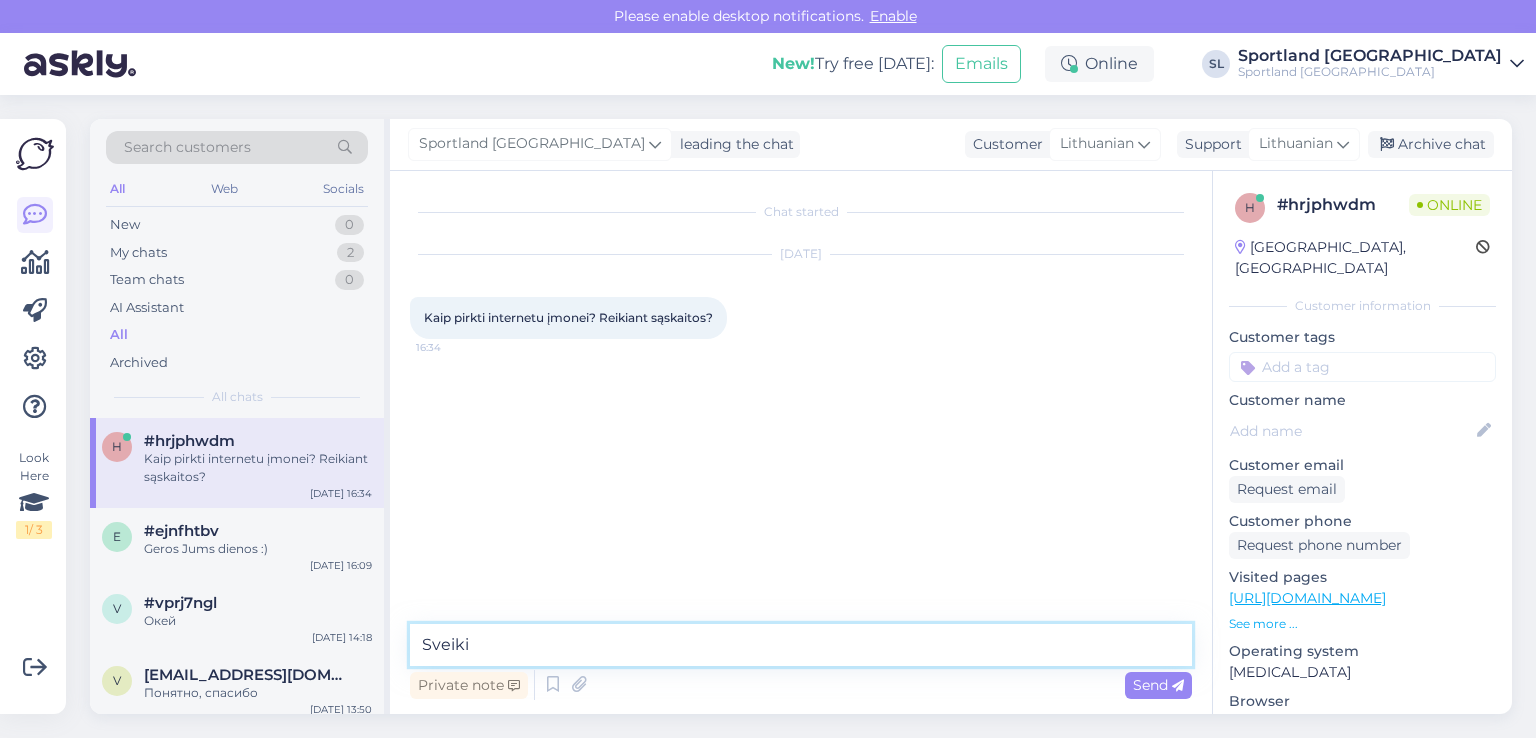 type on "Sveiki" 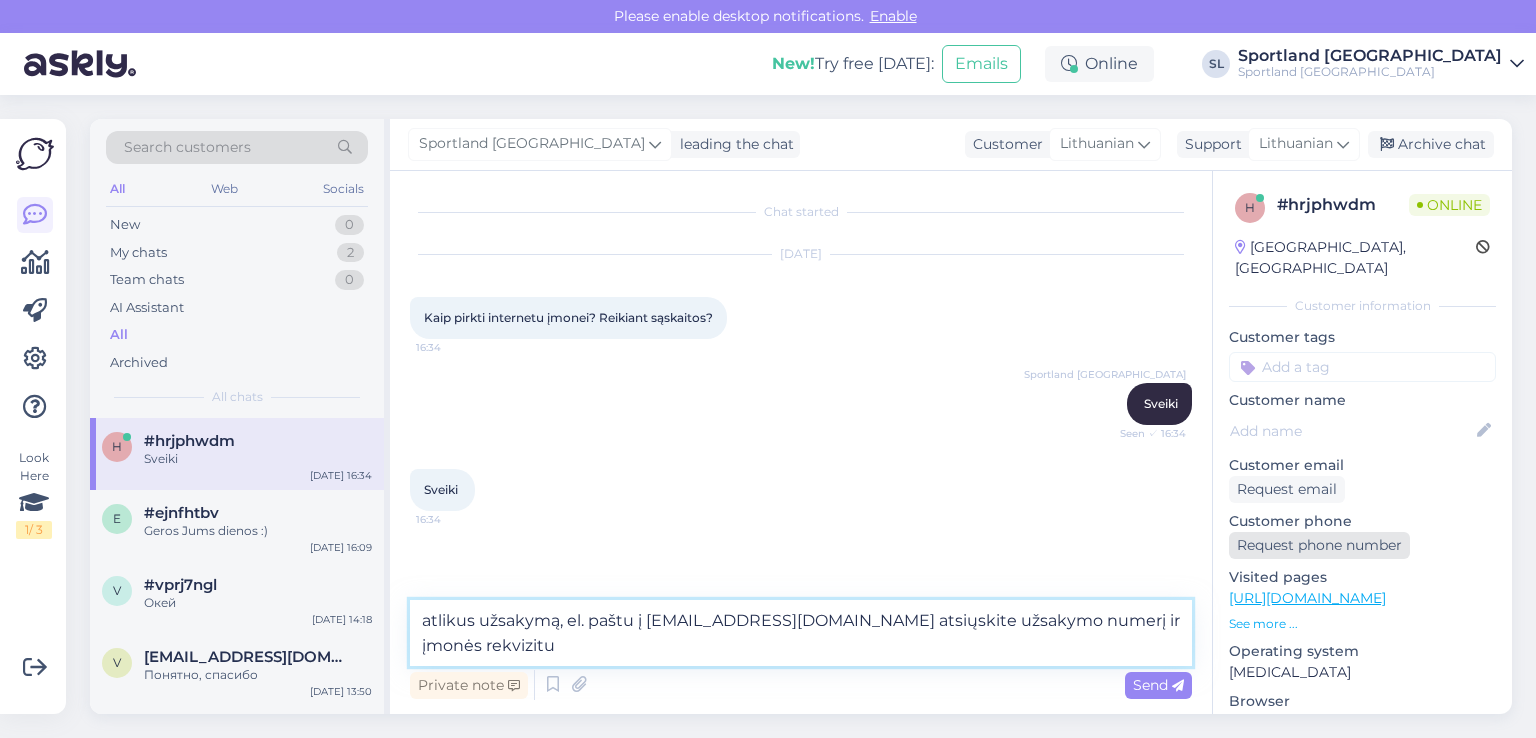 type on "atlikus užsakymą, el. paštu į [EMAIL_ADDRESS][DOMAIN_NAME] atsiųskite užsakymo numerį ir įmonės rekvizitus" 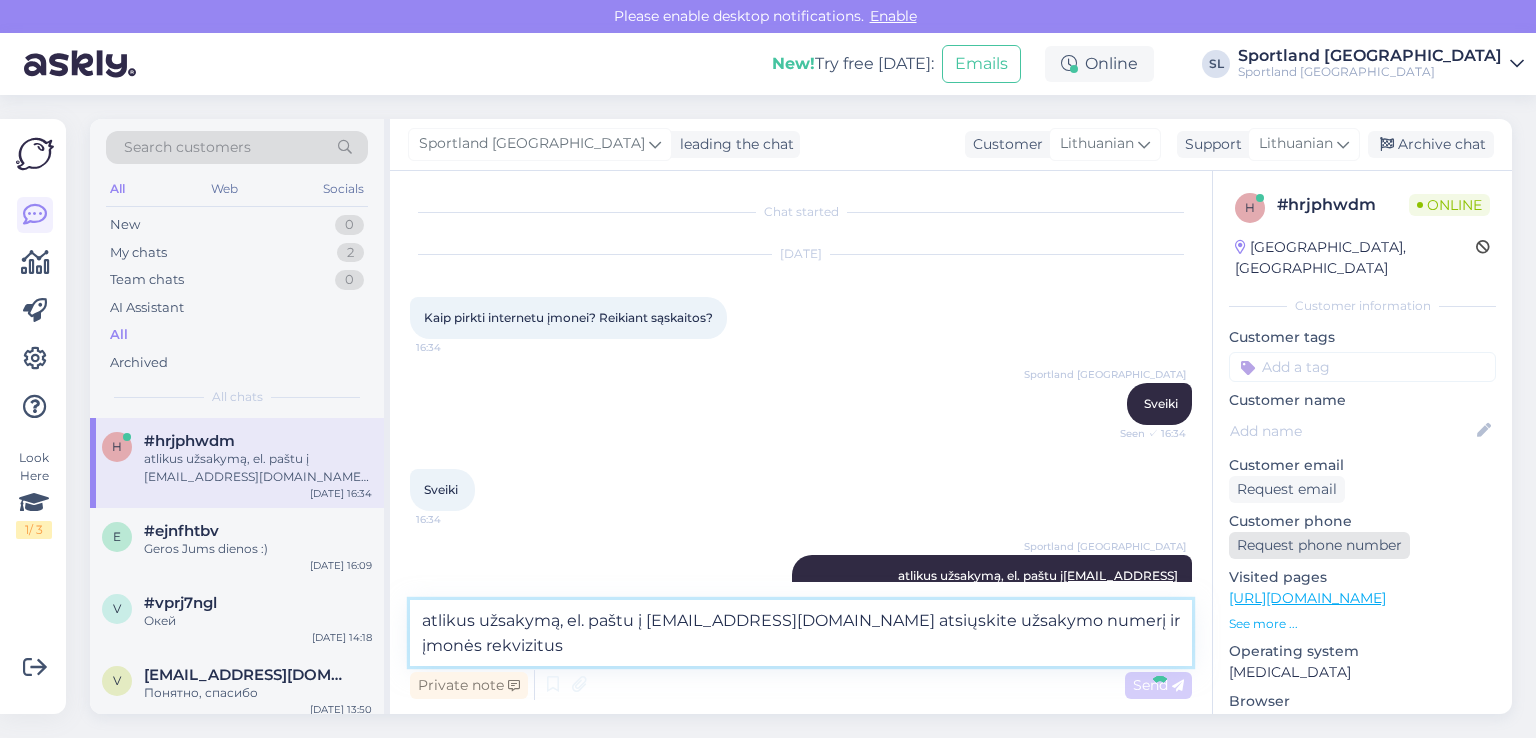 type 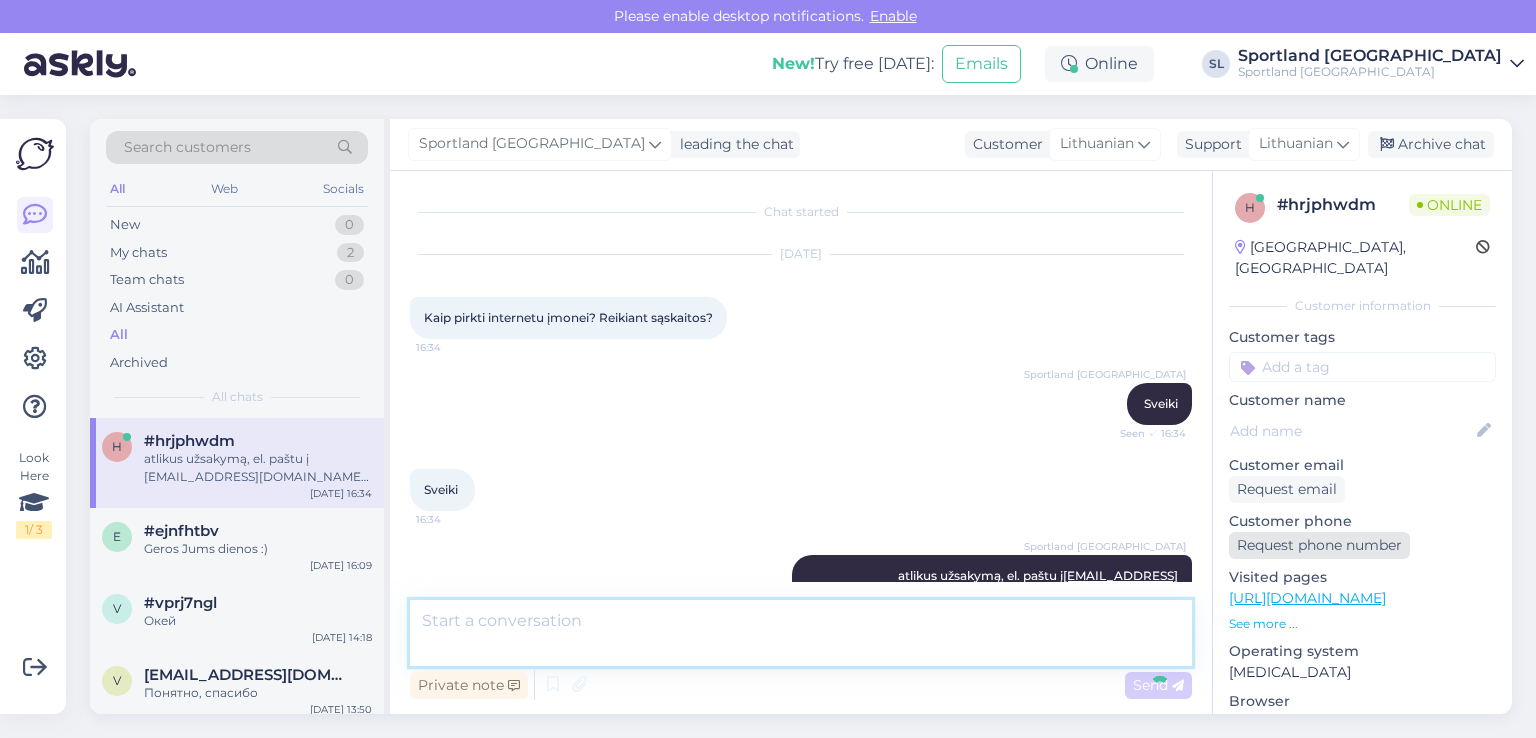 scroll, scrollTop: 32, scrollLeft: 0, axis: vertical 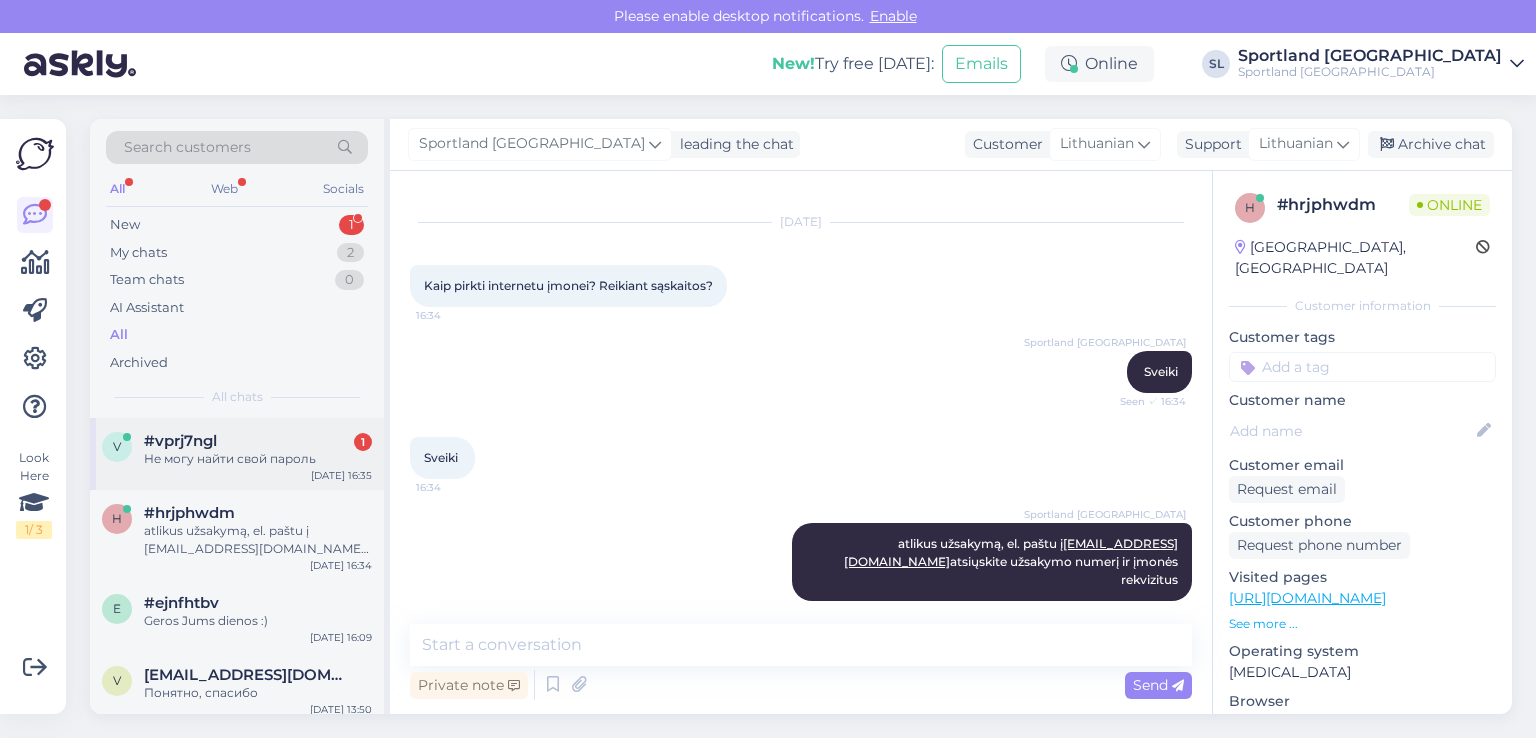 click on "#vprj7ngl 1" at bounding box center [258, 441] 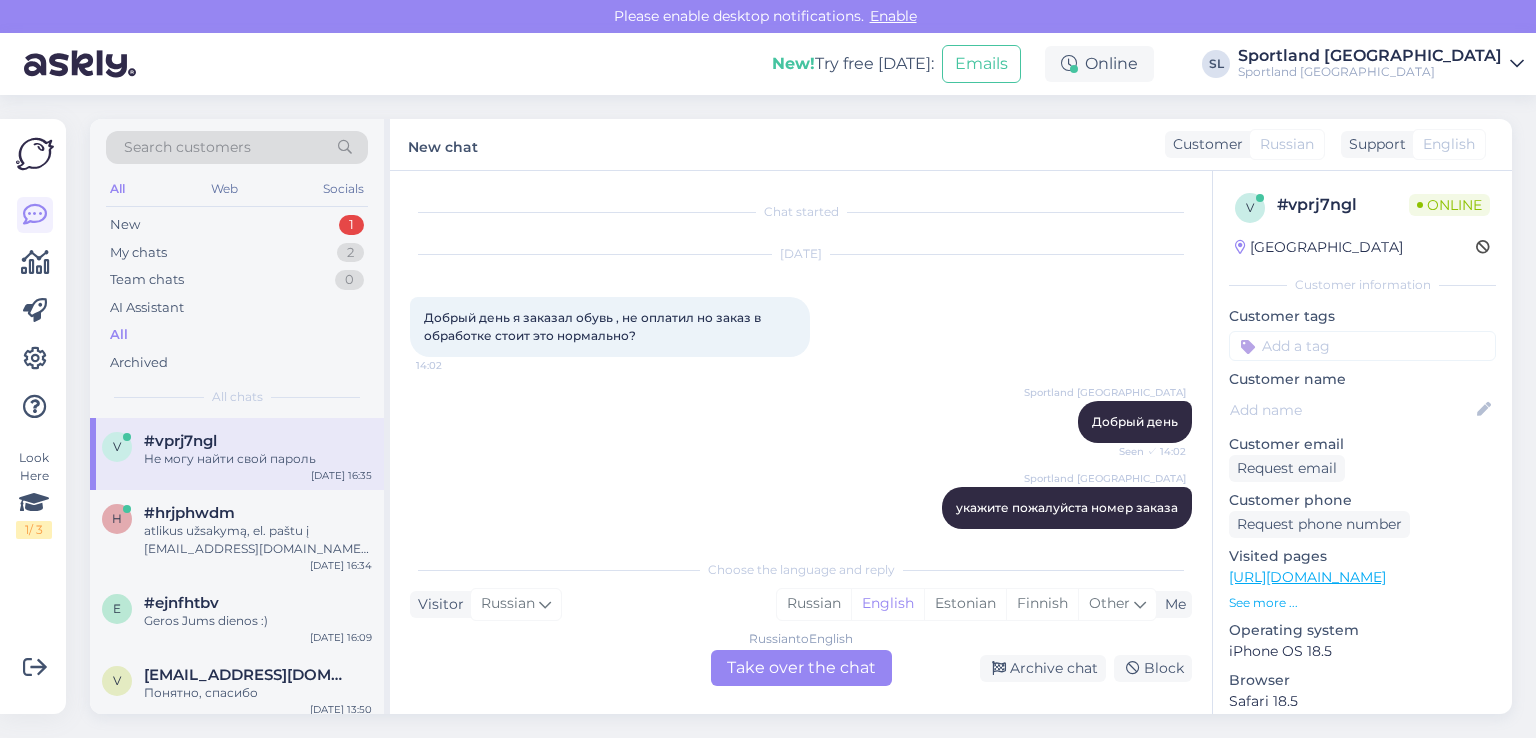 scroll, scrollTop: 554, scrollLeft: 0, axis: vertical 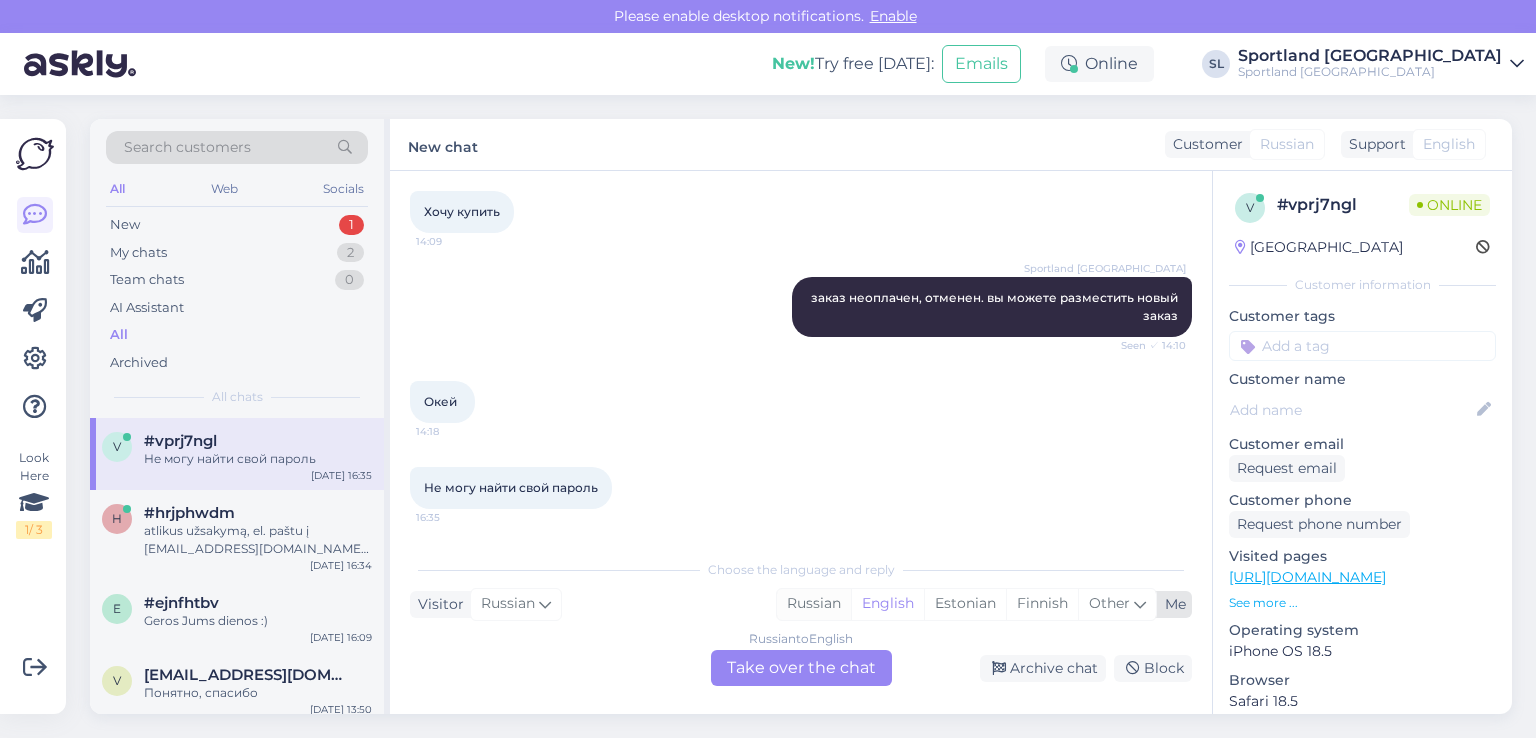 click on "Russian" at bounding box center (814, 604) 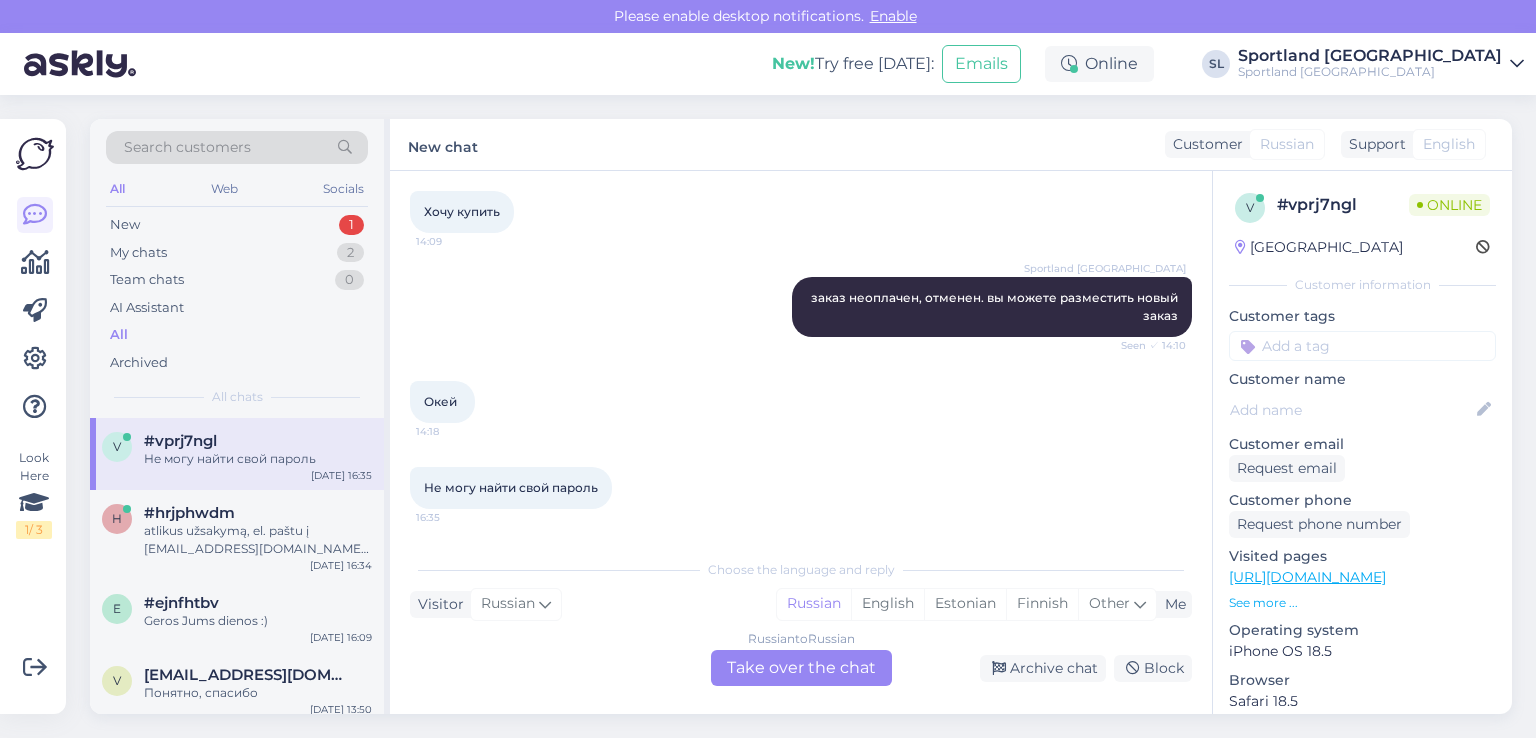 click on "Russian  to  Russian Take over the chat" at bounding box center (801, 668) 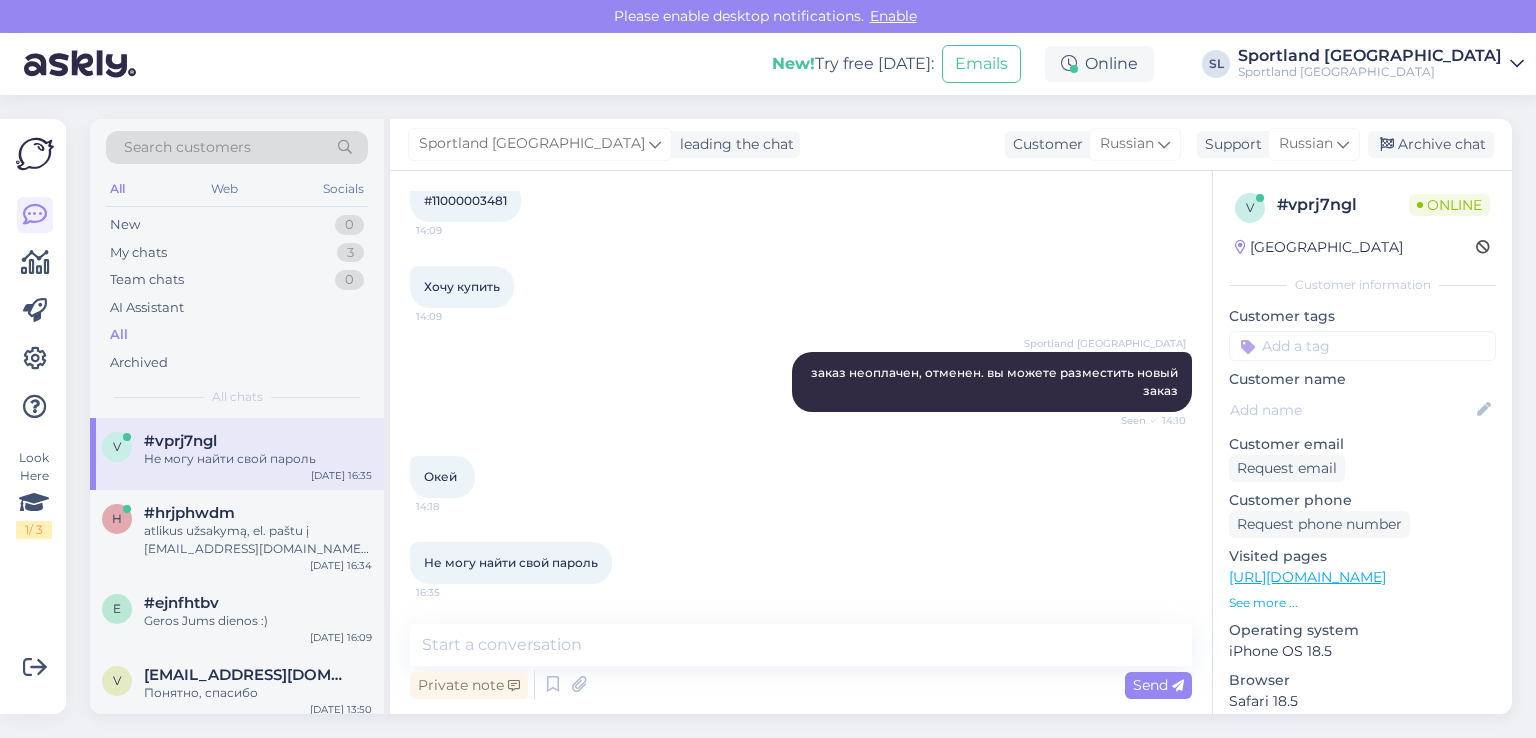 click on "Не могу найти свой пароль" at bounding box center (511, 562) 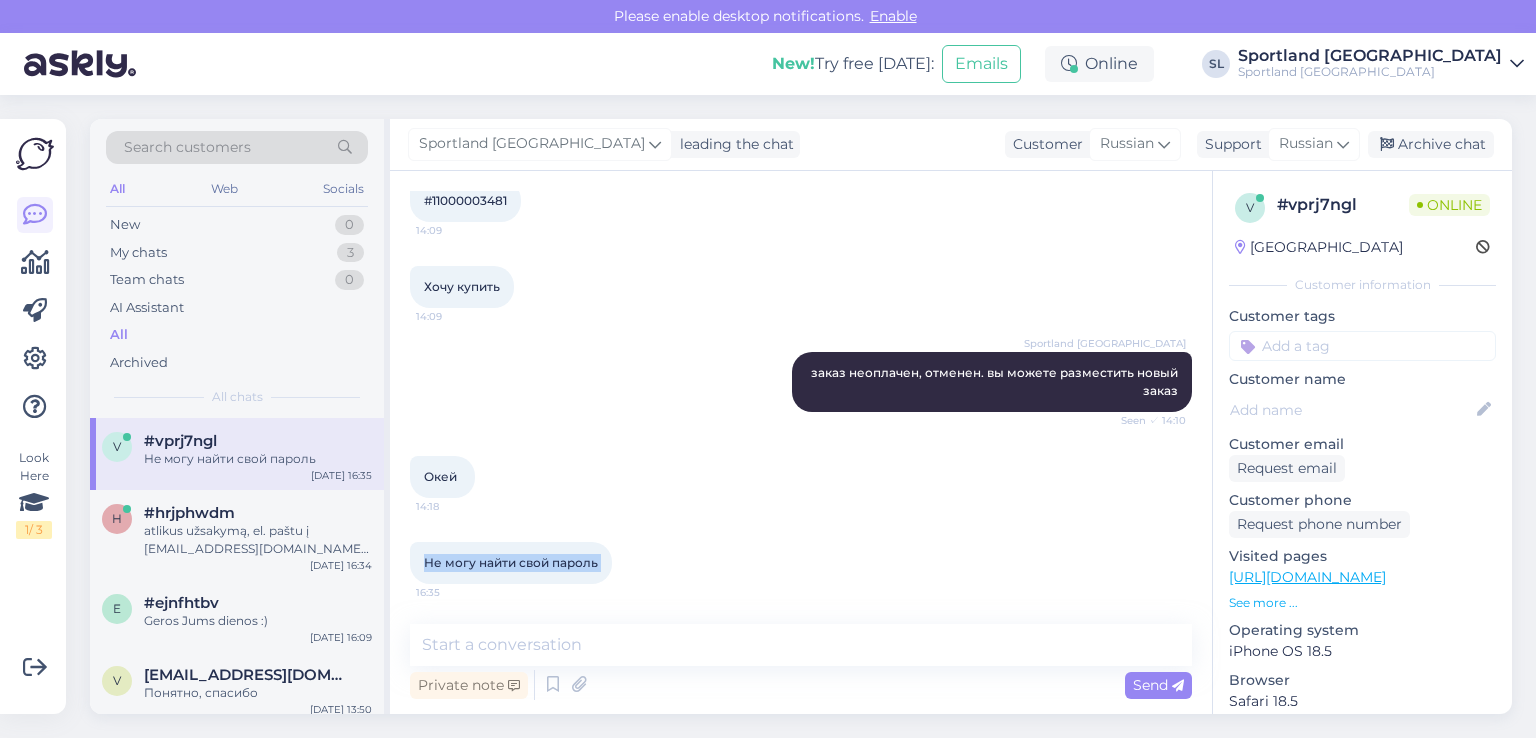 click on "Не могу найти свой пароль" at bounding box center [511, 562] 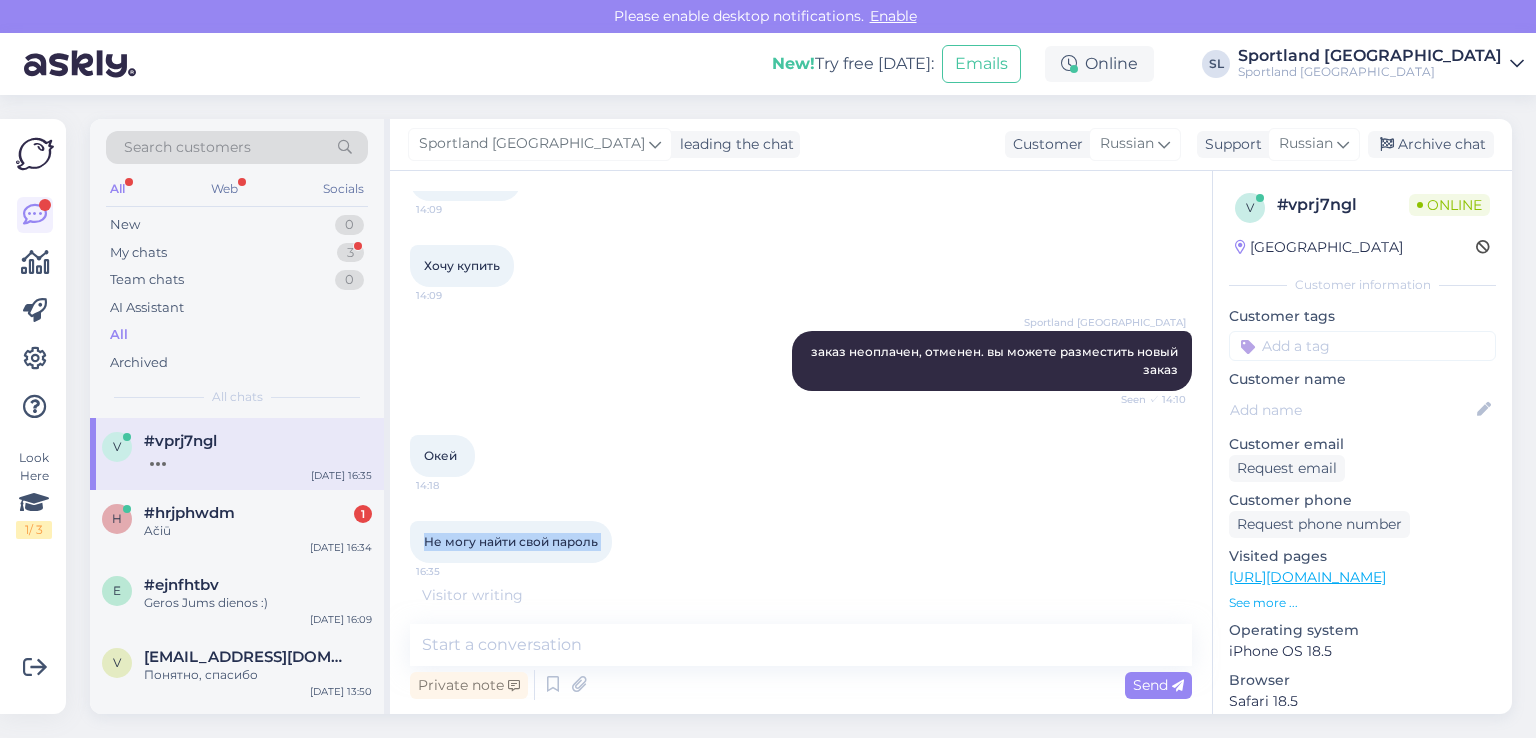 scroll, scrollTop: 584, scrollLeft: 0, axis: vertical 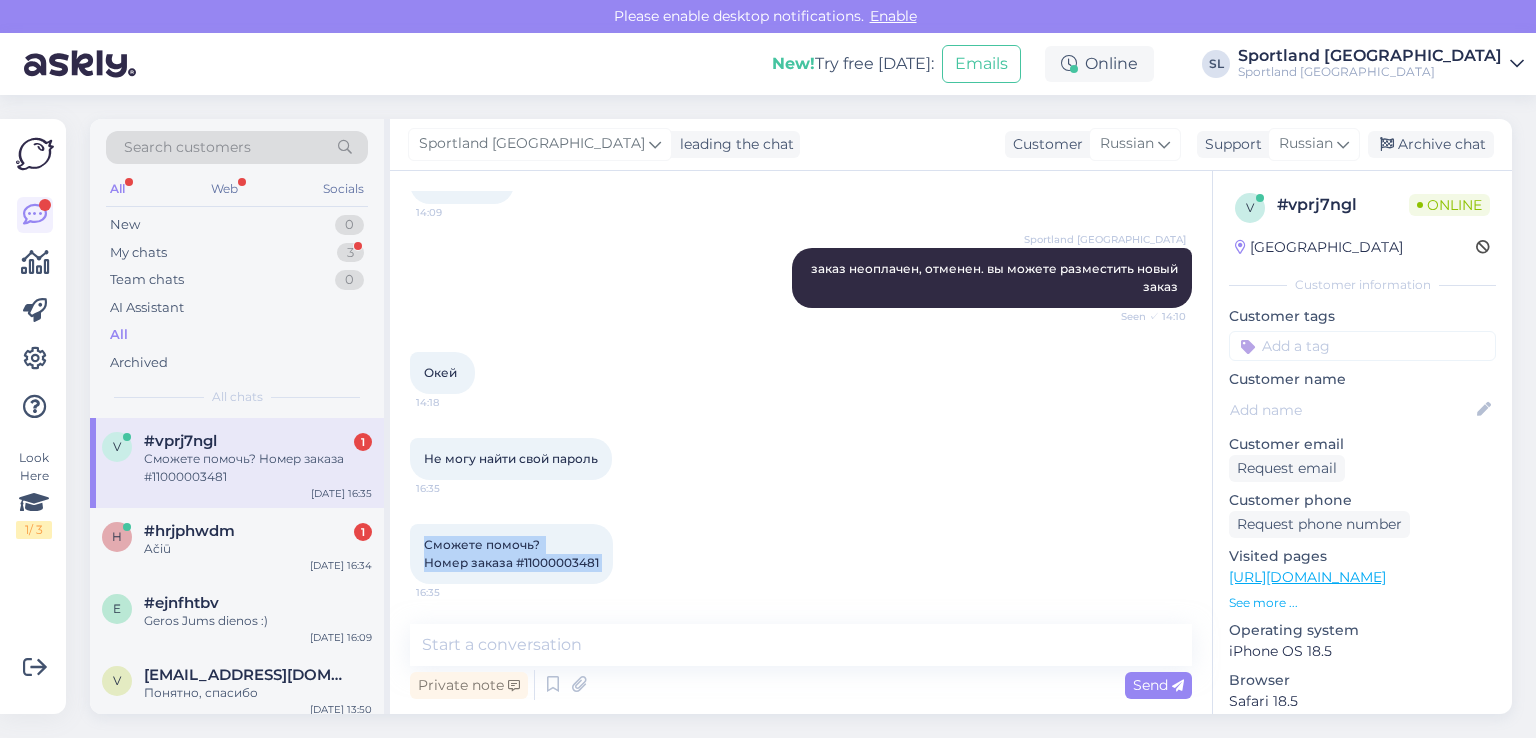 drag, startPoint x: 616, startPoint y: 554, endPoint x: 438, endPoint y: 554, distance: 178 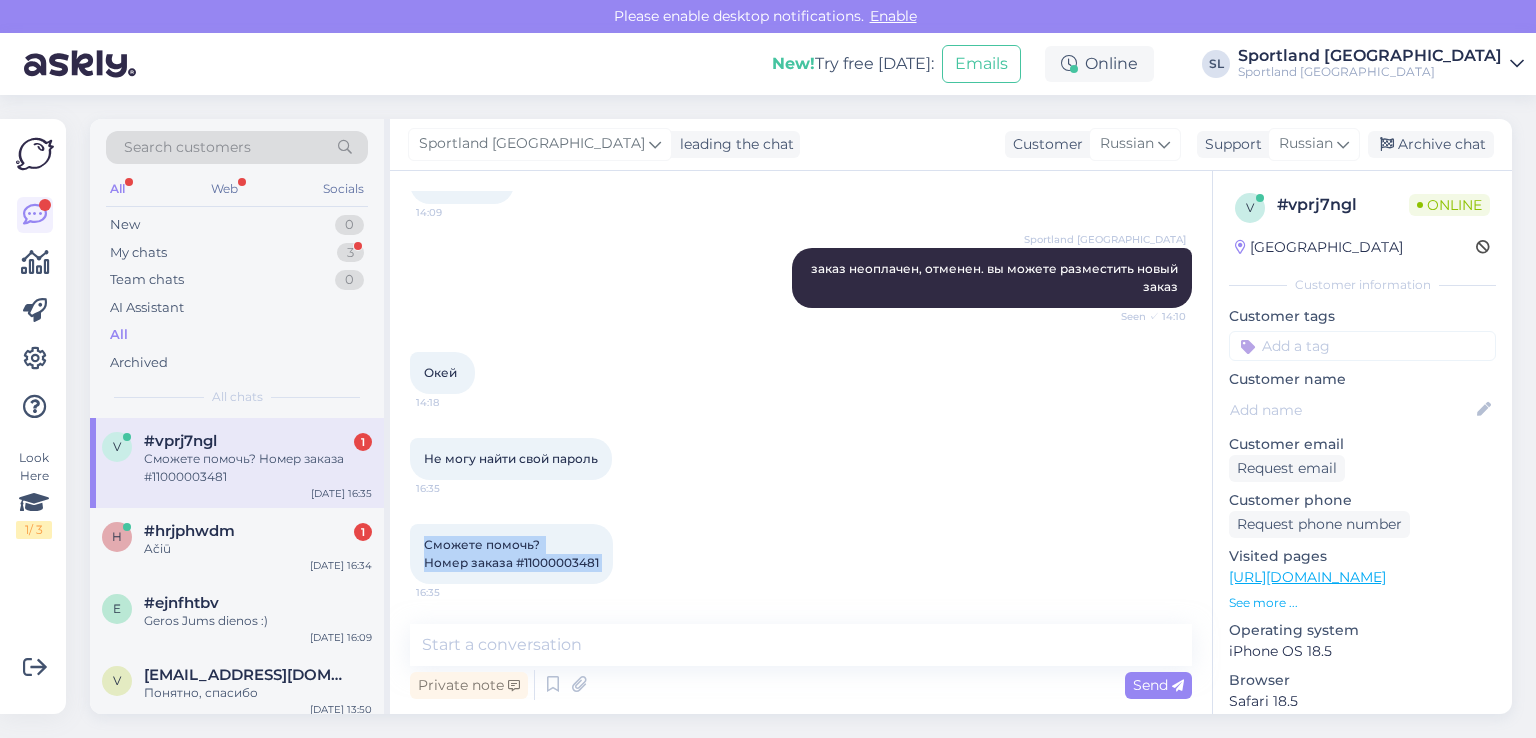 click on "Сможете помочь?
Номер заказа #11000003481 16:35" at bounding box center [511, 554] 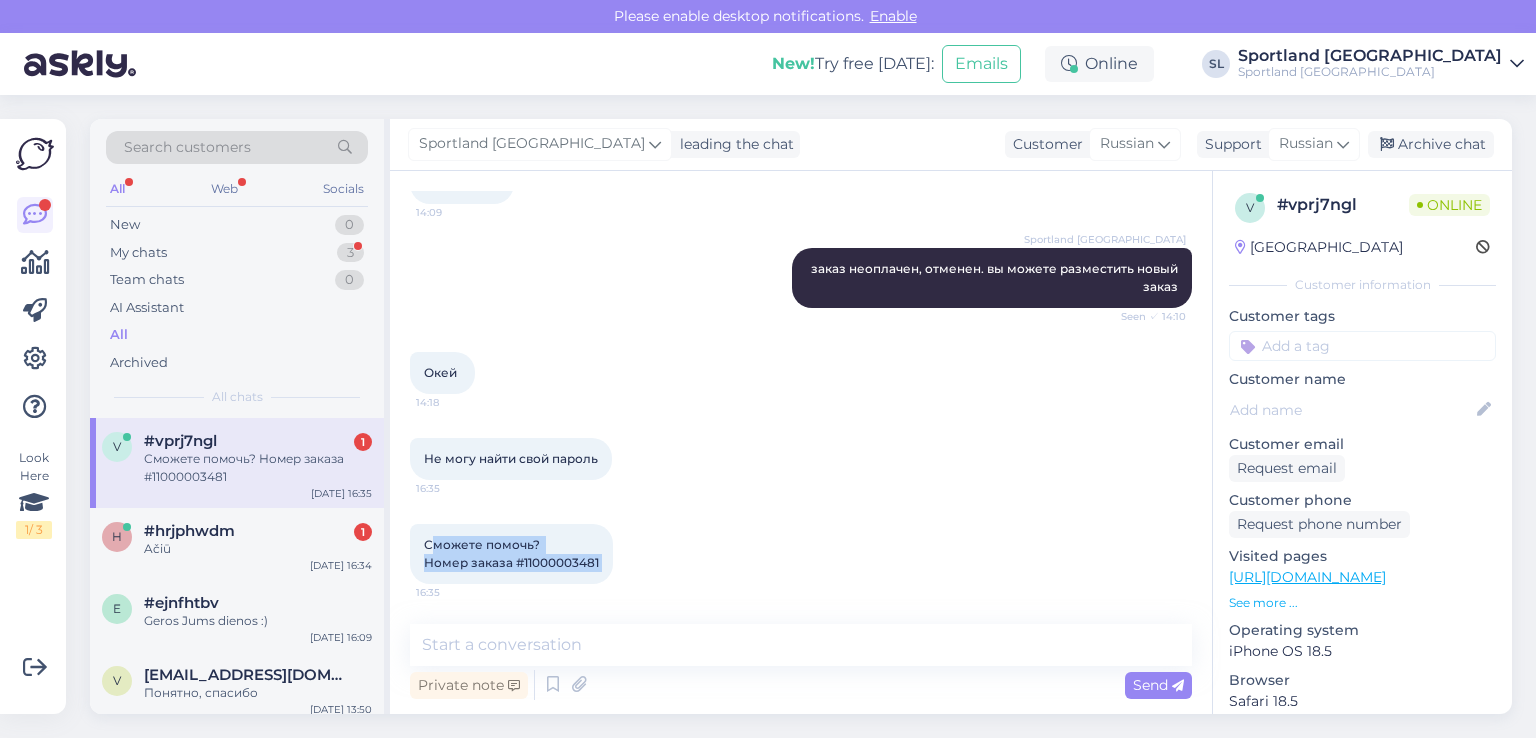 copy on "можете помочь?
Номер заказа #11000003481 16:35" 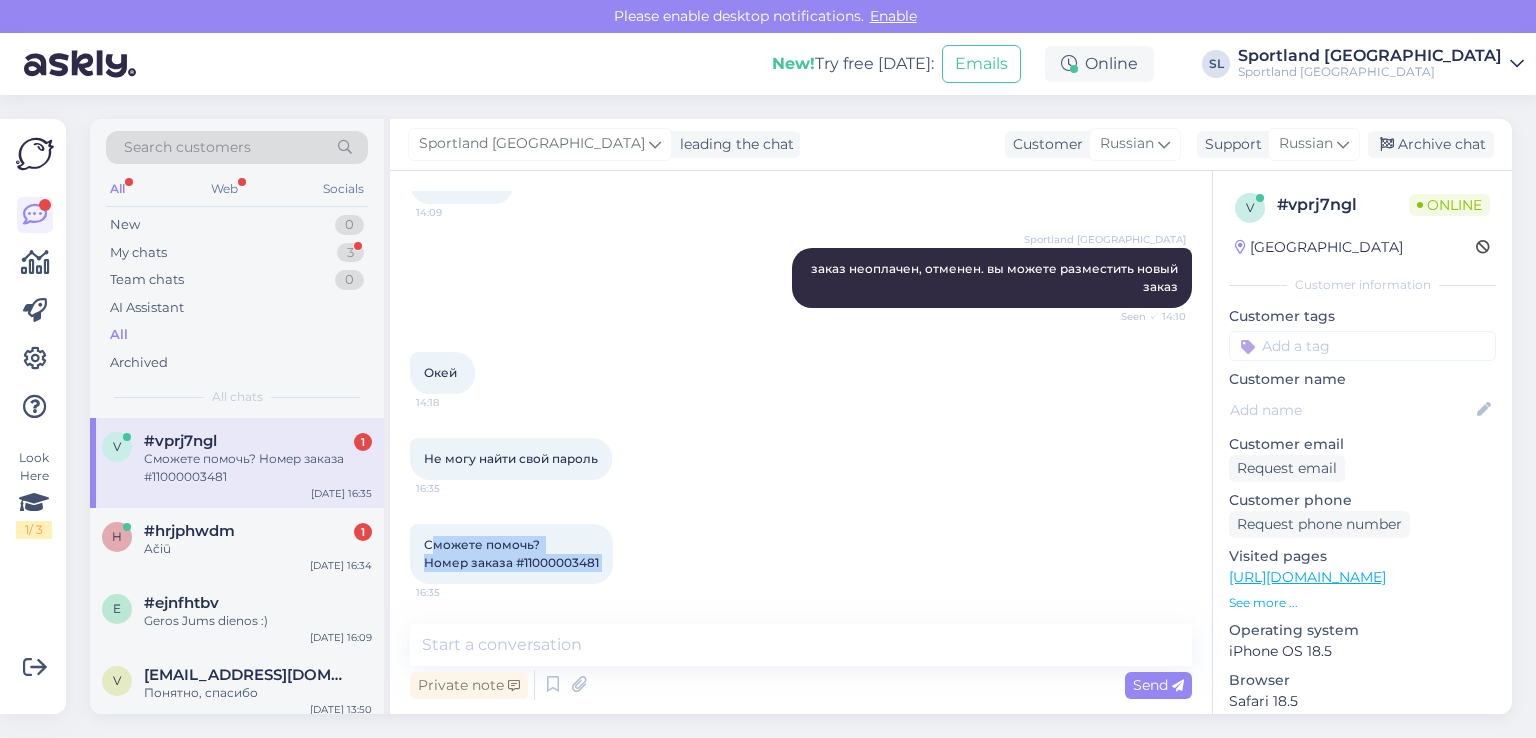 click on "Сможете помочь?
Номер заказа #11000003481 16:35" at bounding box center (511, 554) 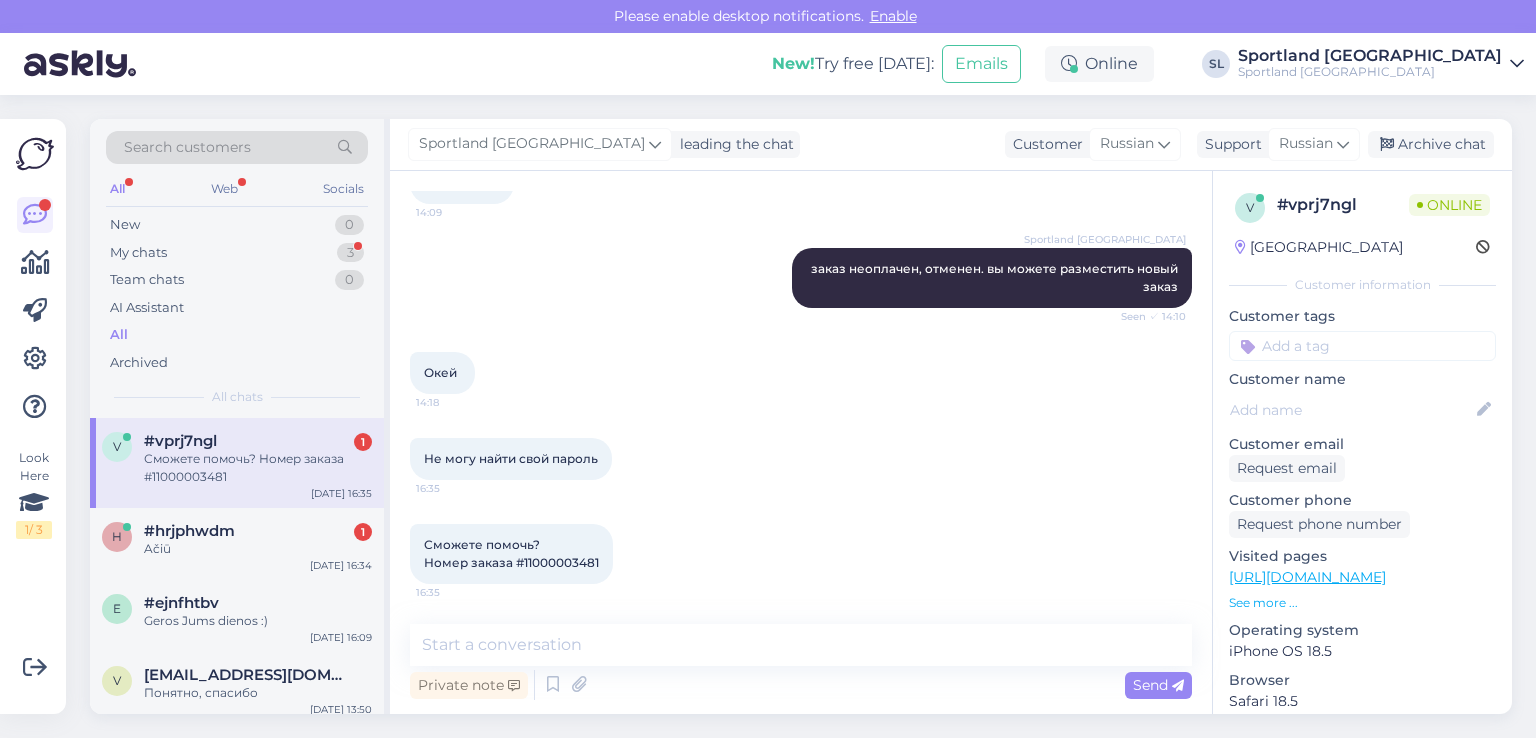 click on "Сможете помочь?
Номер заказа #11000003481" at bounding box center (511, 553) 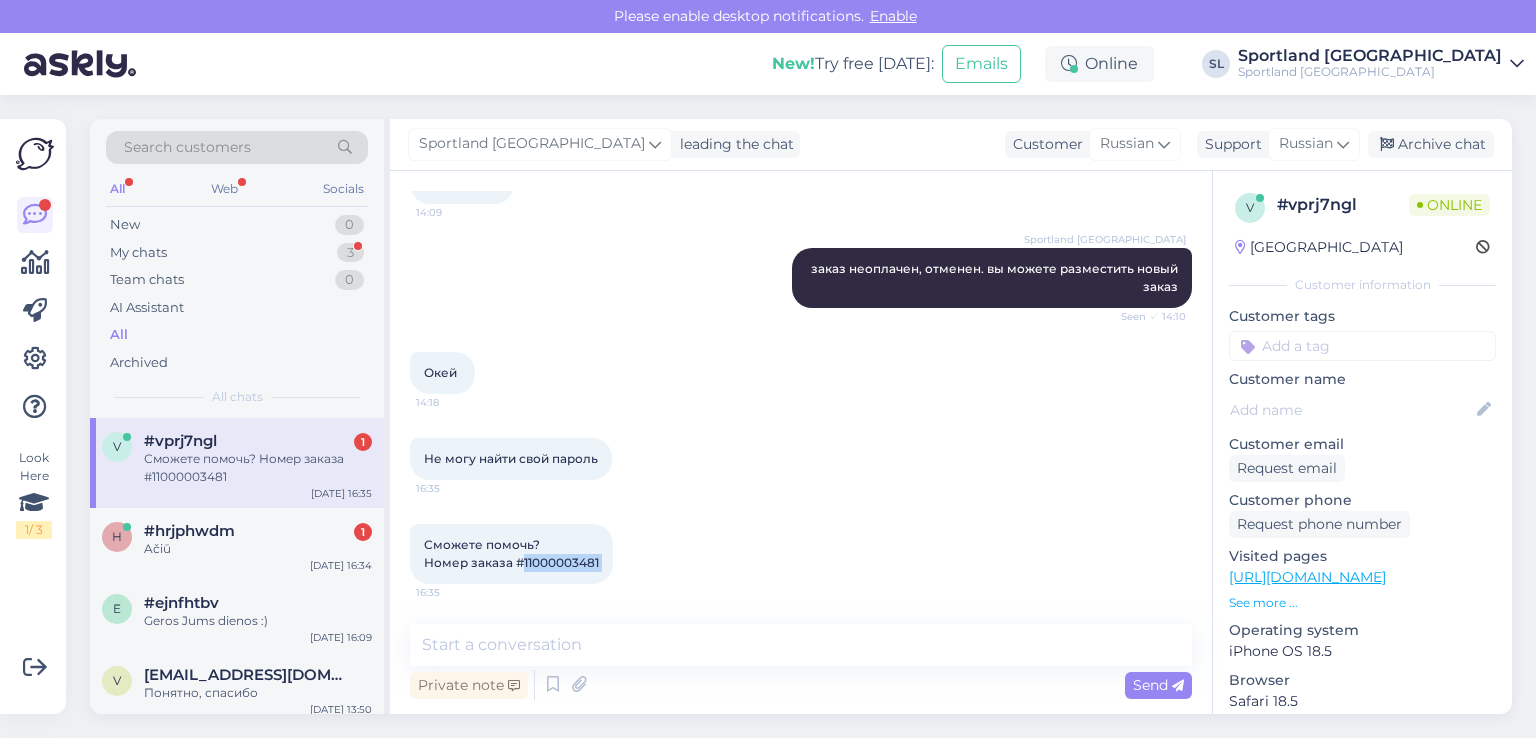 click on "Сможете помочь?
Номер заказа #11000003481" at bounding box center (511, 553) 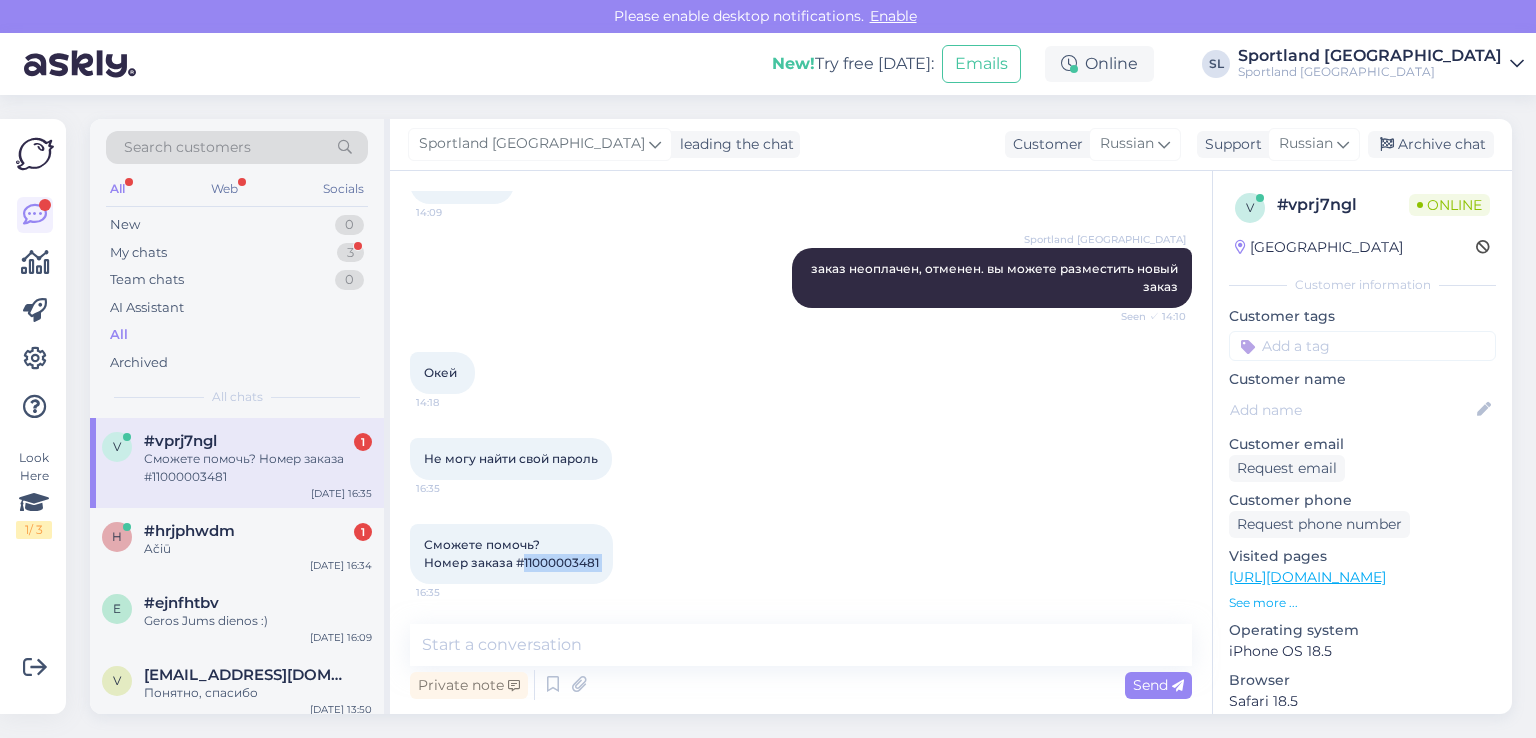 drag, startPoint x: 555, startPoint y: 449, endPoint x: 426, endPoint y: 473, distance: 131.21356 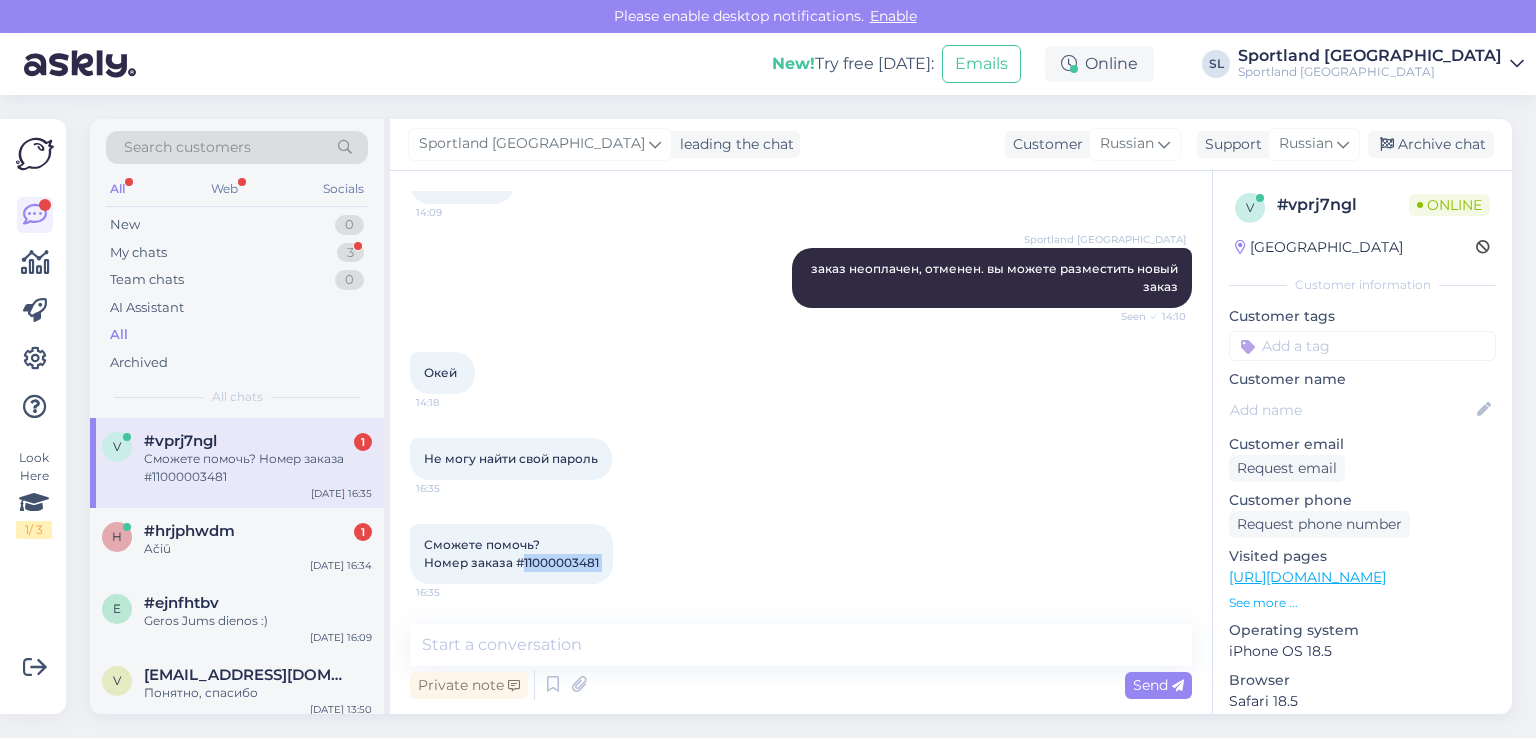 click on "Не могу найти свой пароль  [SECURITY_DATA]" at bounding box center (511, 459) 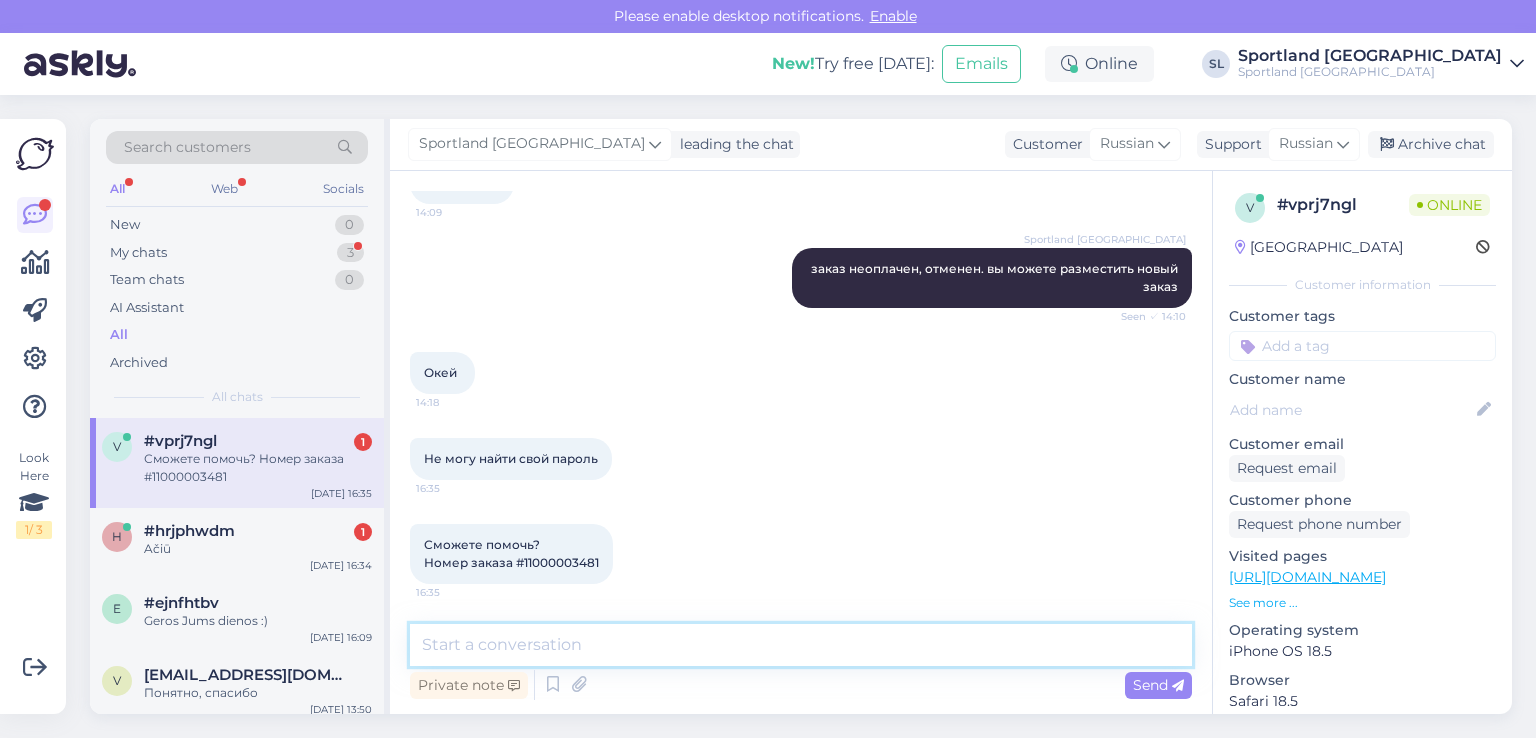 click at bounding box center (801, 645) 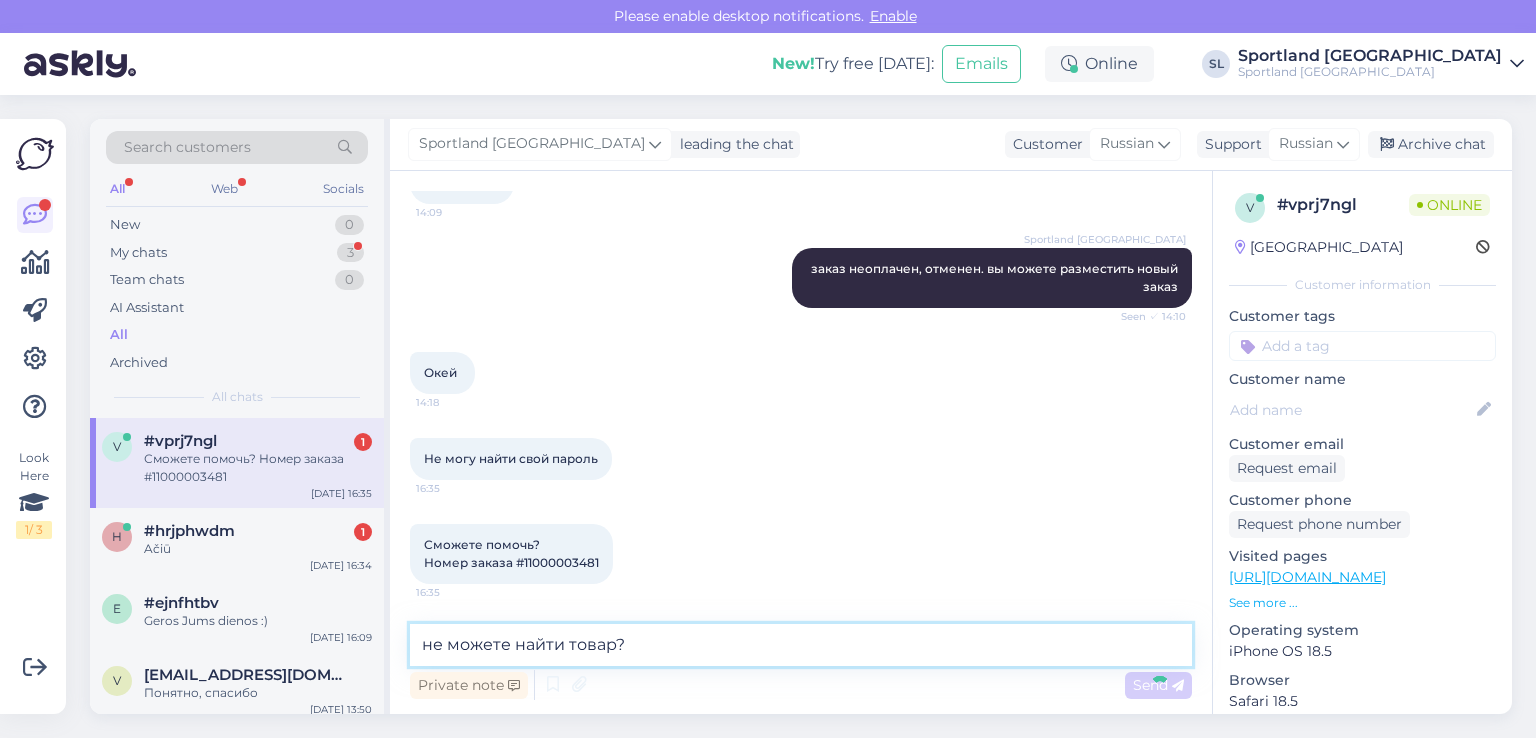 type 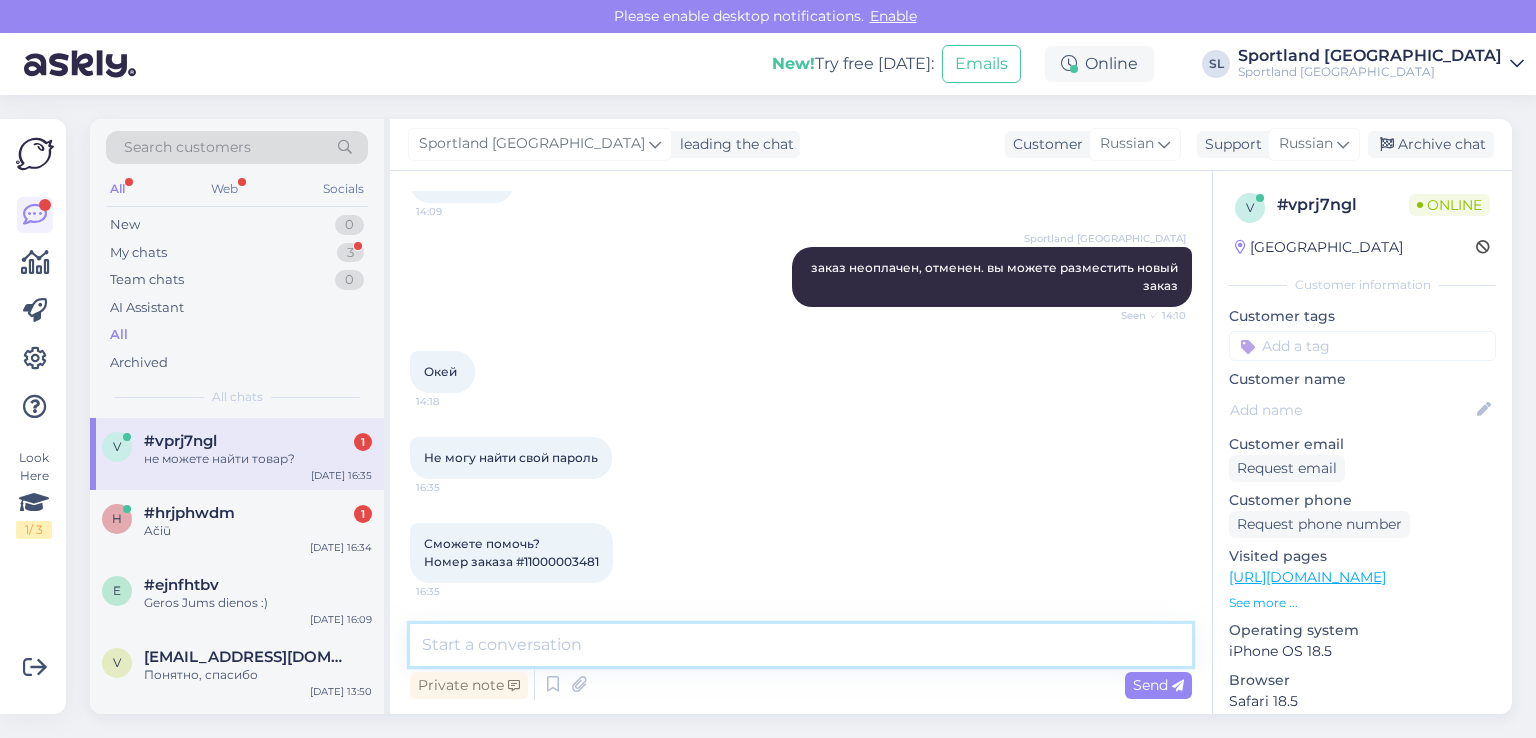 scroll, scrollTop: 669, scrollLeft: 0, axis: vertical 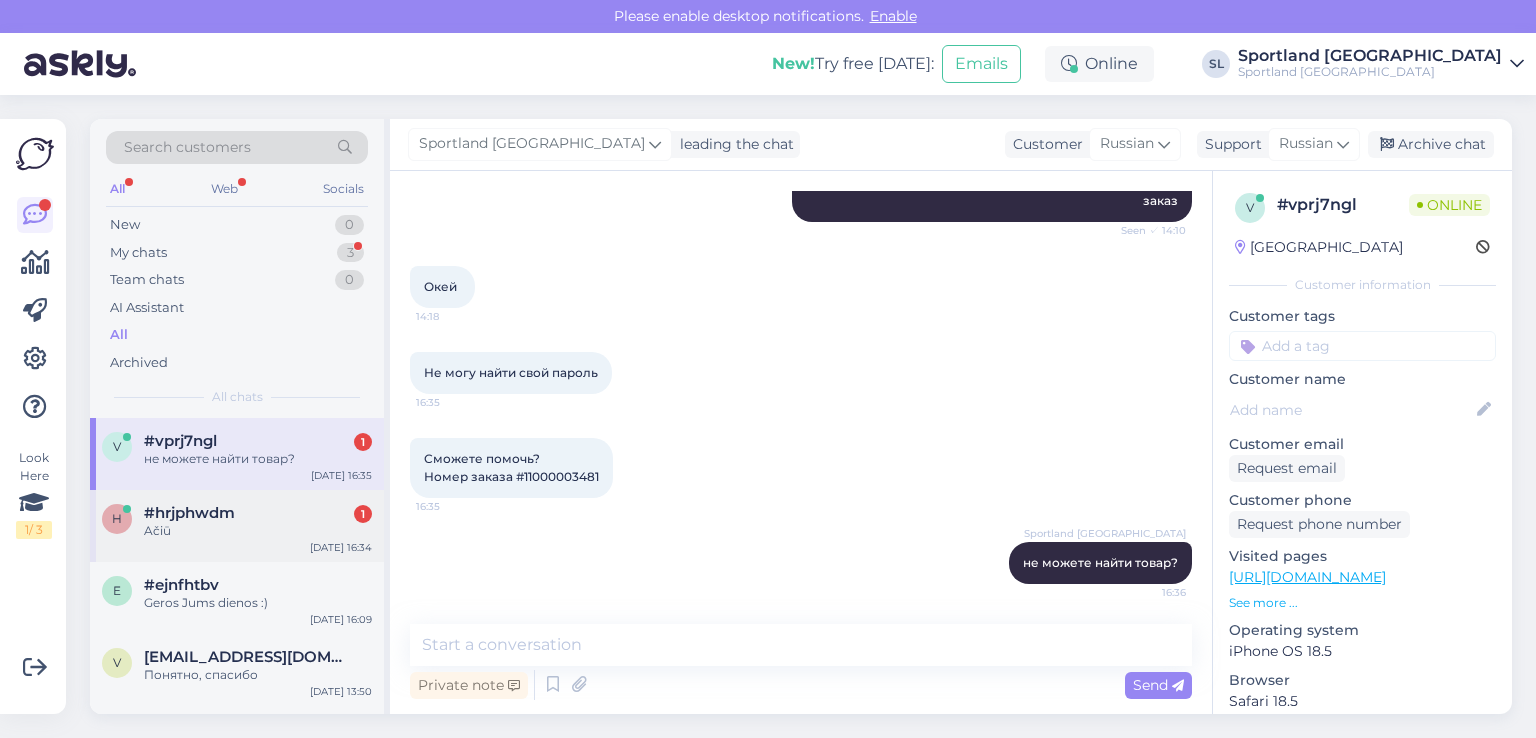 click on "Ačiū" at bounding box center [258, 531] 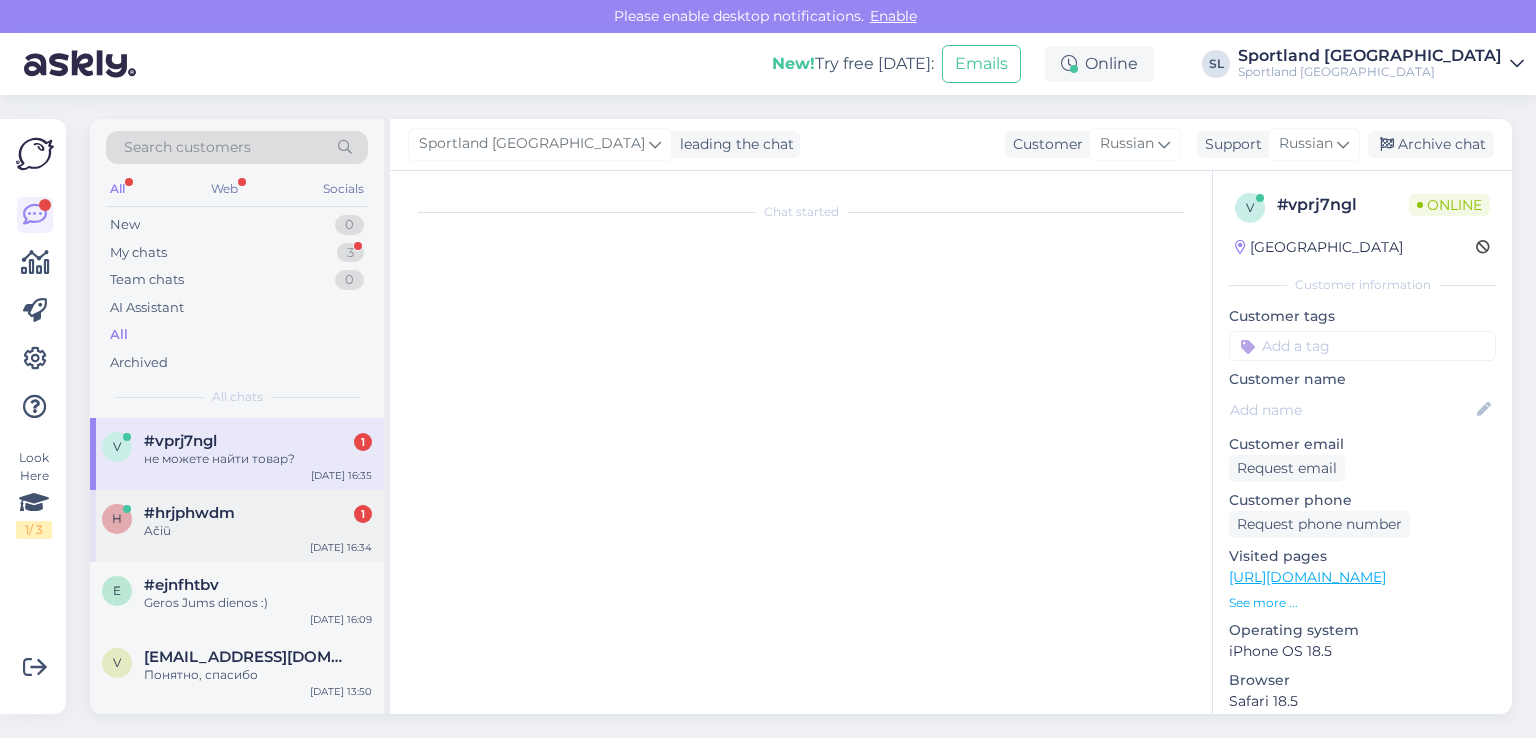 scroll, scrollTop: 117, scrollLeft: 0, axis: vertical 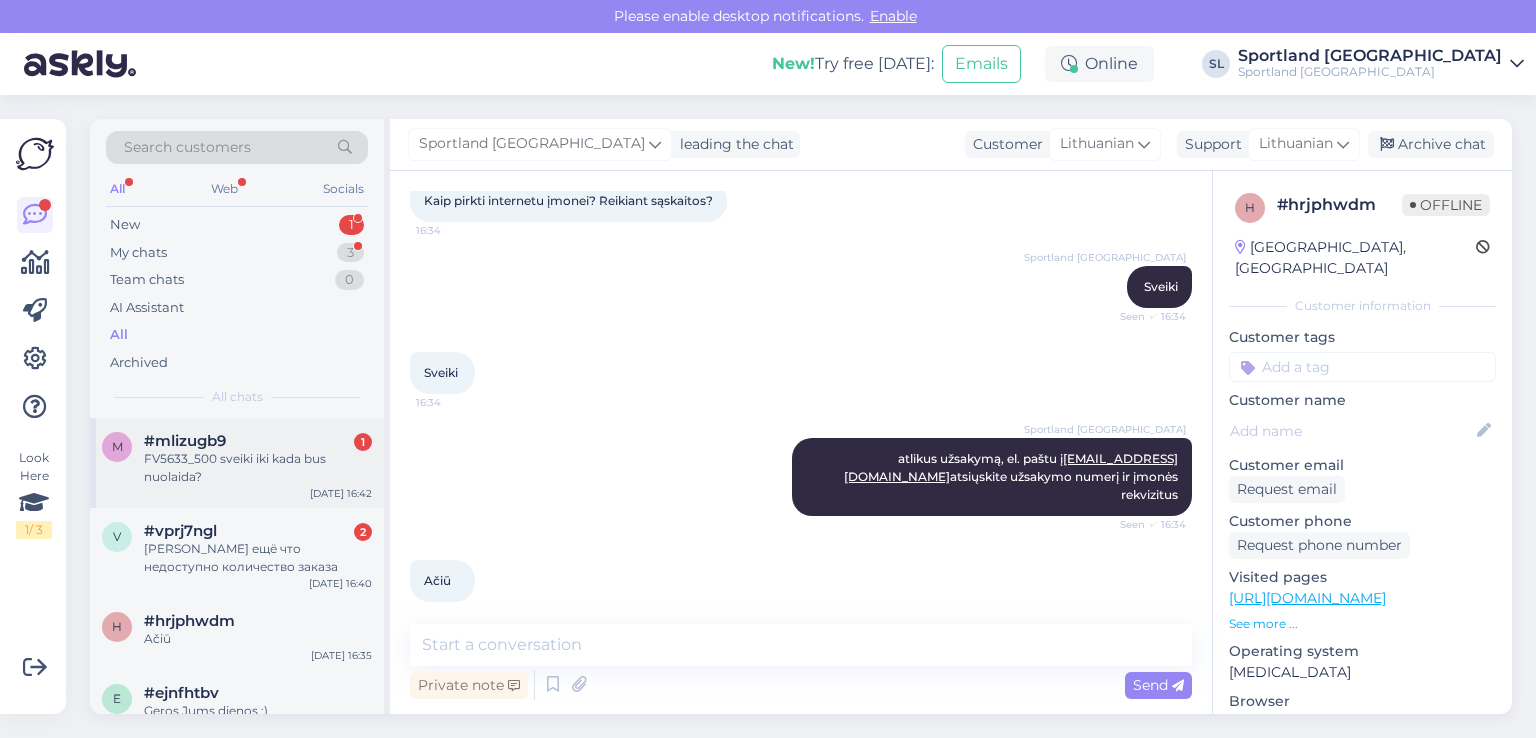 click on "FV5633_500 sveiki iki kada bus nuolaida?" at bounding box center (258, 468) 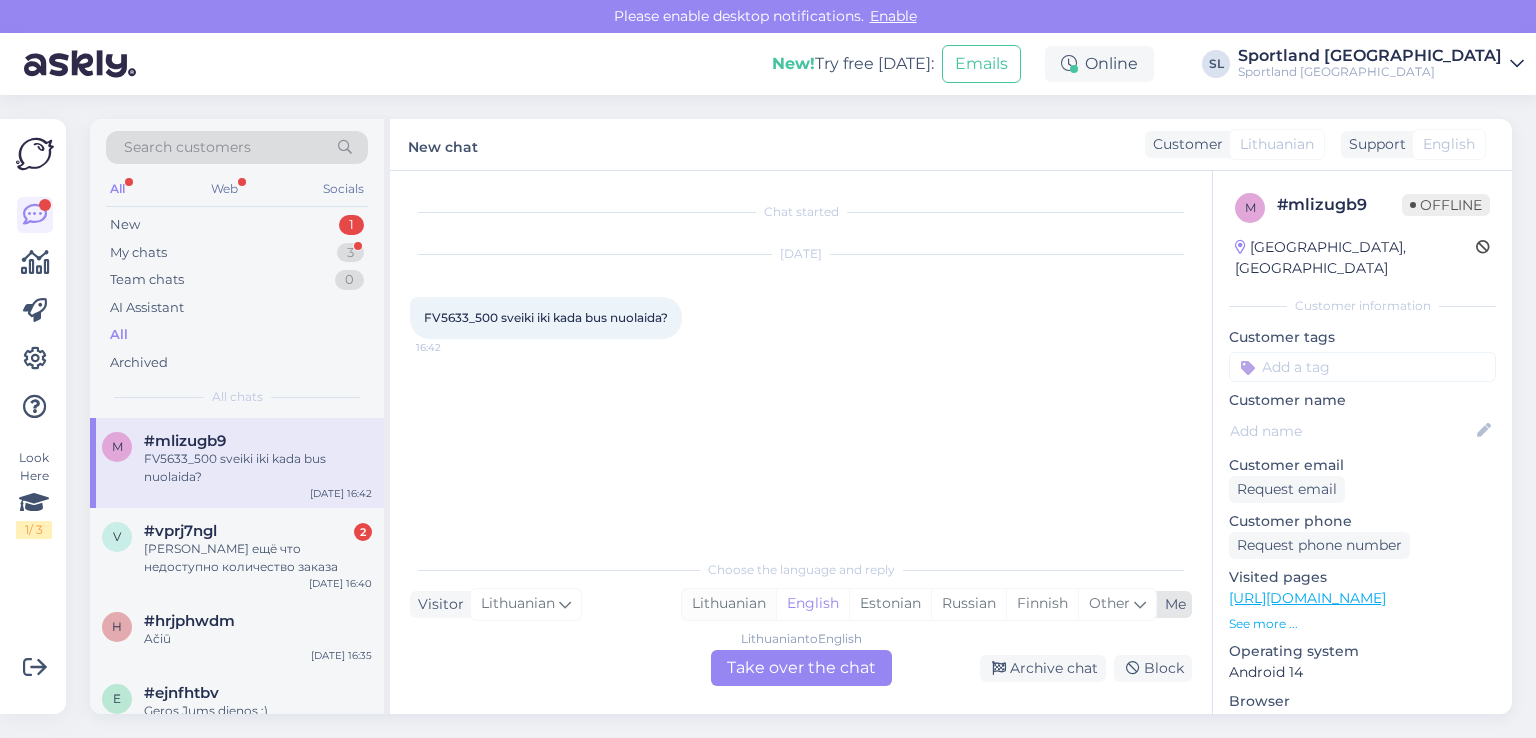 click on "Lithuanian" at bounding box center [729, 604] 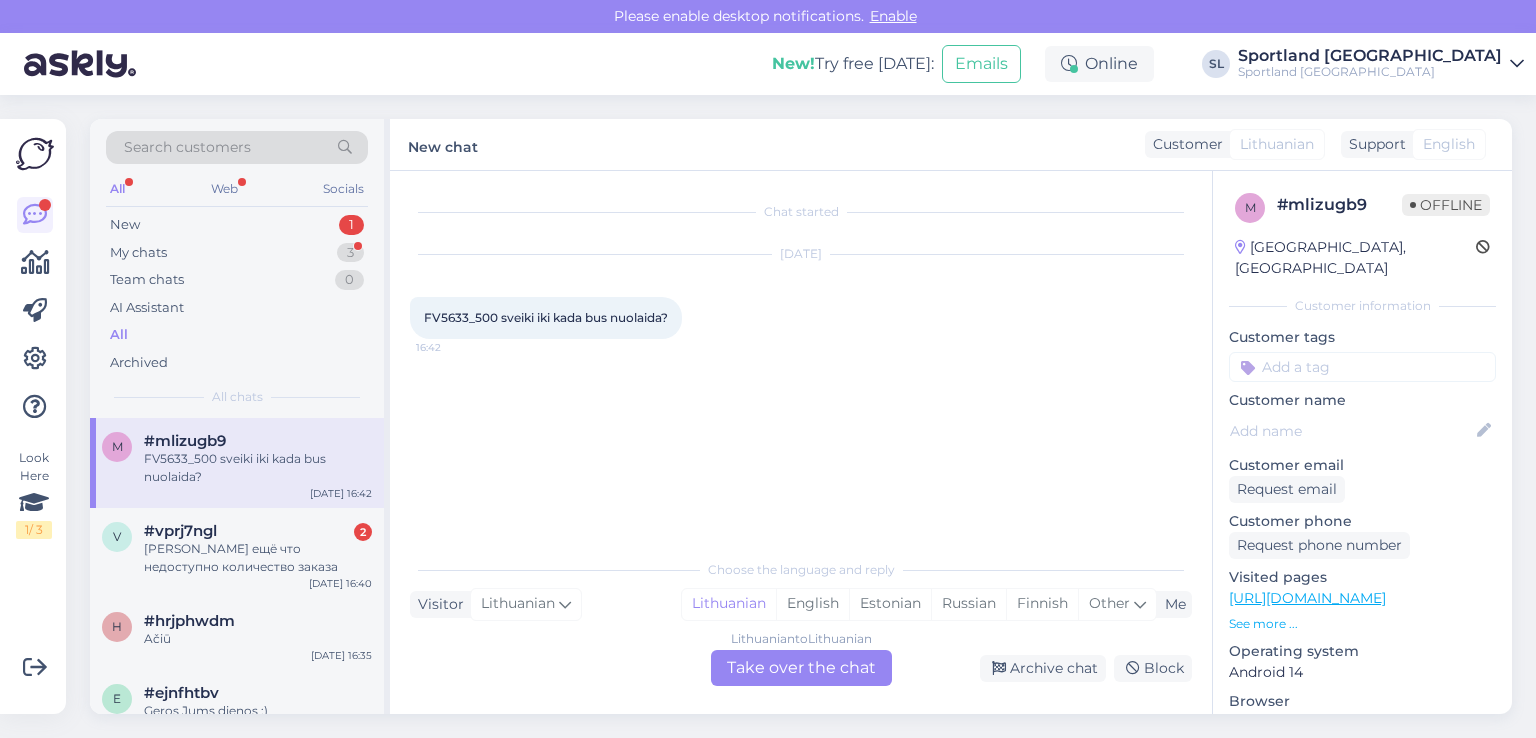 click on "Lithuanian  to  Lithuanian Take over the chat" at bounding box center (801, 668) 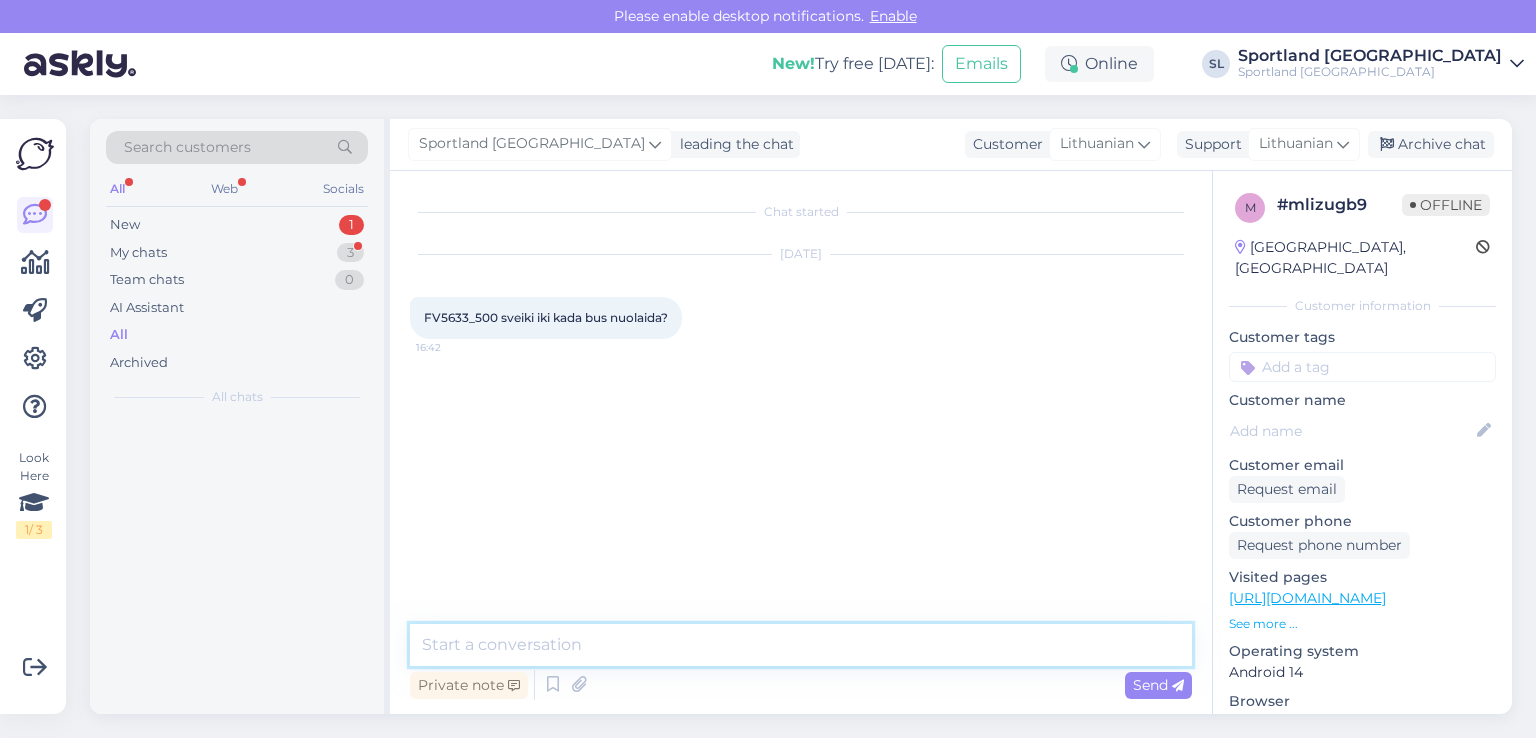 click at bounding box center (801, 645) 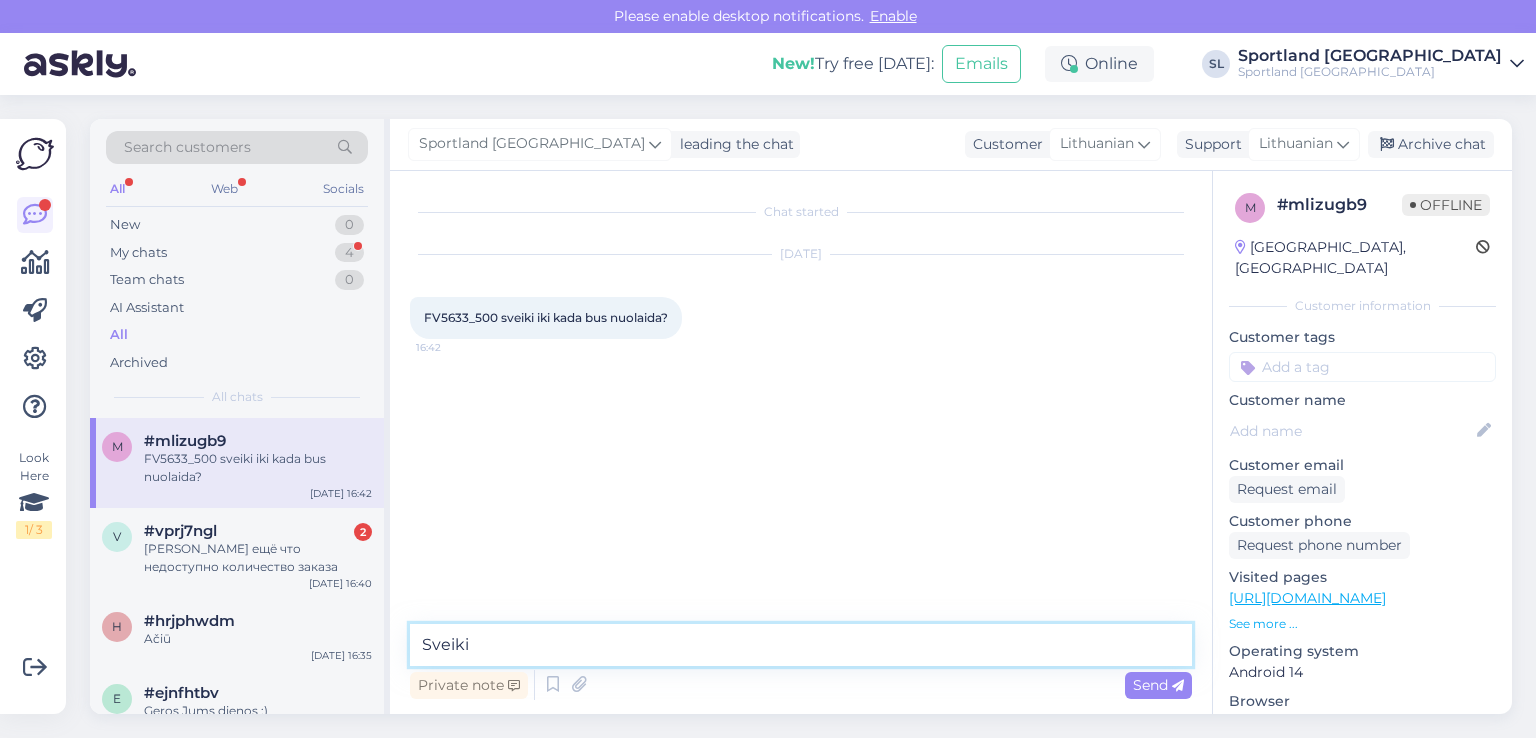type on "Sveiki" 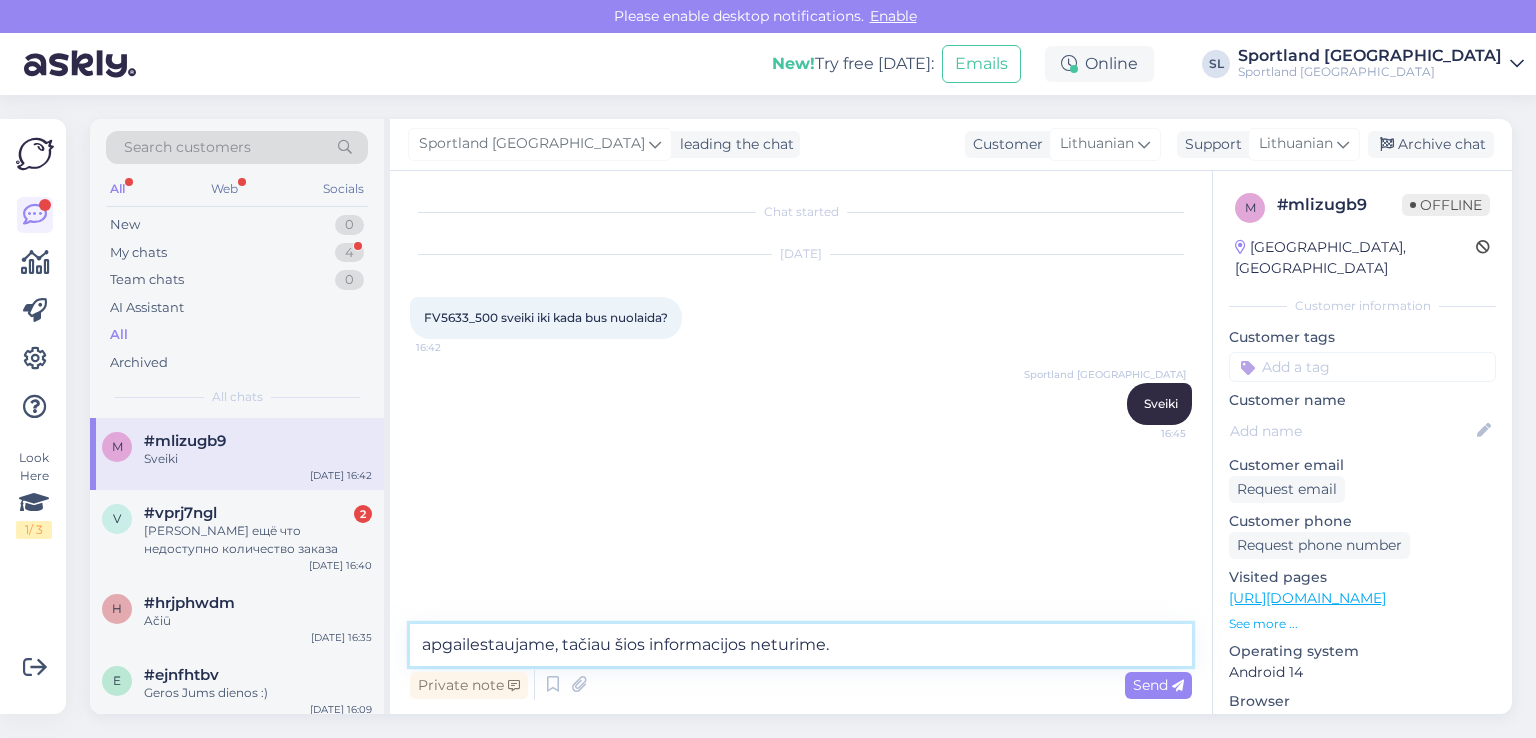 type on "apgailestaujame, tačiau šios informacijos neturime." 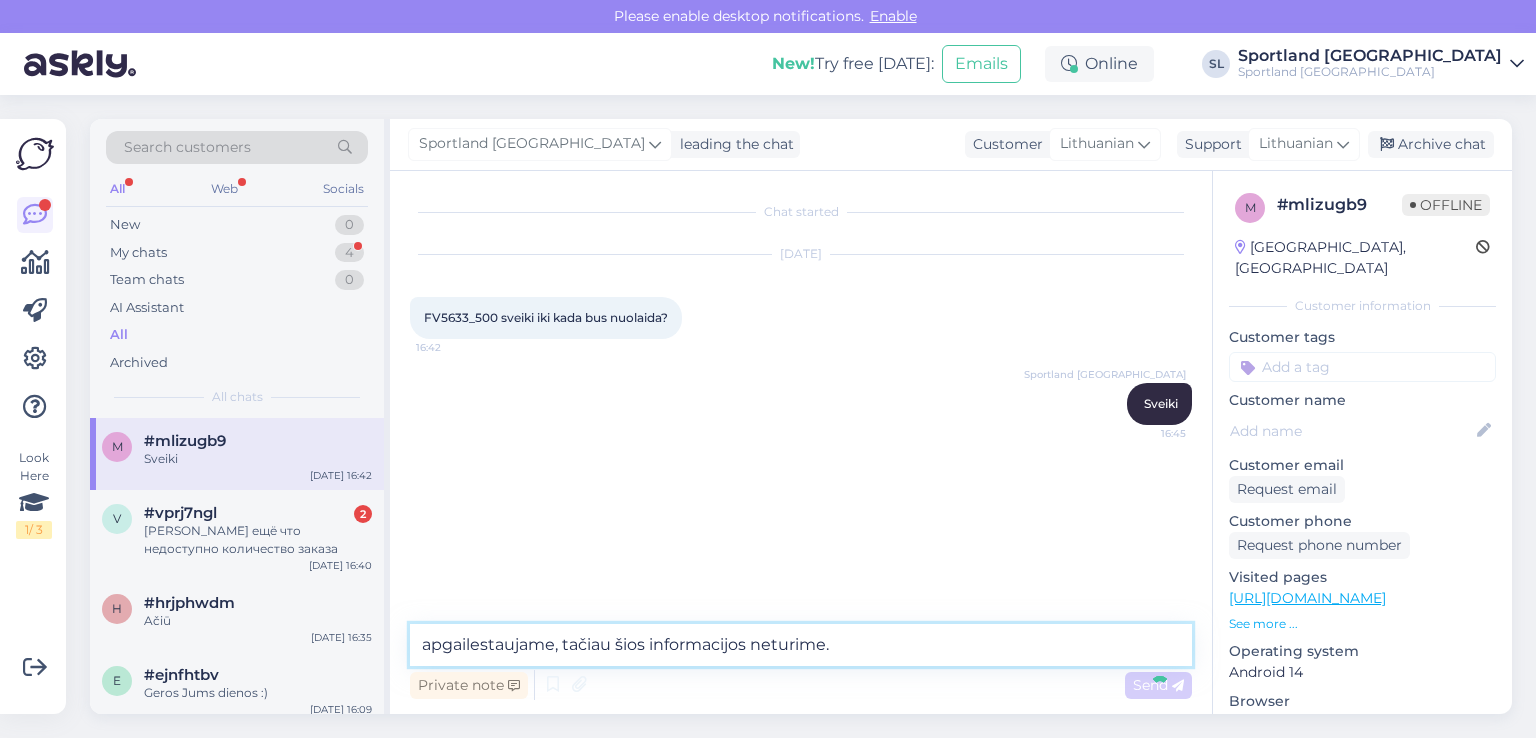 type 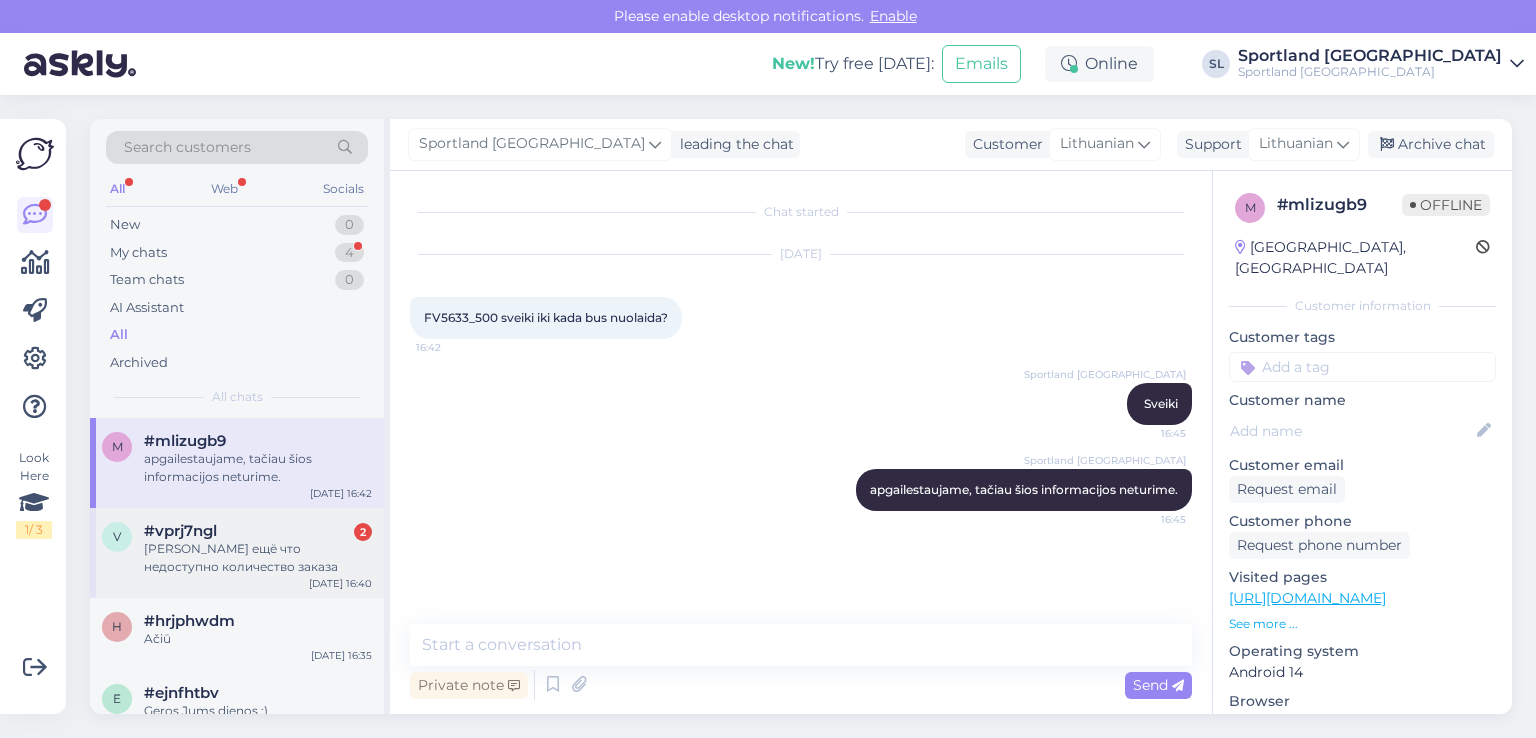 click on "#vprj7ngl 2" at bounding box center [258, 531] 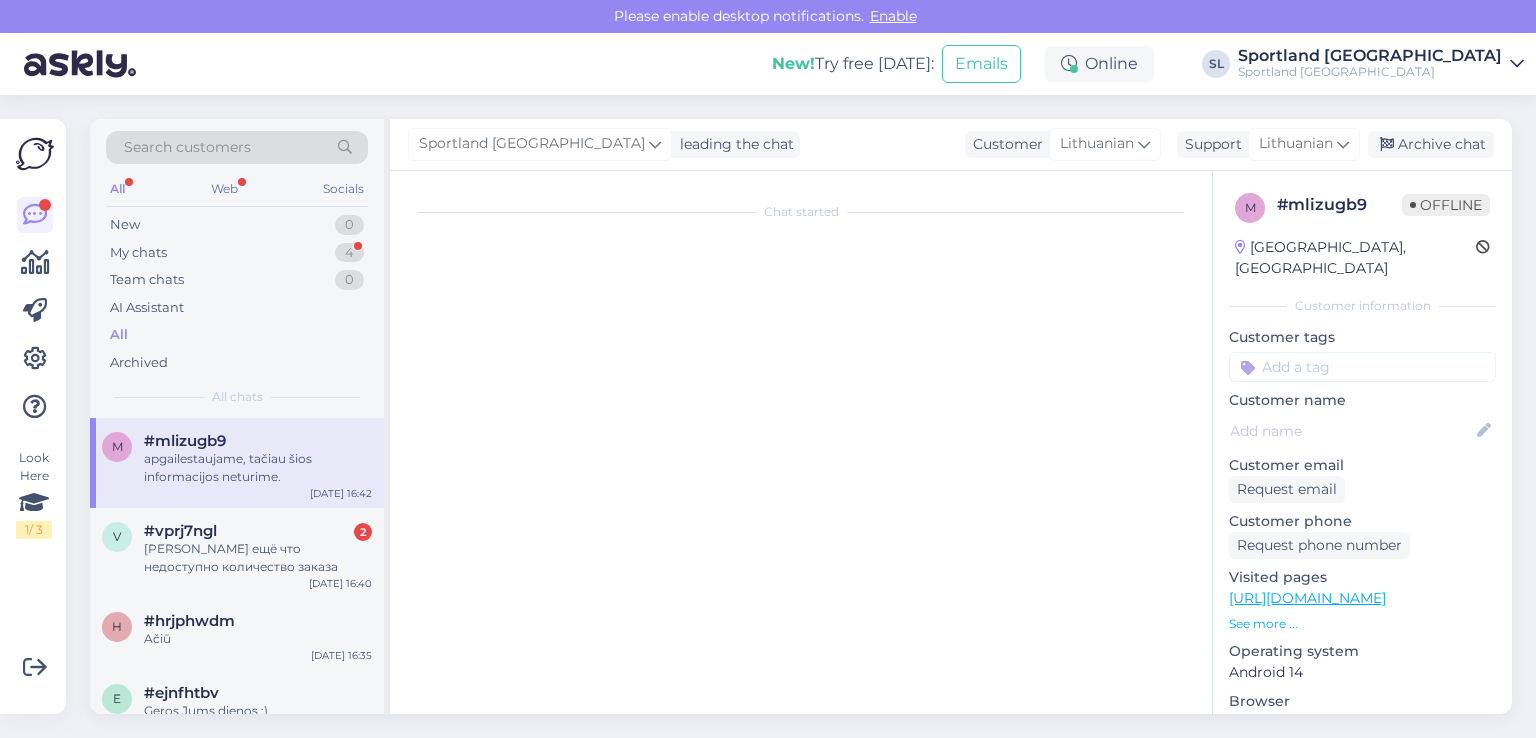 scroll, scrollTop: 841, scrollLeft: 0, axis: vertical 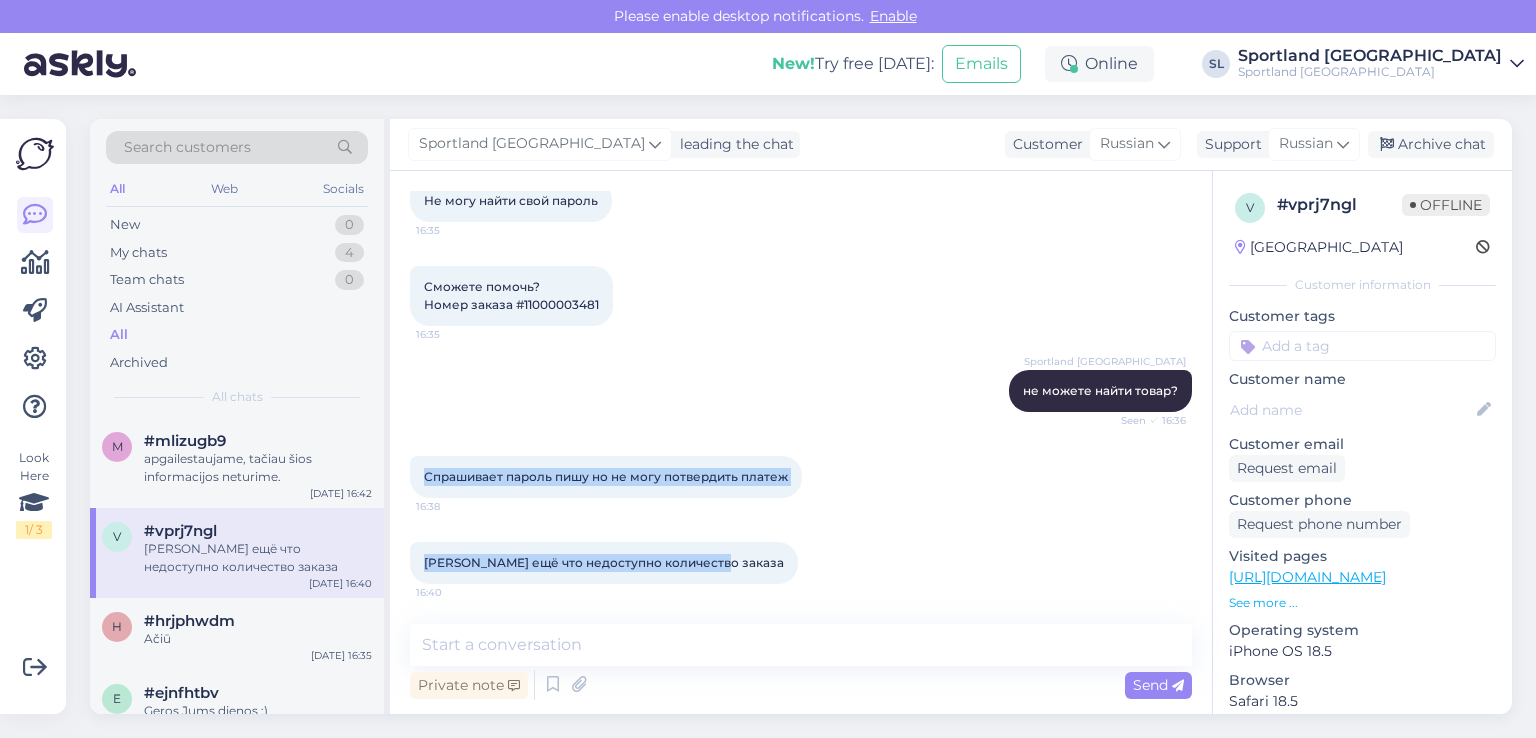 drag, startPoint x: 710, startPoint y: 555, endPoint x: 425, endPoint y: 462, distance: 299.78992 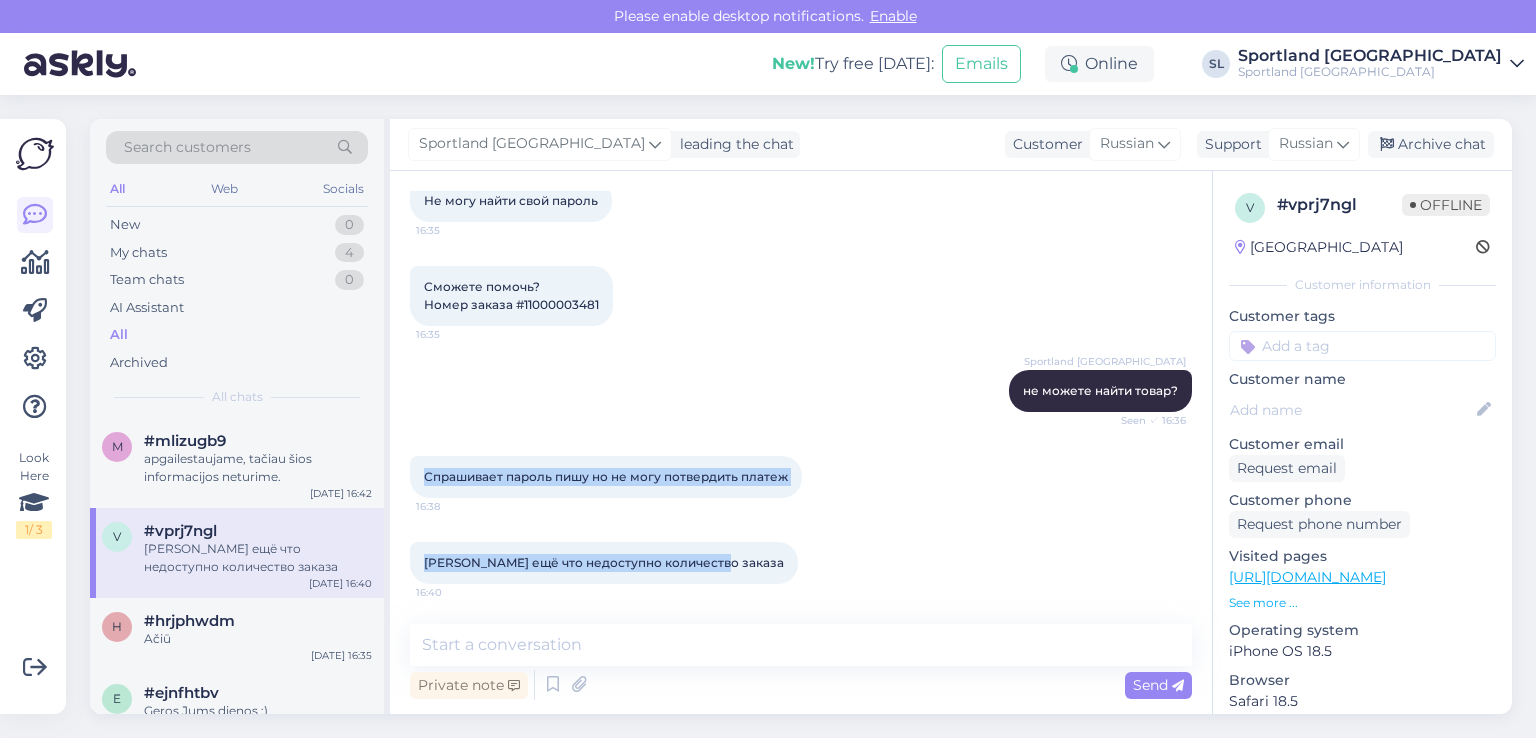 click on "Chat started [DATE] Добрый день я заказал обувь , не оплатил но заказ в обработке стоит это нормально?  14:02  Sportland [GEOGRAPHIC_DATA] Добрый день Seen ✓ 14:02  Sportland [GEOGRAPHIC_DATA] укажите пожалуйста номер заказа Seen ✓ 14:03  Ок 14:09  #11000003481 14:09  Хочу купить 14:09  Sportland Lithuania заказ неоплачен, отменен. вы можете разместить новый заказ Seen ✓ 14:10  Окей 14:18  Не могу найти свой пароль  [SECURITY_DATA]  Сможете помочь?
Номер заказа #11000003481 16:35  Sportland Lithuania не можете найти товар? Seen ✓ 16:36  Спрашивает пароль пишу но не могу потвердить платеж 16:38  [PERSON_NAME] ещё что недоступно количество заказа 16:40" at bounding box center (810, 398) 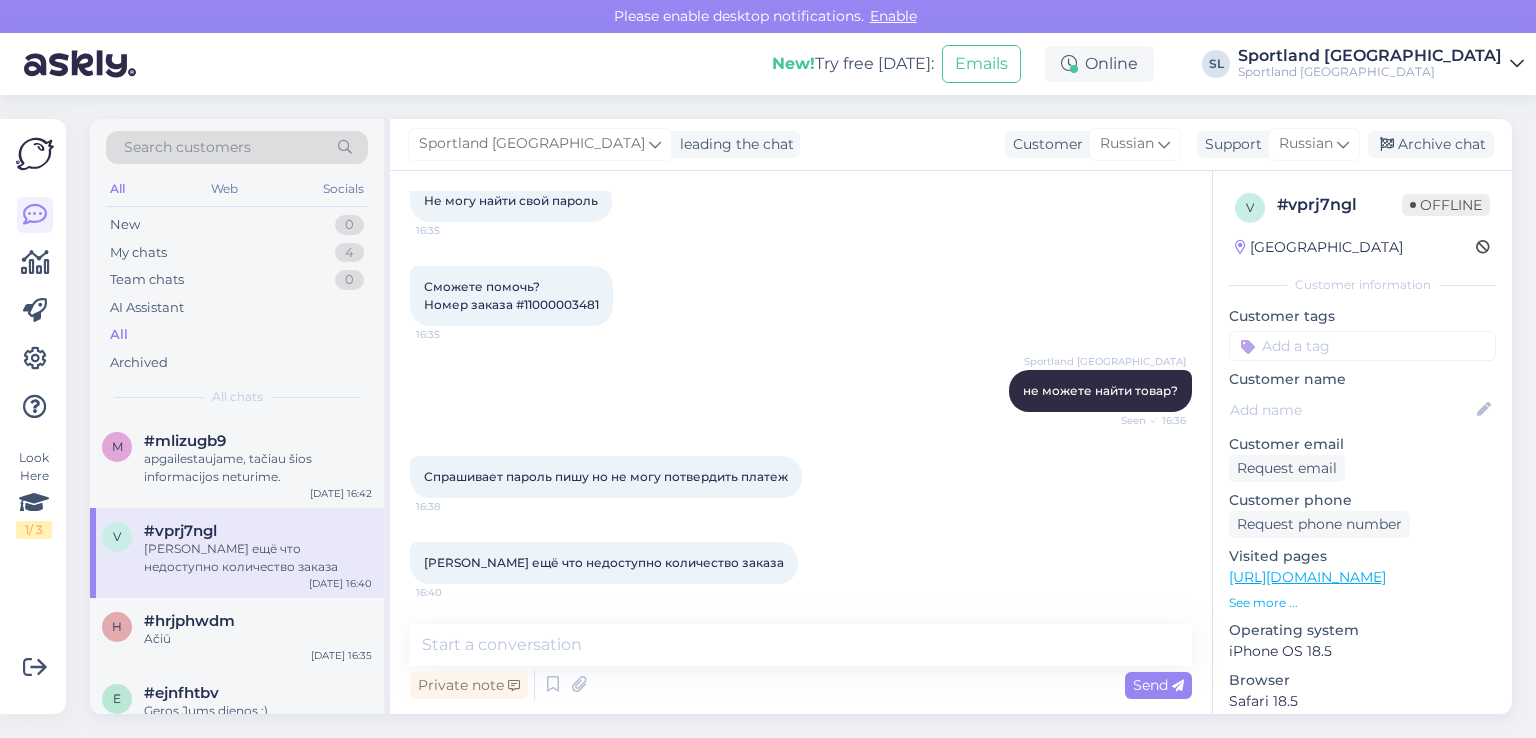 click on "Сможете помочь?
Номер заказа #11000003481" at bounding box center [511, 295] 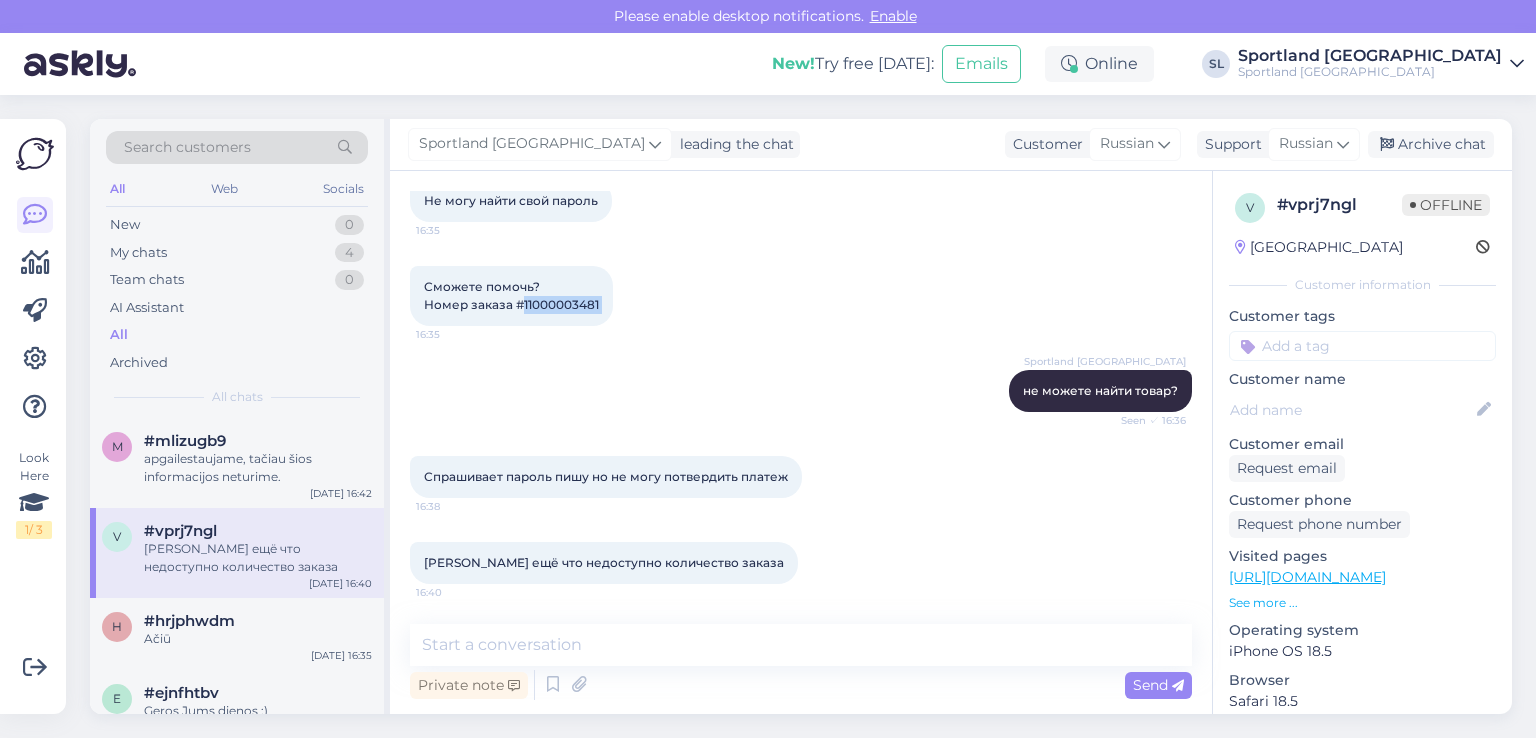 click on "Сможете помочь?
Номер заказа #11000003481" at bounding box center (511, 295) 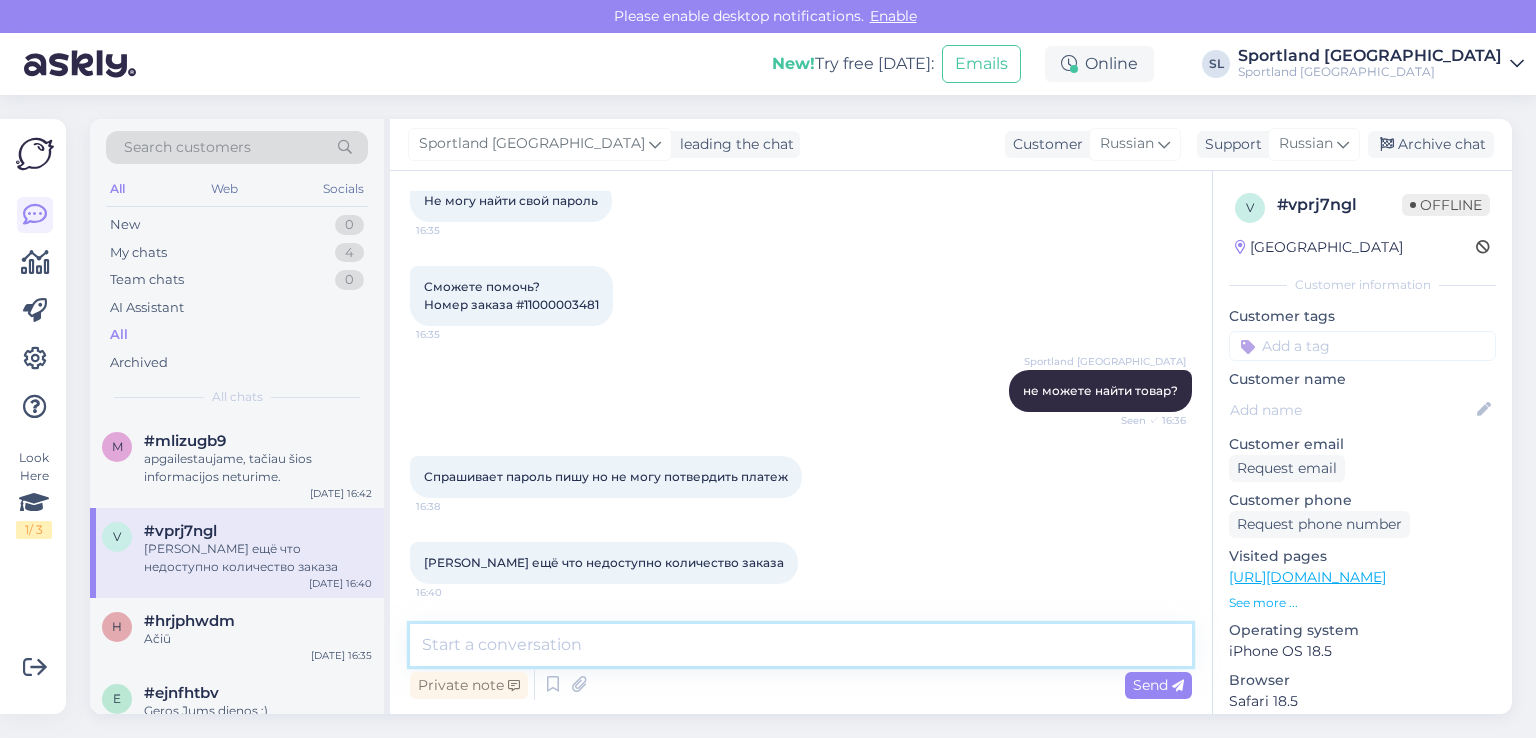 click at bounding box center (801, 645) 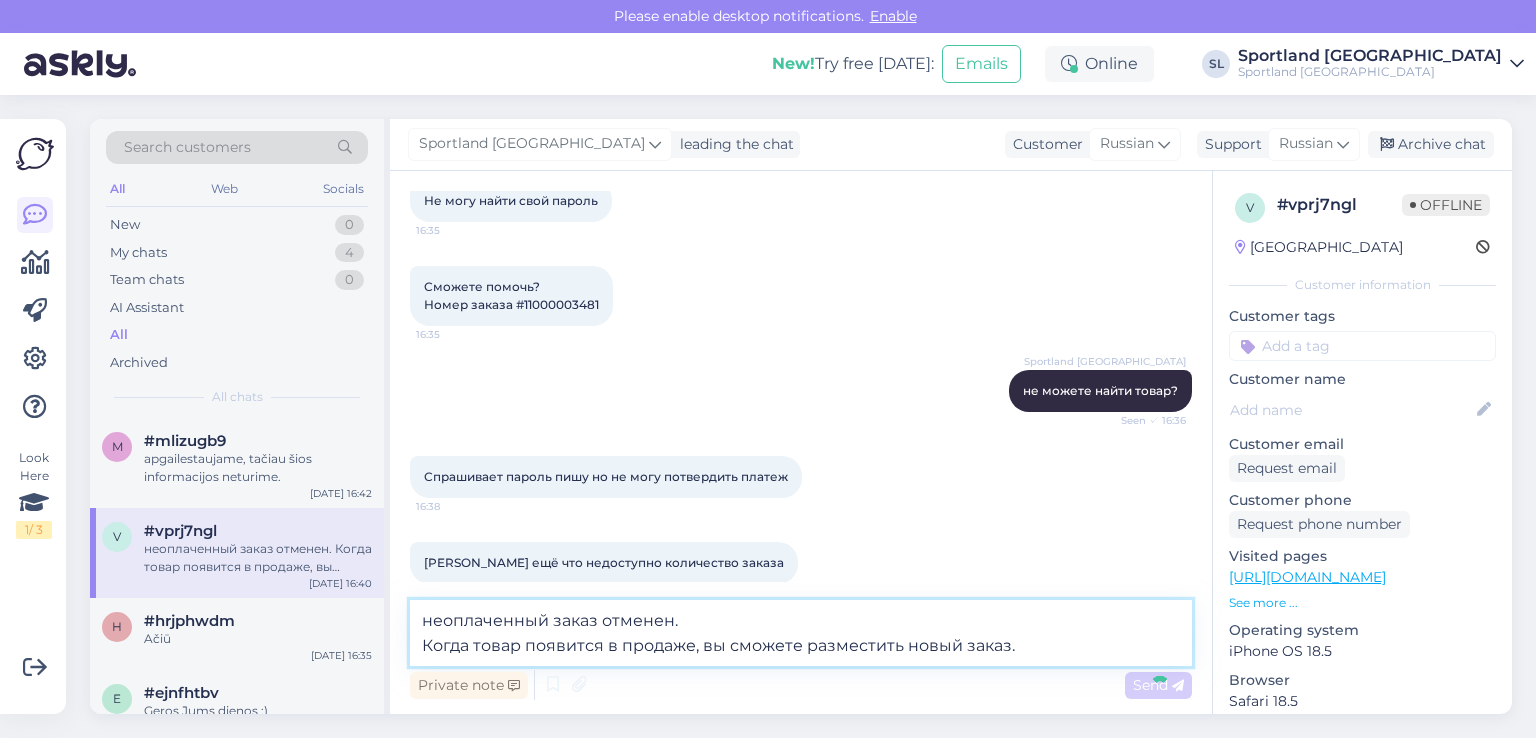 type 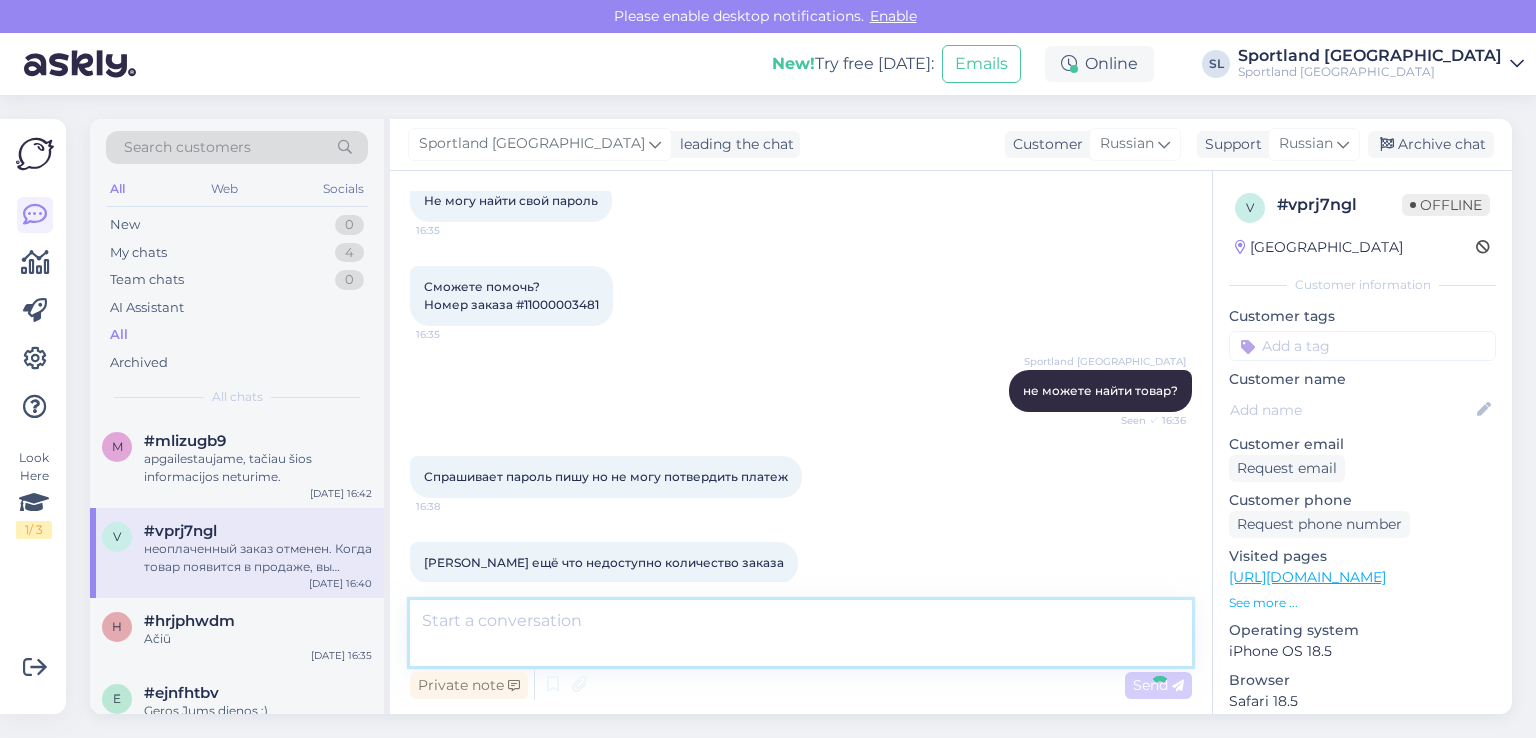 scroll, scrollTop: 964, scrollLeft: 0, axis: vertical 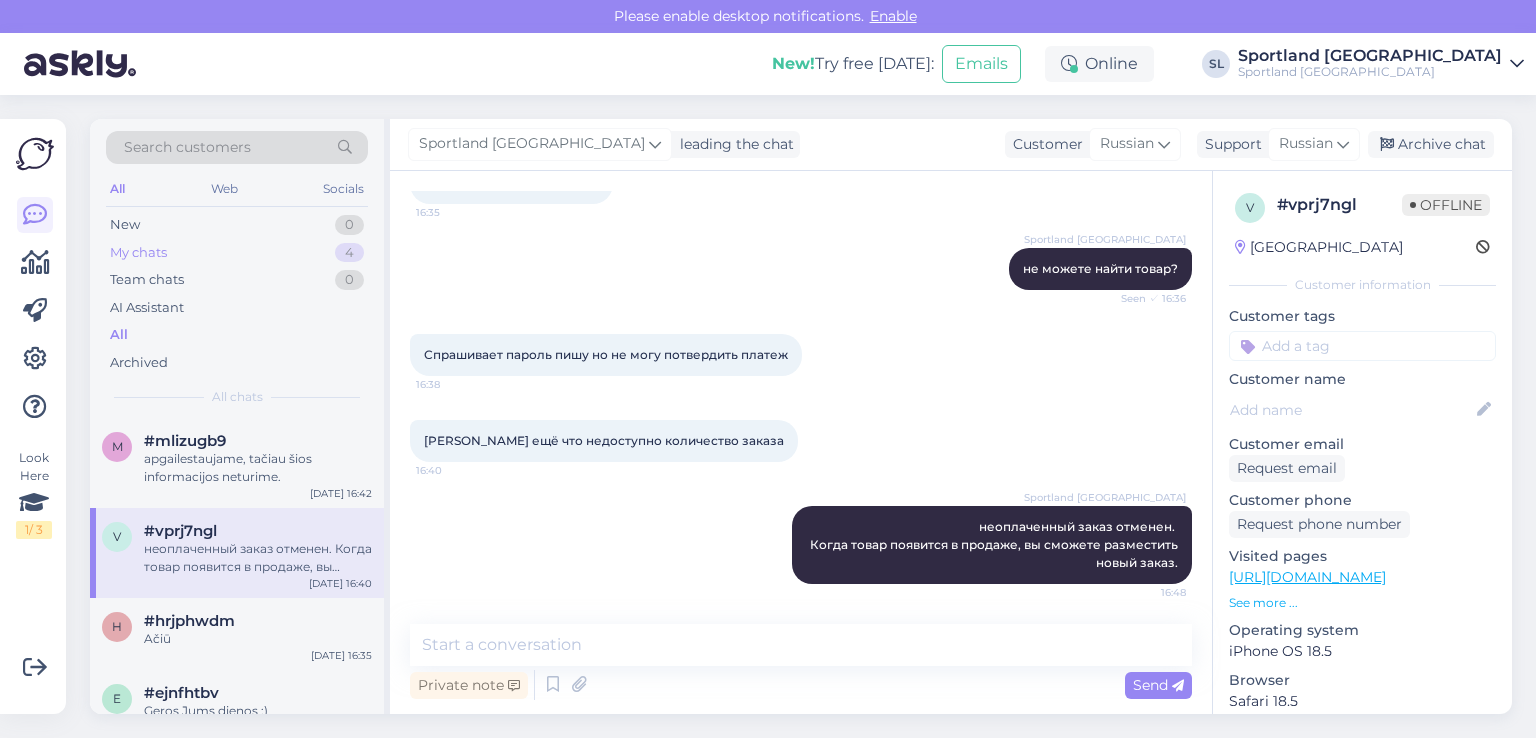 click on "My chats 4" at bounding box center [237, 253] 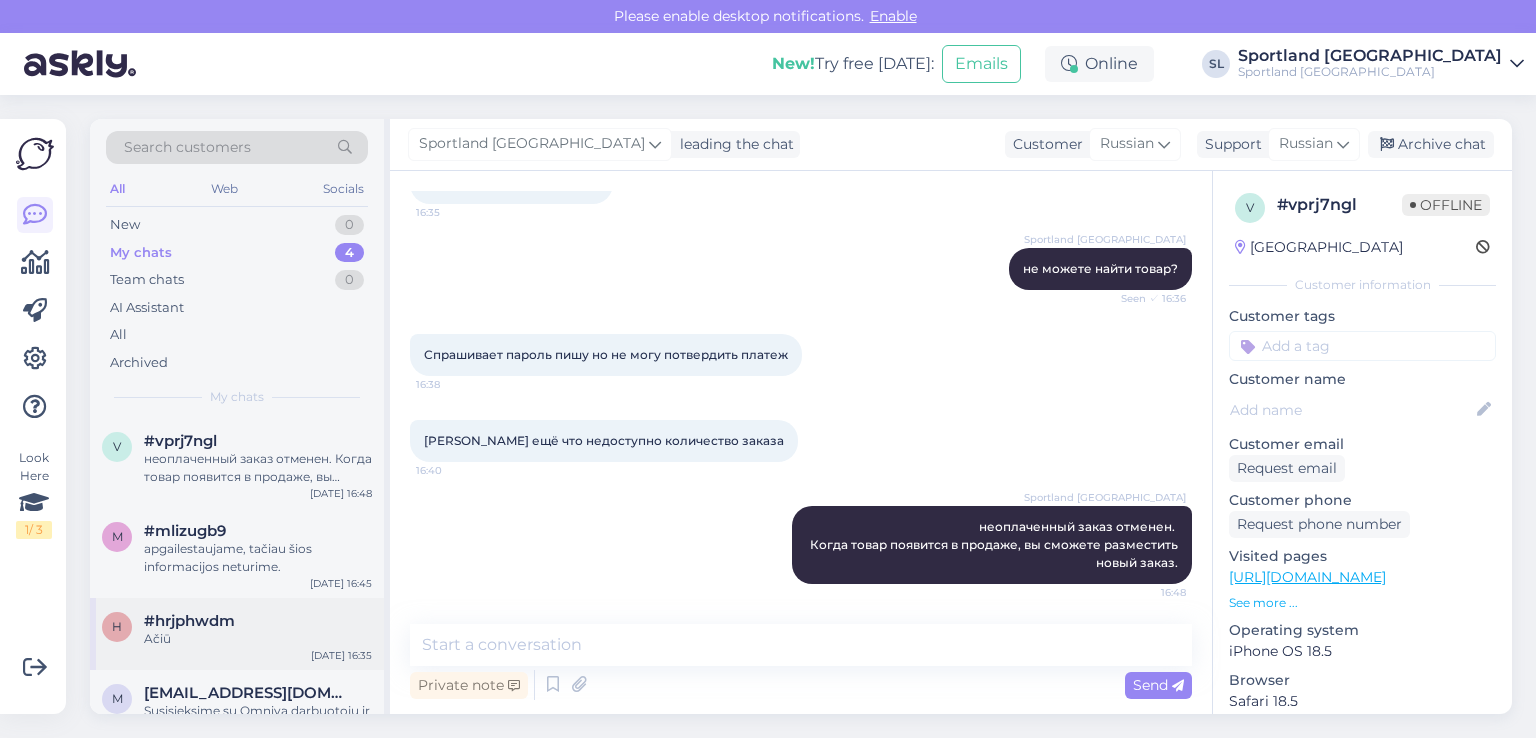 click on "Ačiū" at bounding box center [258, 639] 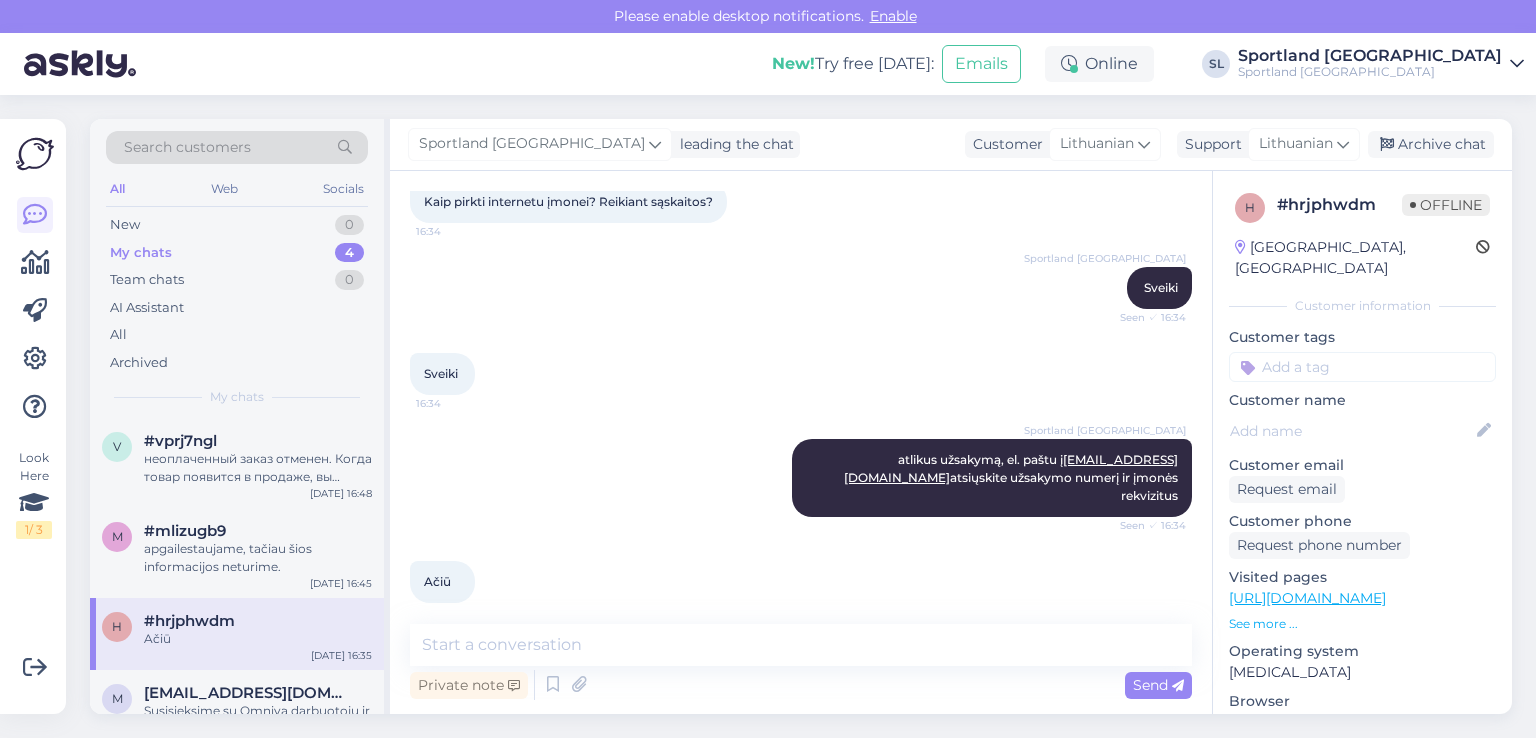 scroll, scrollTop: 117, scrollLeft: 0, axis: vertical 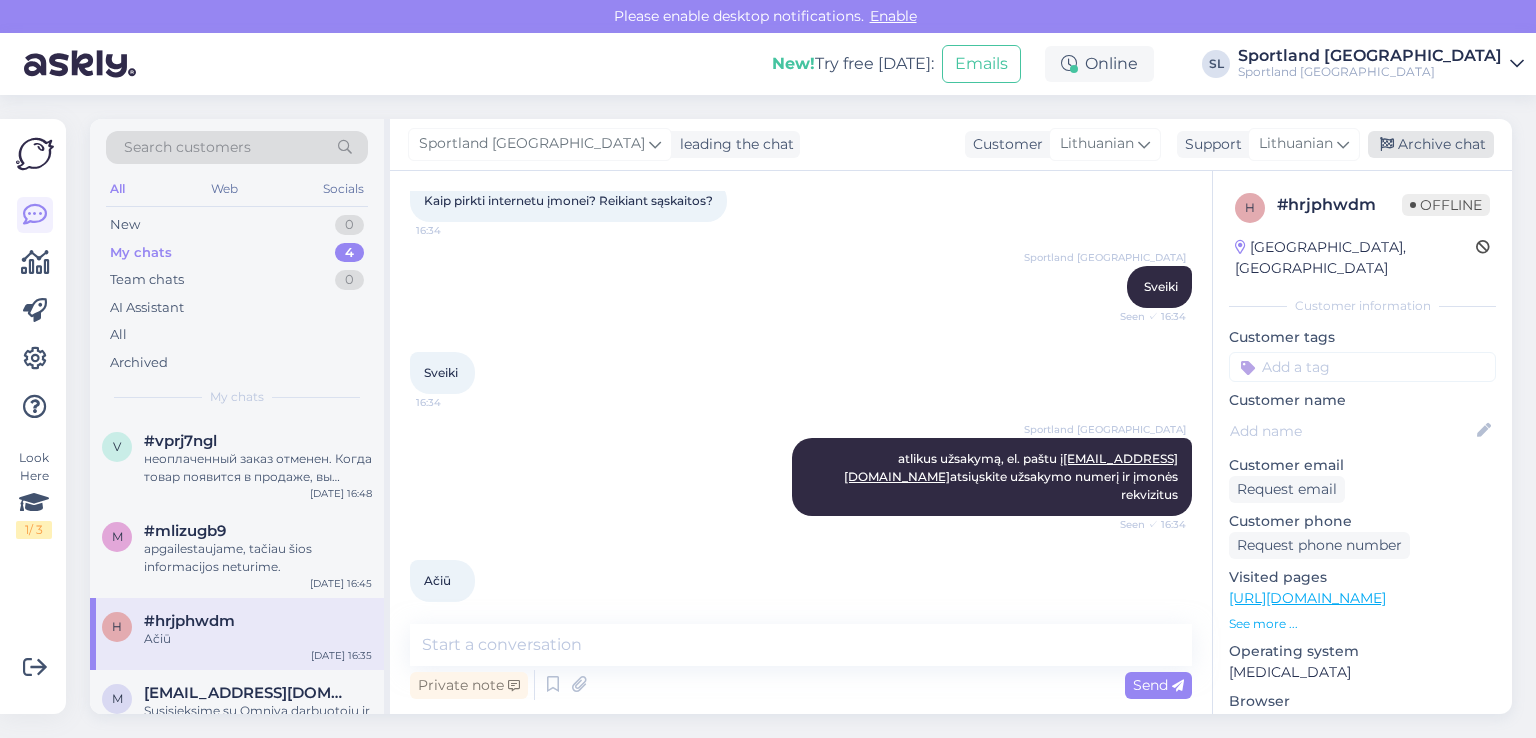 click at bounding box center (1387, 145) 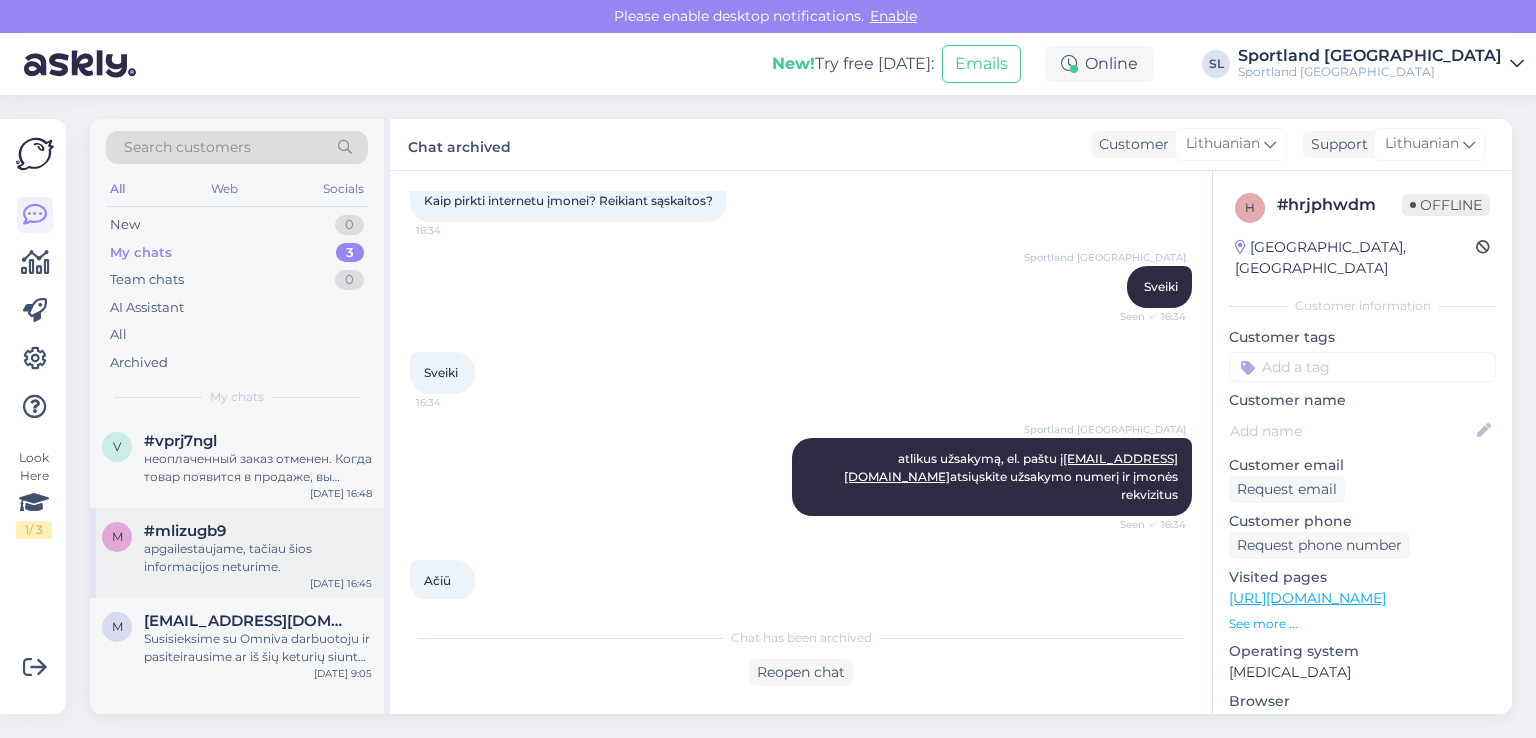 click on "apgailestaujame, tačiau šios informacijos neturime." at bounding box center (258, 558) 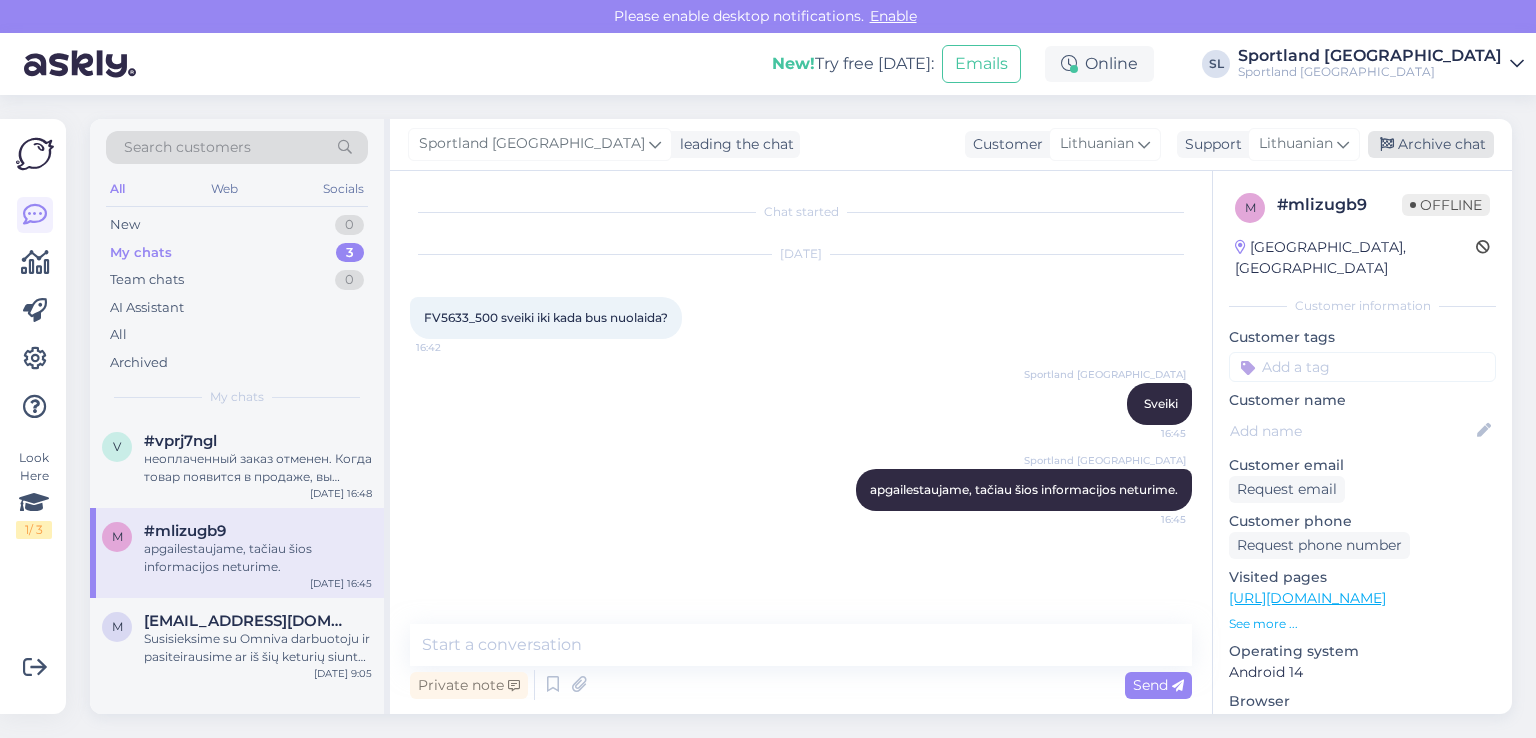 click on "Archive chat" at bounding box center [1431, 144] 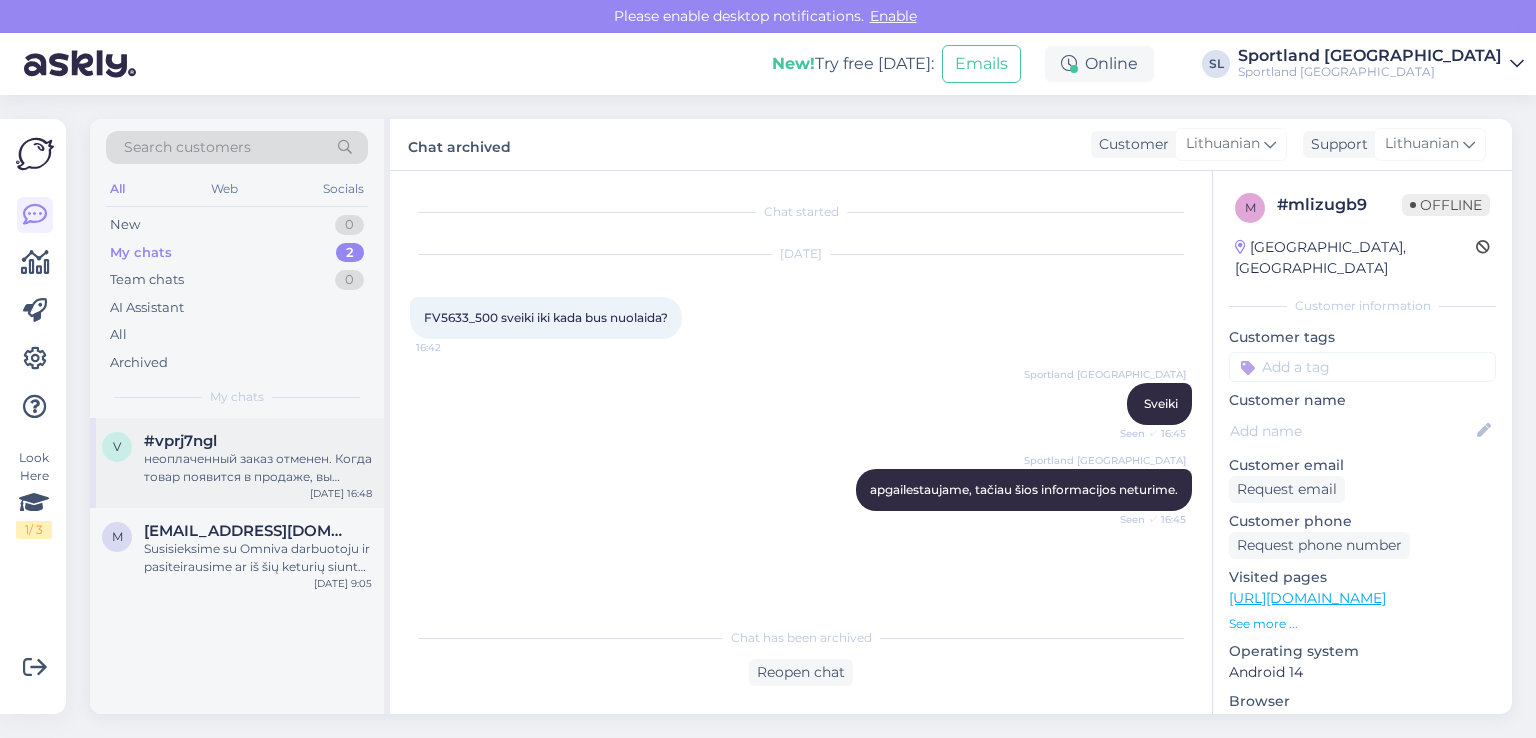 click on "неоплаченный заказ отменен.
Когда товар появится в продаже, вы сможете разместить новый заказ." at bounding box center [258, 468] 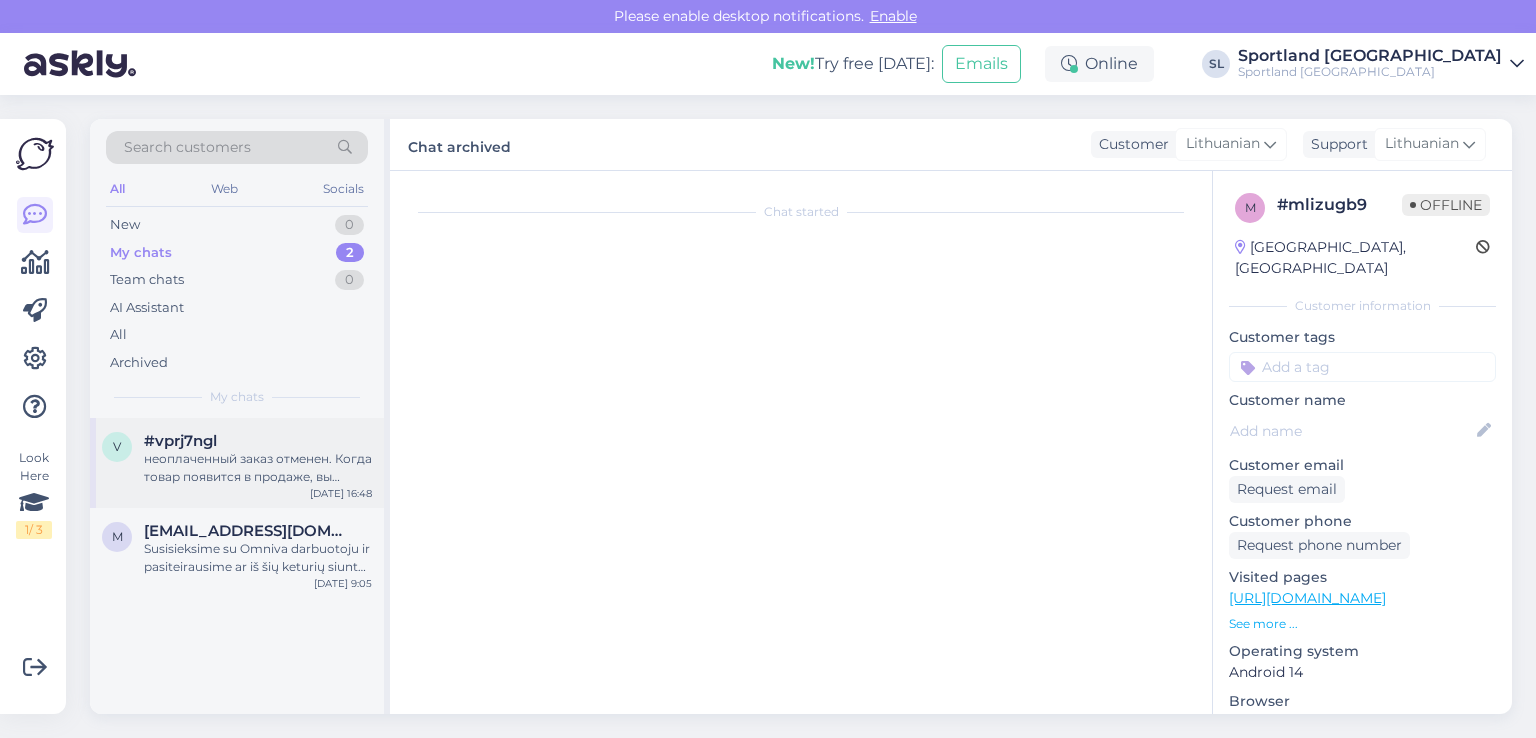 scroll, scrollTop: 964, scrollLeft: 0, axis: vertical 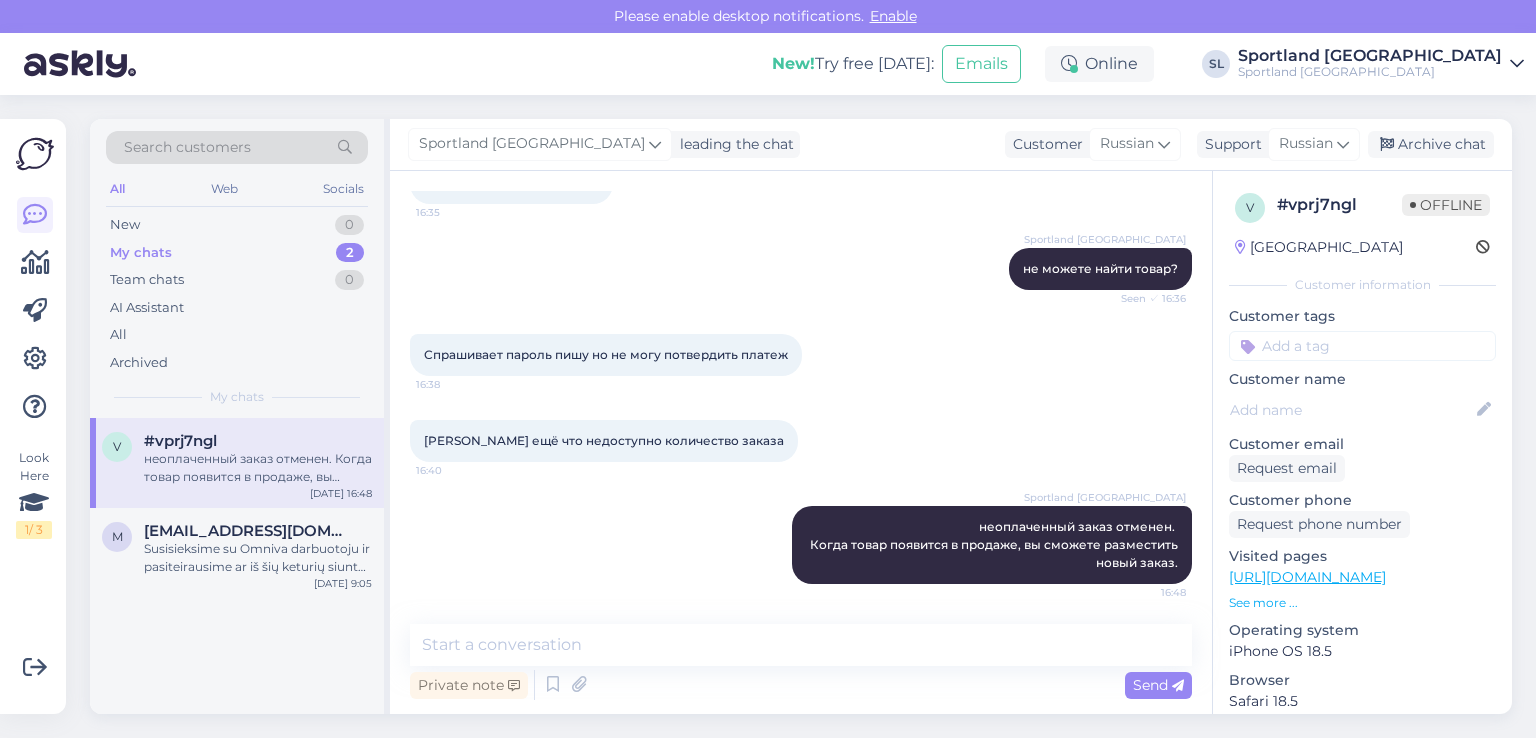 click on "My chats 2" at bounding box center (237, 253) 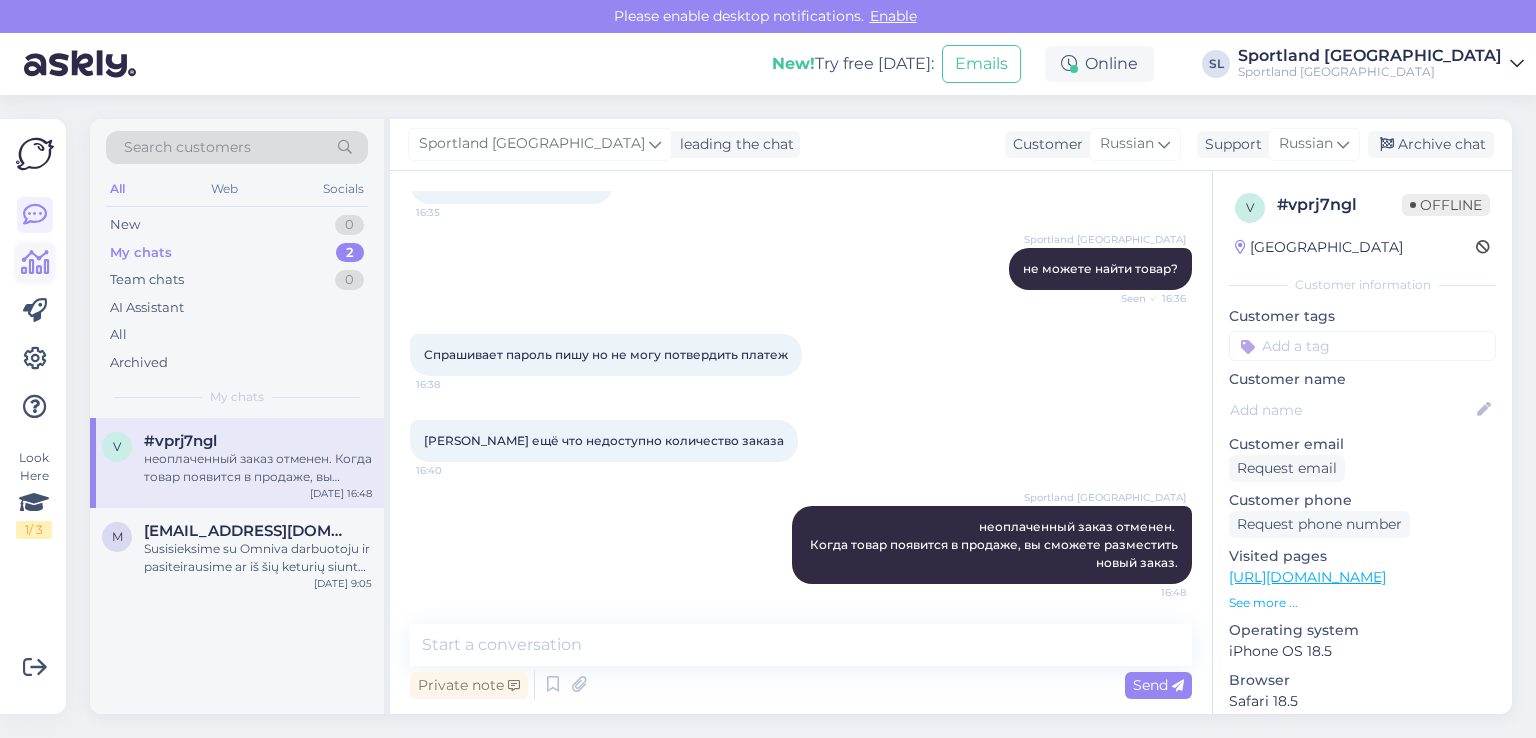click at bounding box center (35, 263) 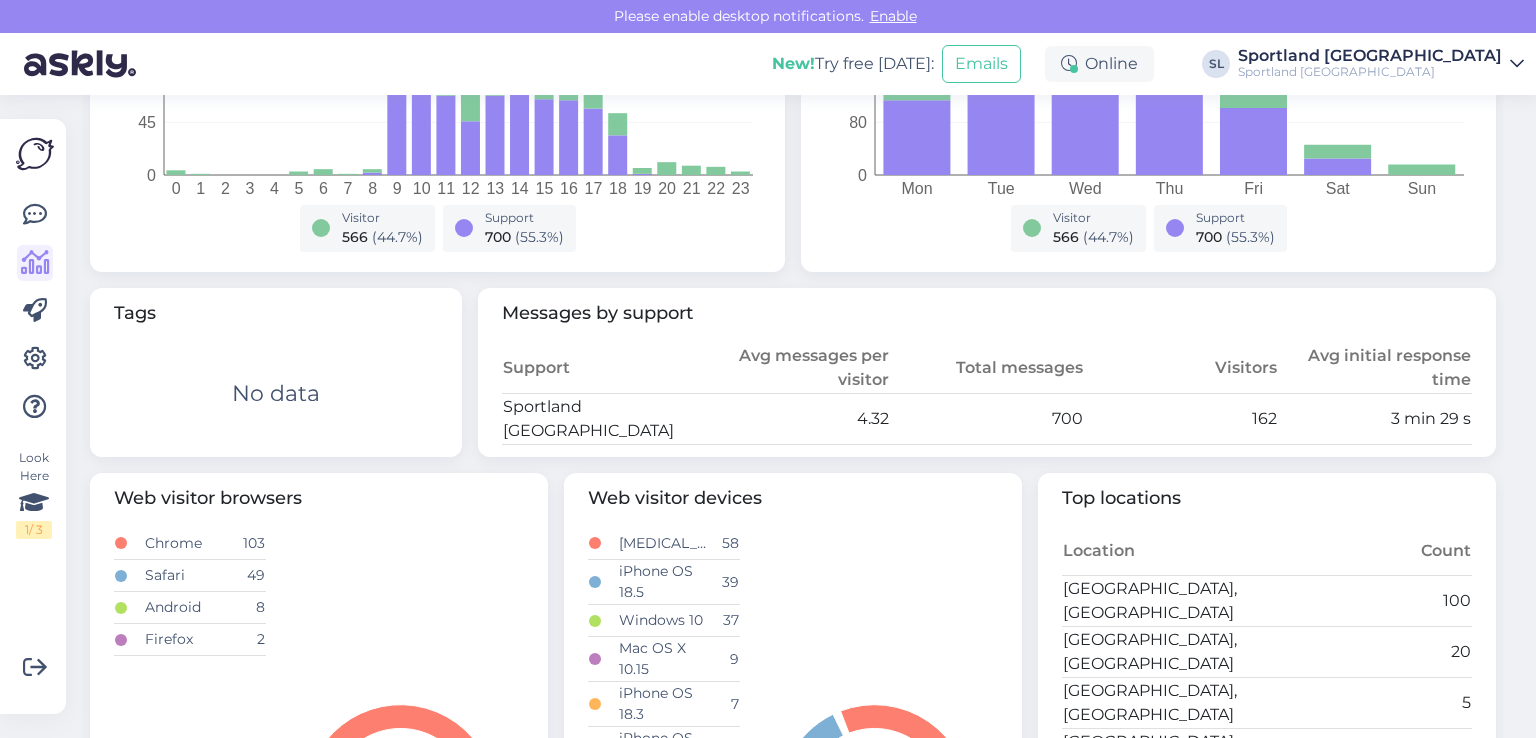scroll, scrollTop: 0, scrollLeft: 0, axis: both 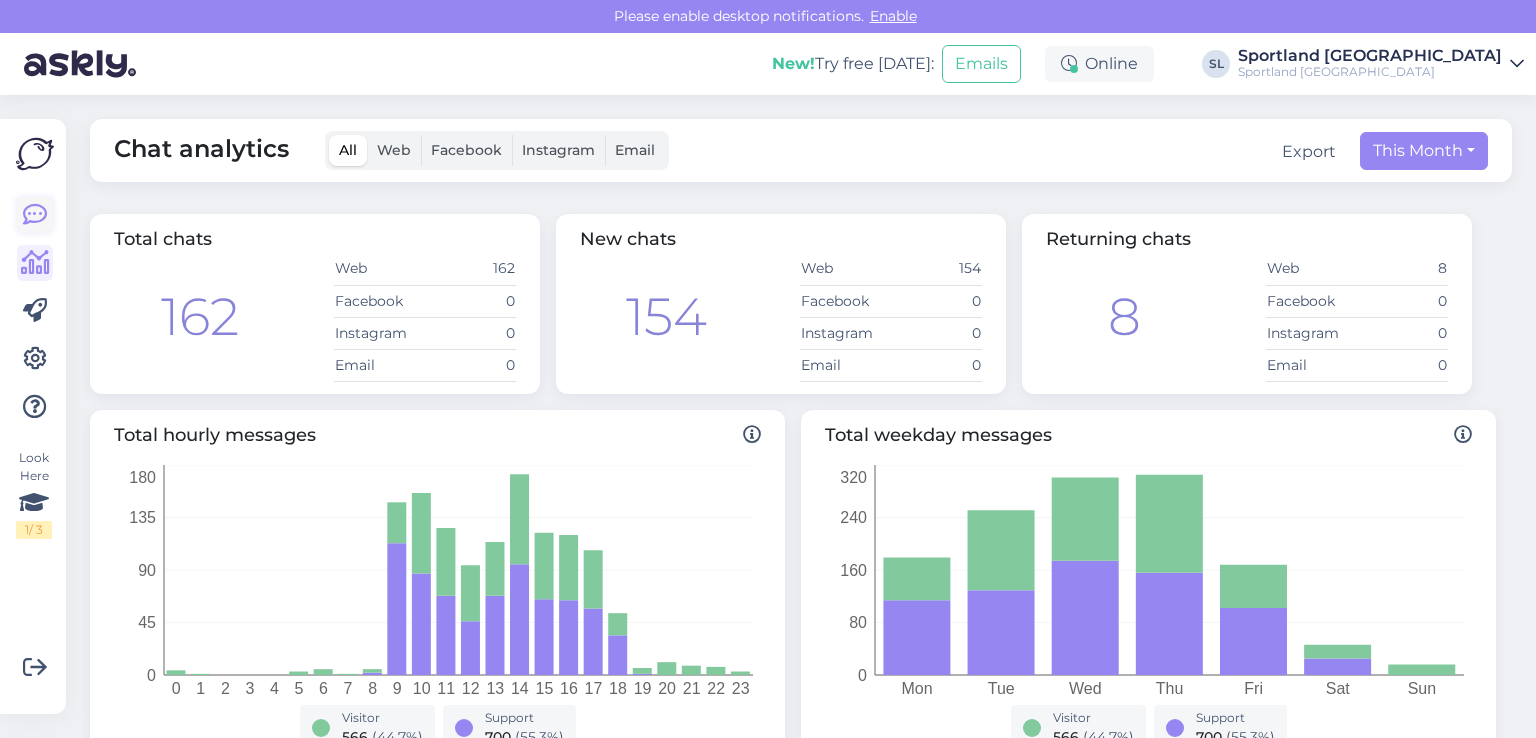 click at bounding box center (35, 215) 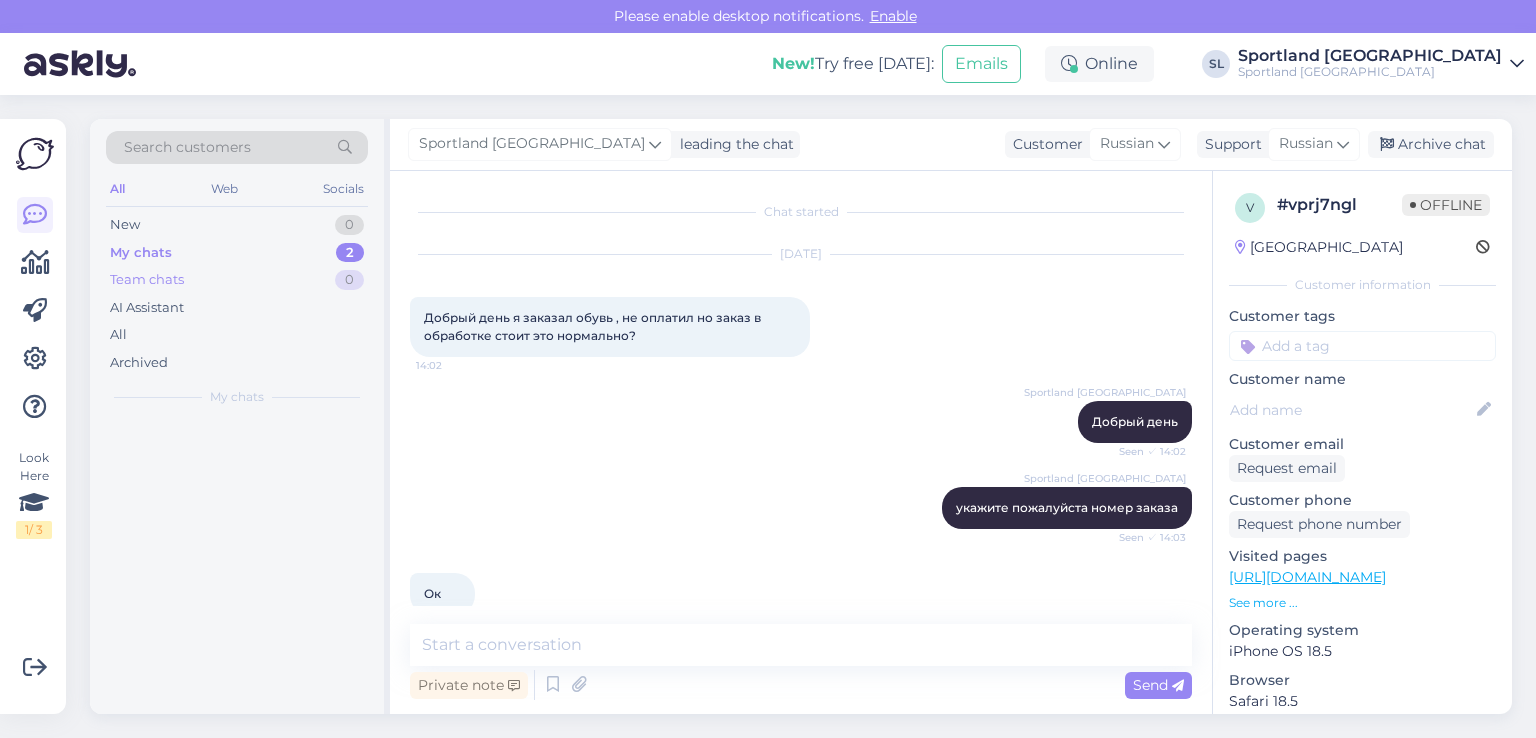 scroll, scrollTop: 964, scrollLeft: 0, axis: vertical 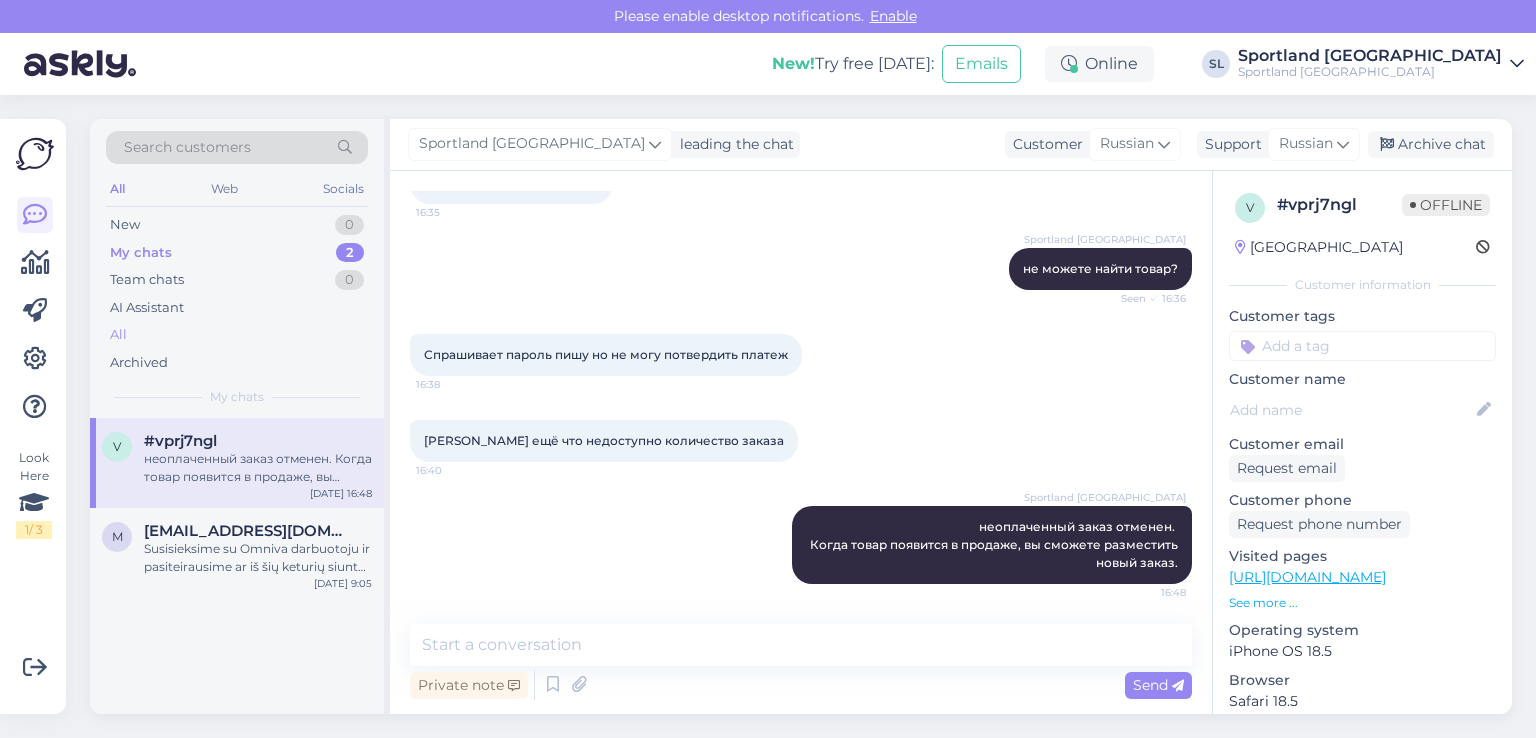 click on "All" at bounding box center [237, 335] 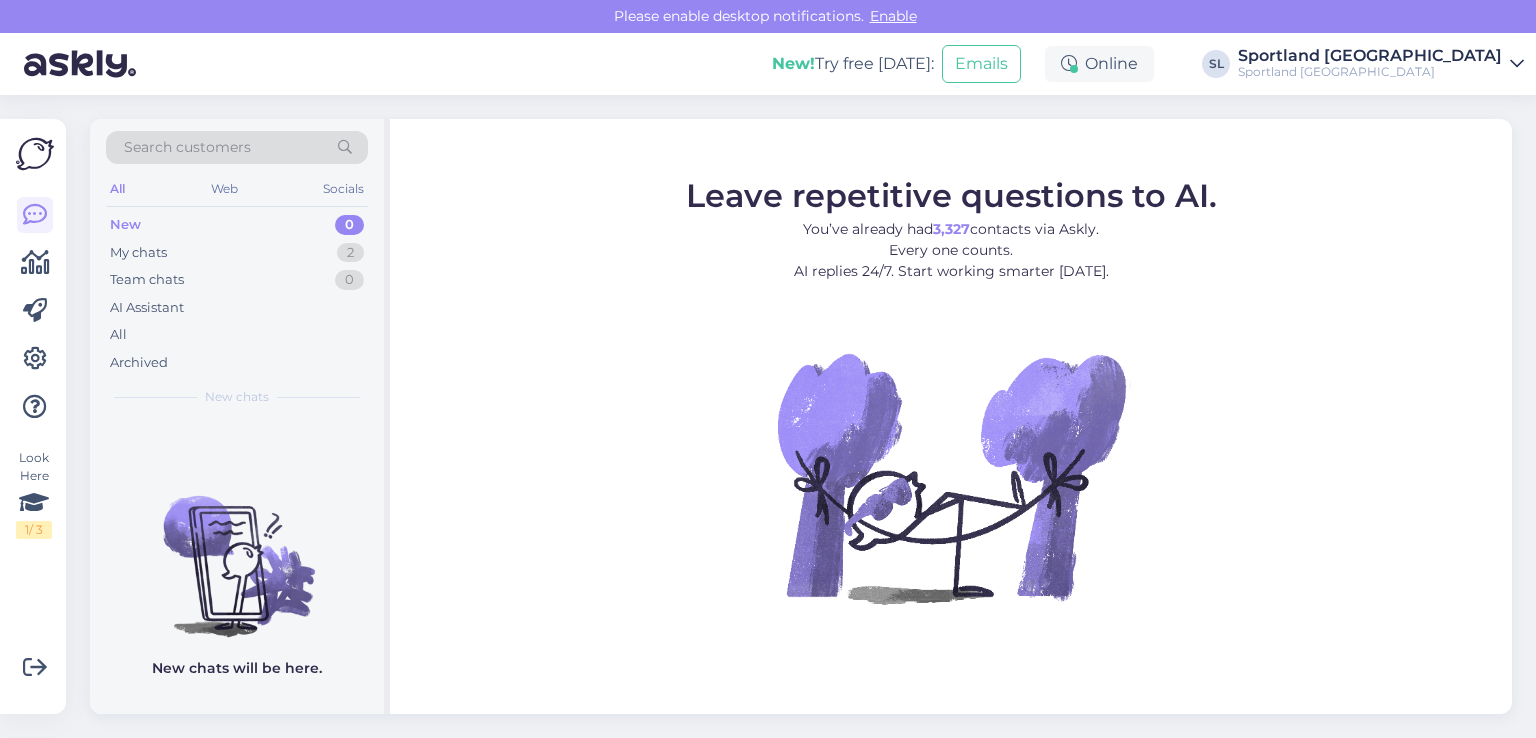 scroll, scrollTop: 0, scrollLeft: 0, axis: both 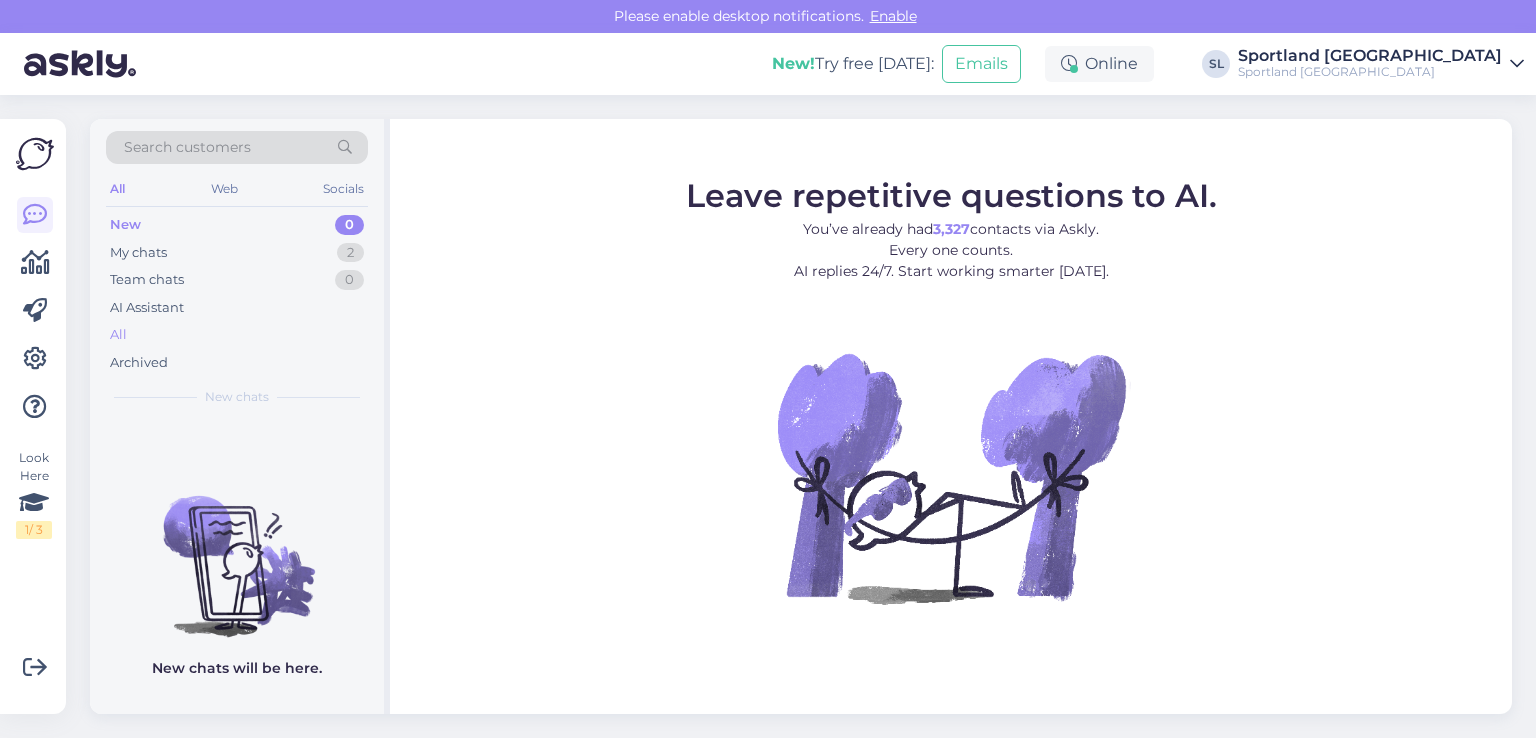 click on "All" at bounding box center [237, 335] 